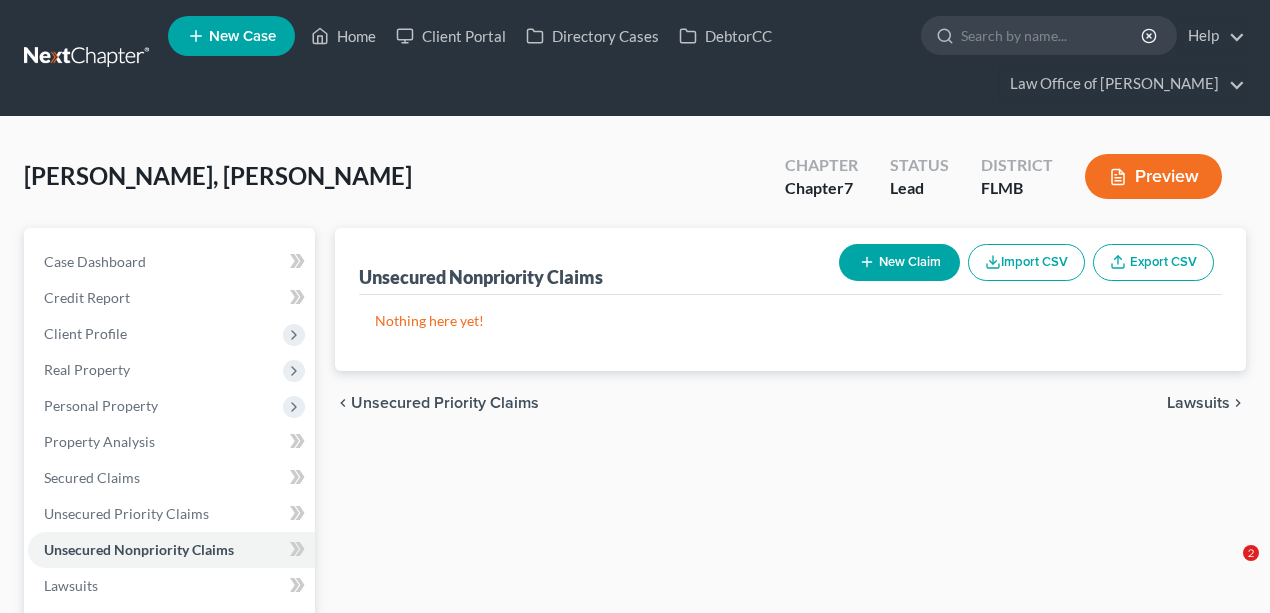 scroll, scrollTop: 0, scrollLeft: 0, axis: both 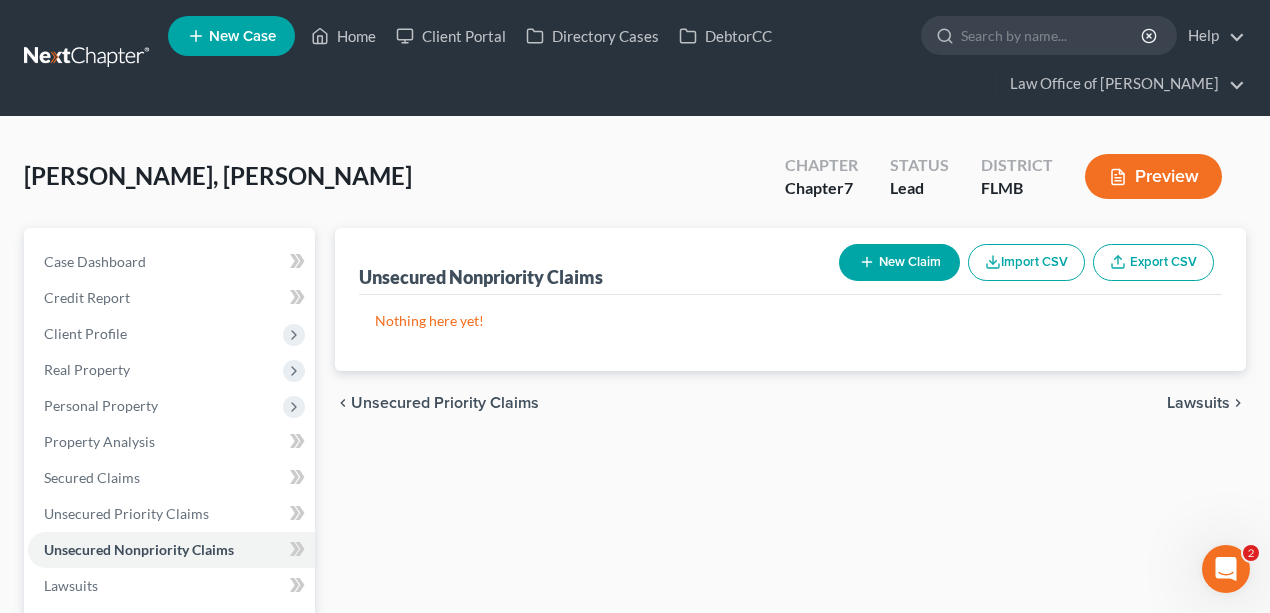 click at bounding box center [88, 58] 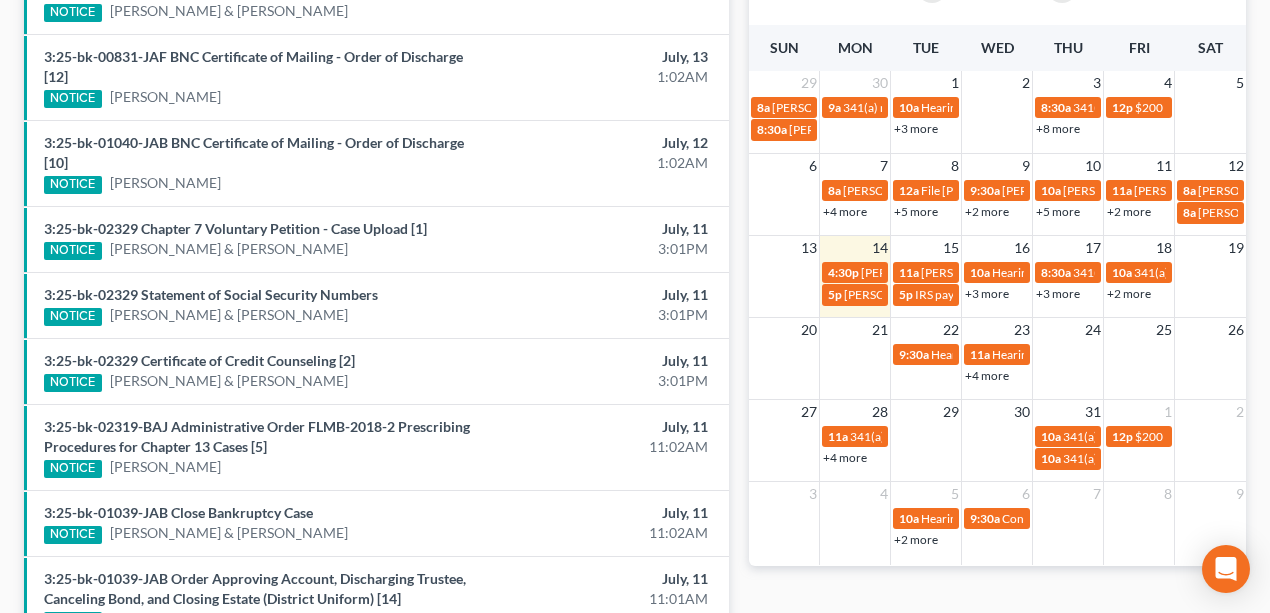 scroll, scrollTop: 841, scrollLeft: 0, axis: vertical 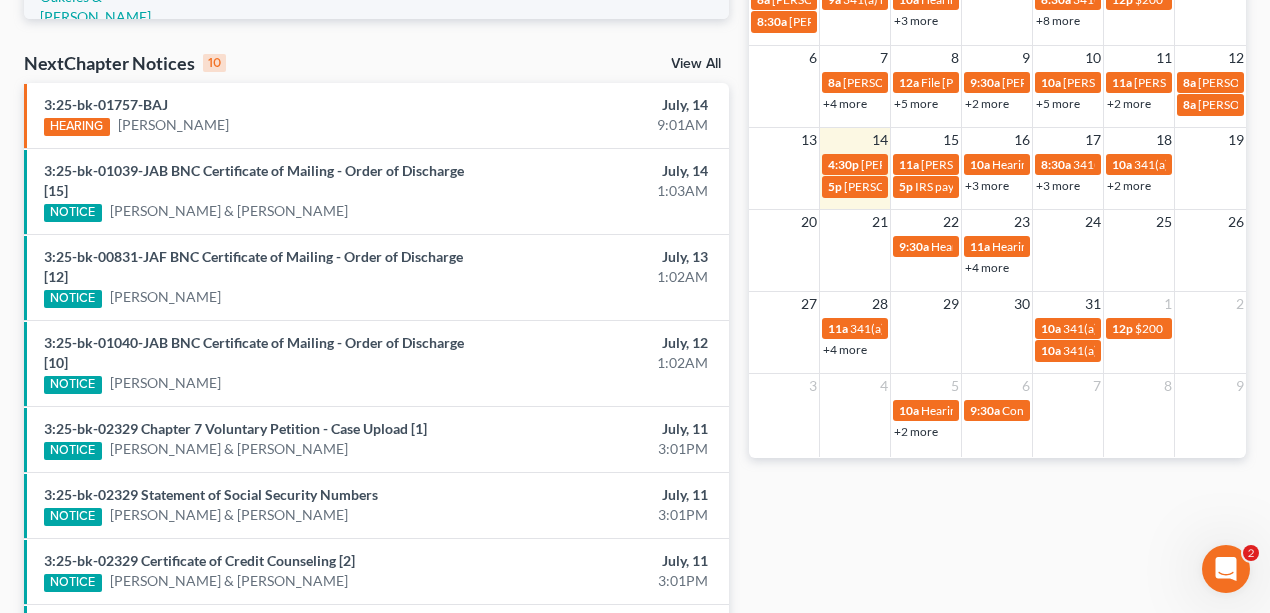 click on "+2 more" at bounding box center (1129, 185) 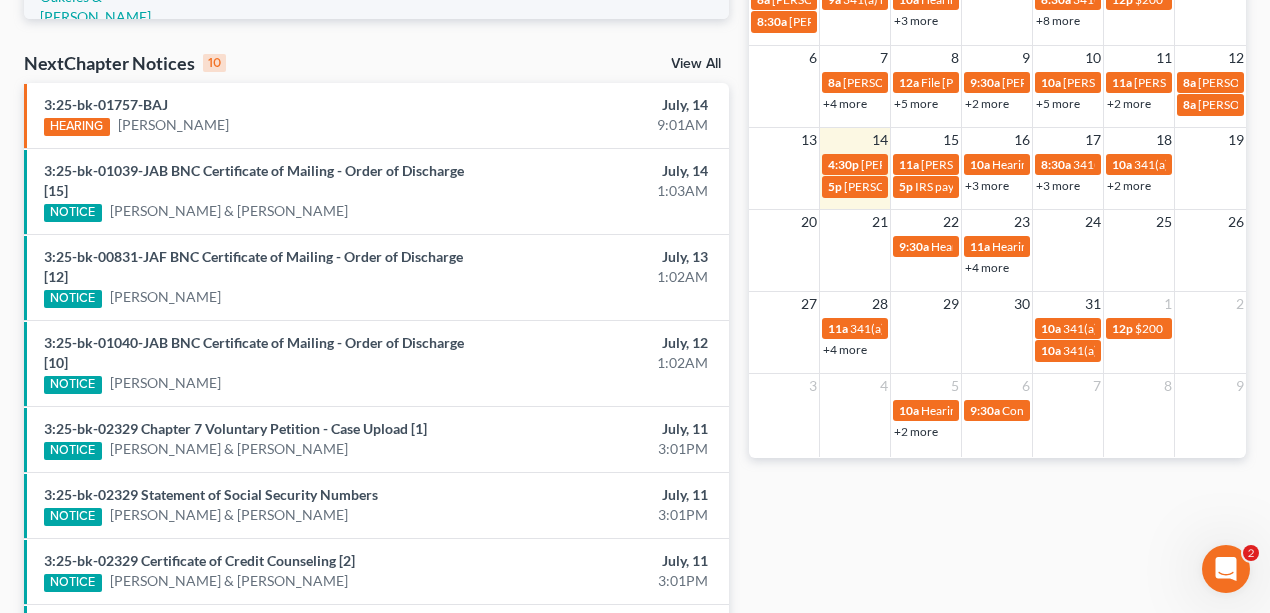 click on "Monthly Progress
Bankruptcy
Bankruptcy
July 2025 June 2025 May 2025 April 2025 March 2025 February 2025 January 2025 December 2024 November 2024 October 2024 September 2024 August 2024
New Leads 2/10 New Clients 0/10 New Filings 0/10
Calendar
Tasks
month week day list     July 2025 Sun Mon Tue Wed Thu Fri Sat 29 30 1 2 3 4 5 8a   Lisa Mchellen 904-755-4045 9a   341(a) meeting for Shahn Sarwary 10a   Hearing for Charles Hadley 8:30a   341(a) meeting for Andrew Williams Jr. 12p   $200 Payment Rashaud Washington 8:30a   Mike Matthews 904-583-2153 11a   Jake Seamons (801) 860-0931 +3 more 8:30a   341(a) meeting for Jamie Huffman & Christine Heil +8 more 1:30p   Confirmation Hearing for Harriet Hobson 9a   341(a) meeting for Justin Levine 5p   Robin Lindsey 904-903-9770 9:30a   341(a) meeting for Alicia Tucker 10:30a   341(a) meeting for Adrien Romano & Brandee Romano 11:30a   12p" at bounding box center [998, 187] 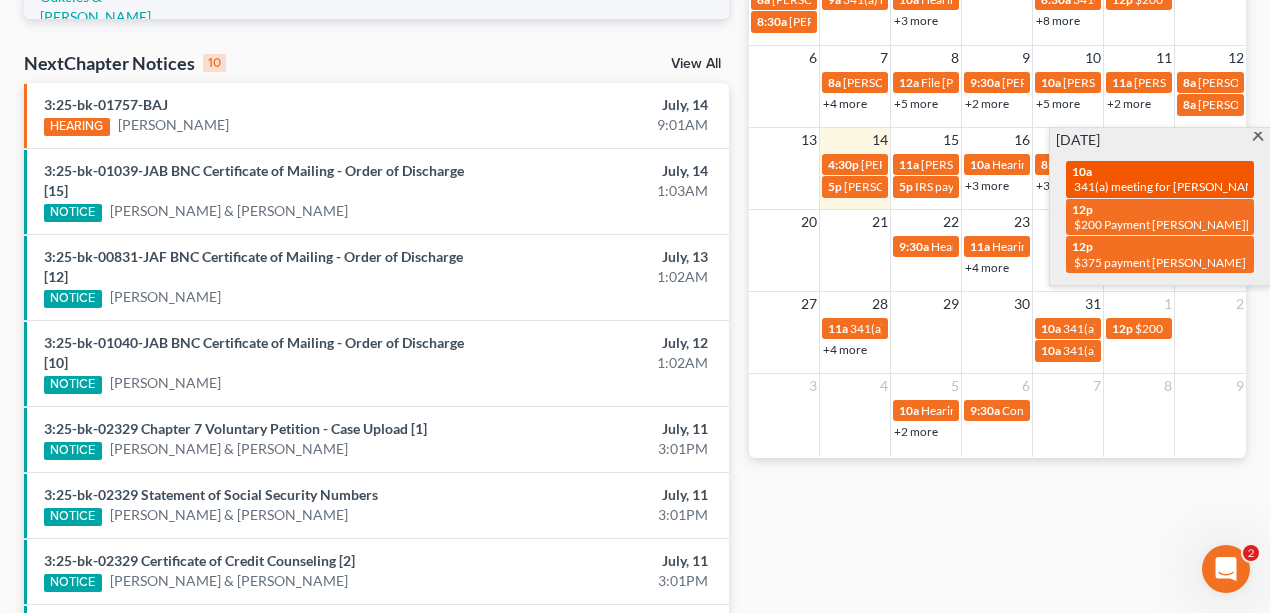 click on "341(a) meeting for Joseph Atchoo & Amanda Atchoo" at bounding box center [1223, 186] 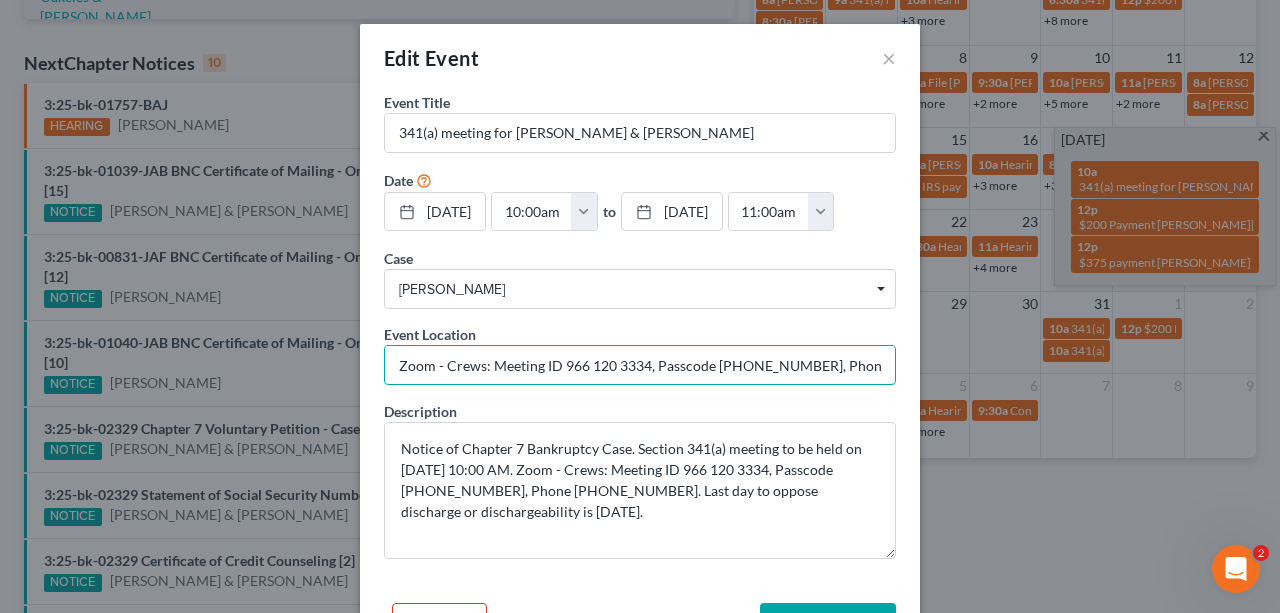 scroll, scrollTop: 0, scrollLeft: 54, axis: horizontal 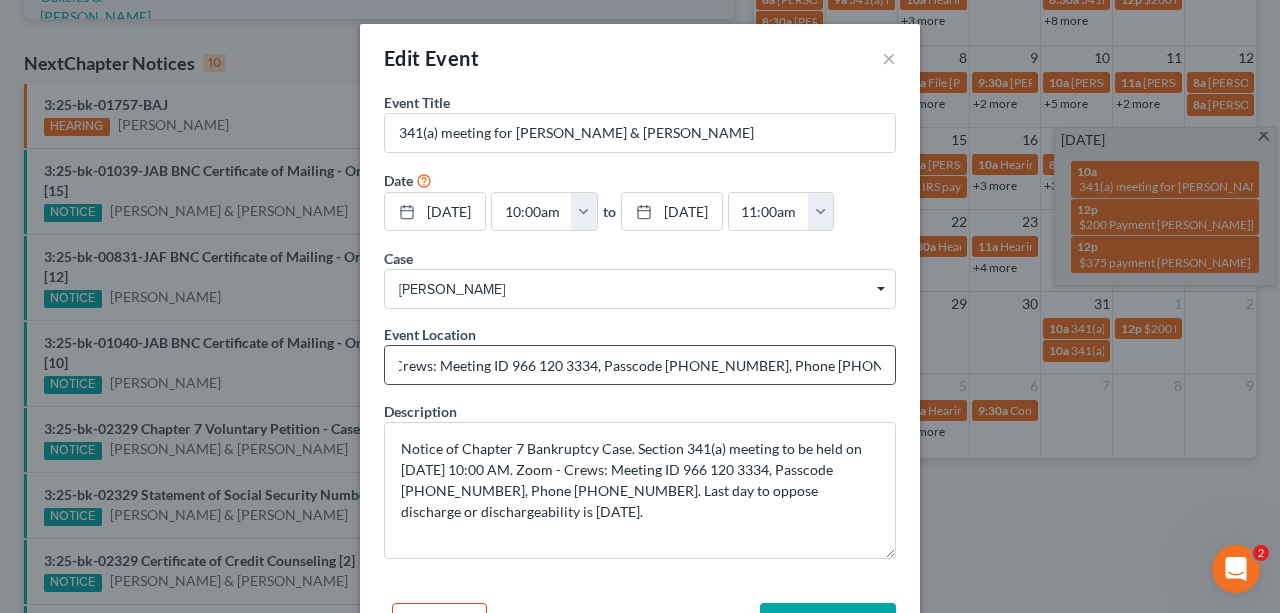drag, startPoint x: 482, startPoint y: 365, endPoint x: 734, endPoint y: 376, distance: 252.23996 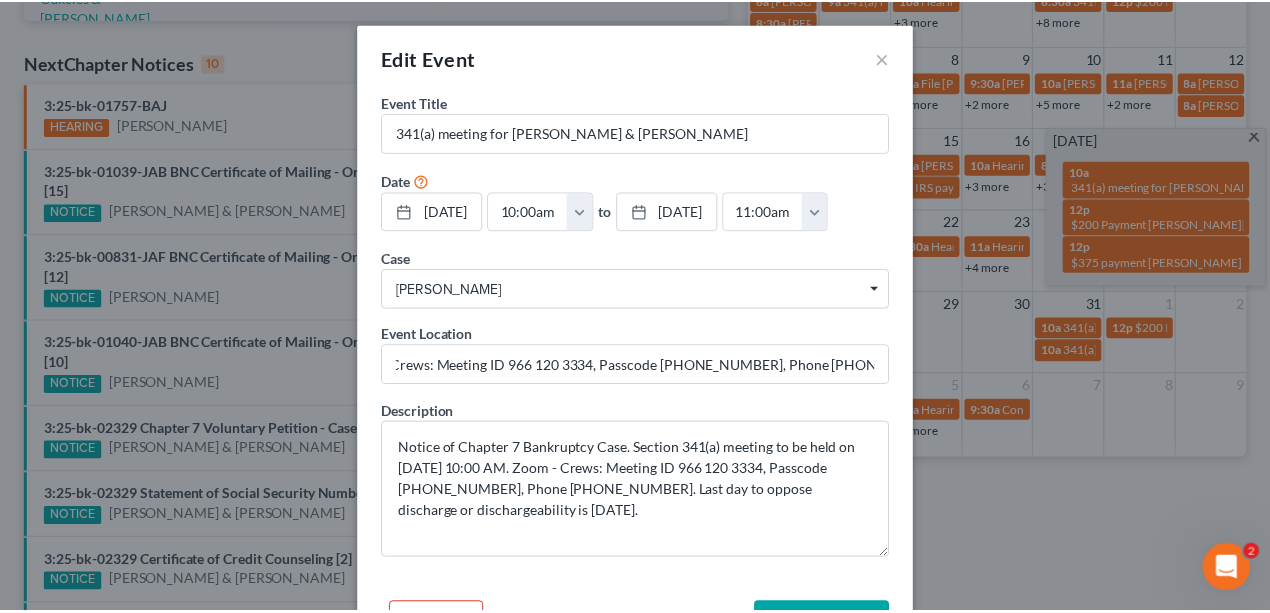scroll, scrollTop: 0, scrollLeft: 0, axis: both 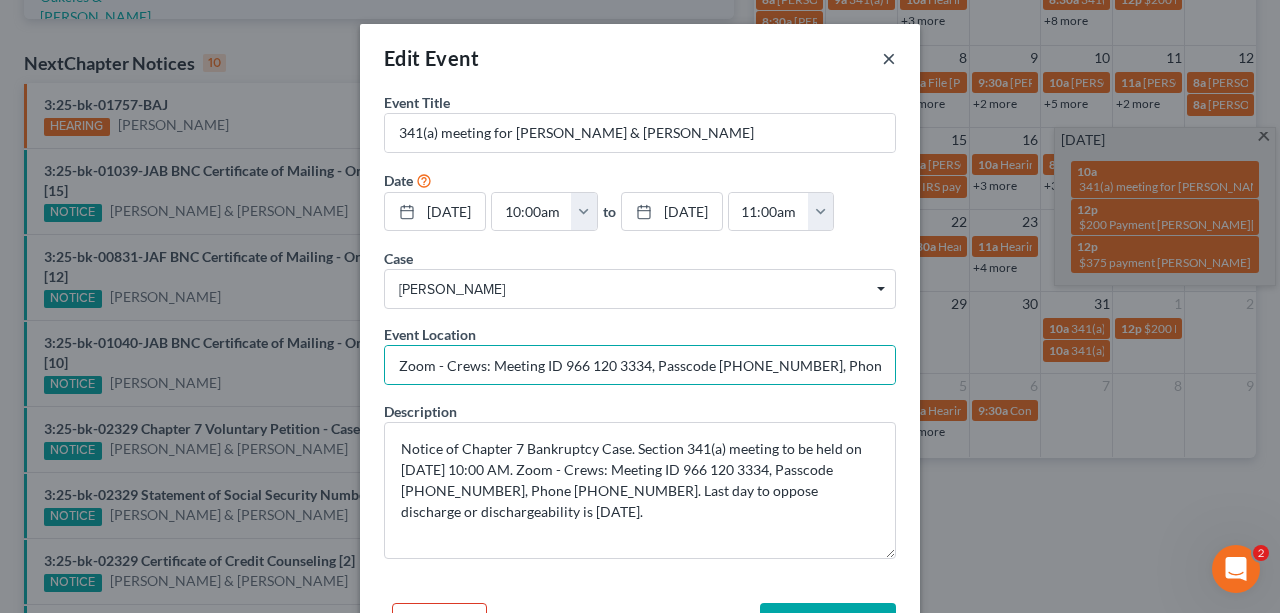 click on "×" at bounding box center (889, 58) 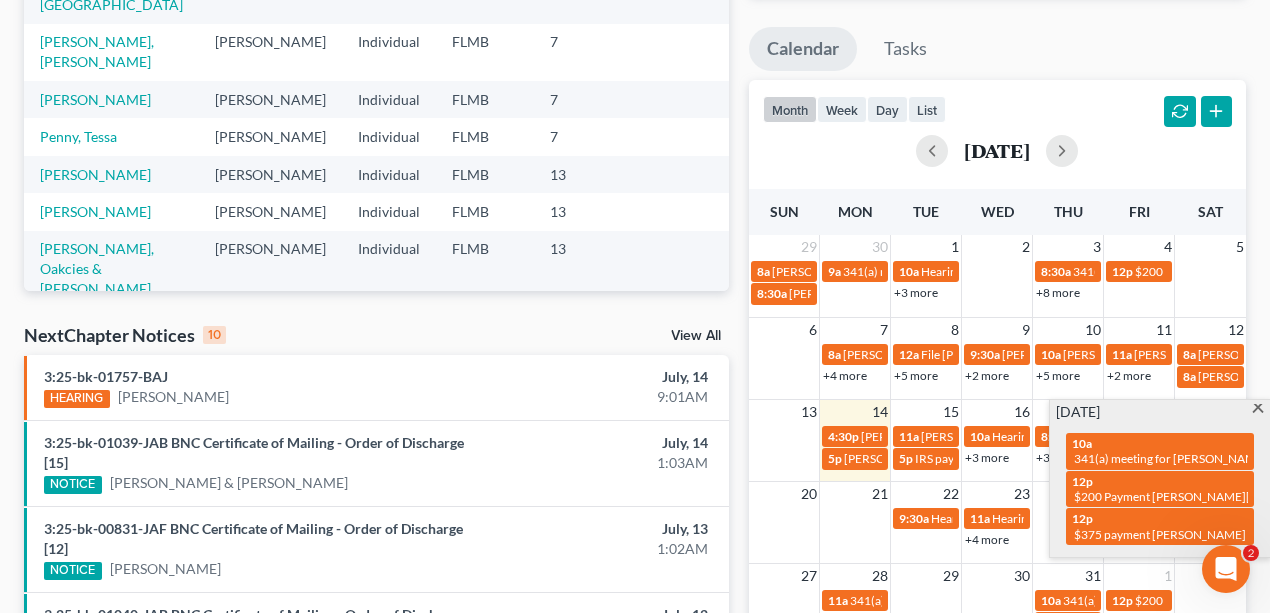 scroll, scrollTop: 108, scrollLeft: 0, axis: vertical 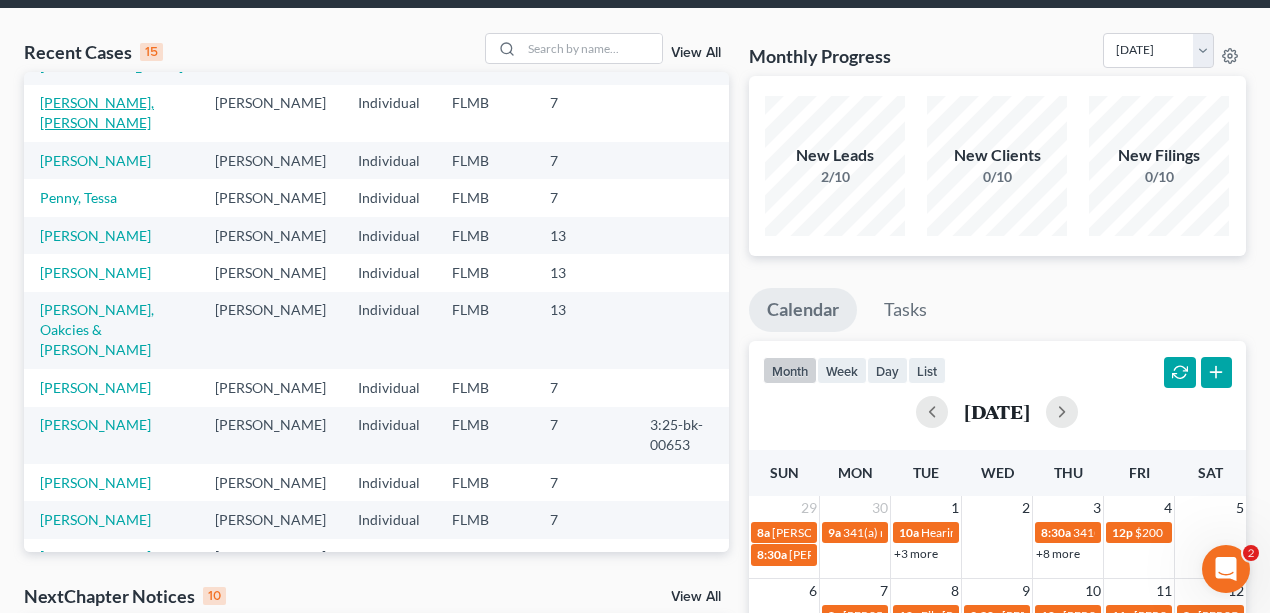 click on "[PERSON_NAME], [PERSON_NAME]" at bounding box center [97, 112] 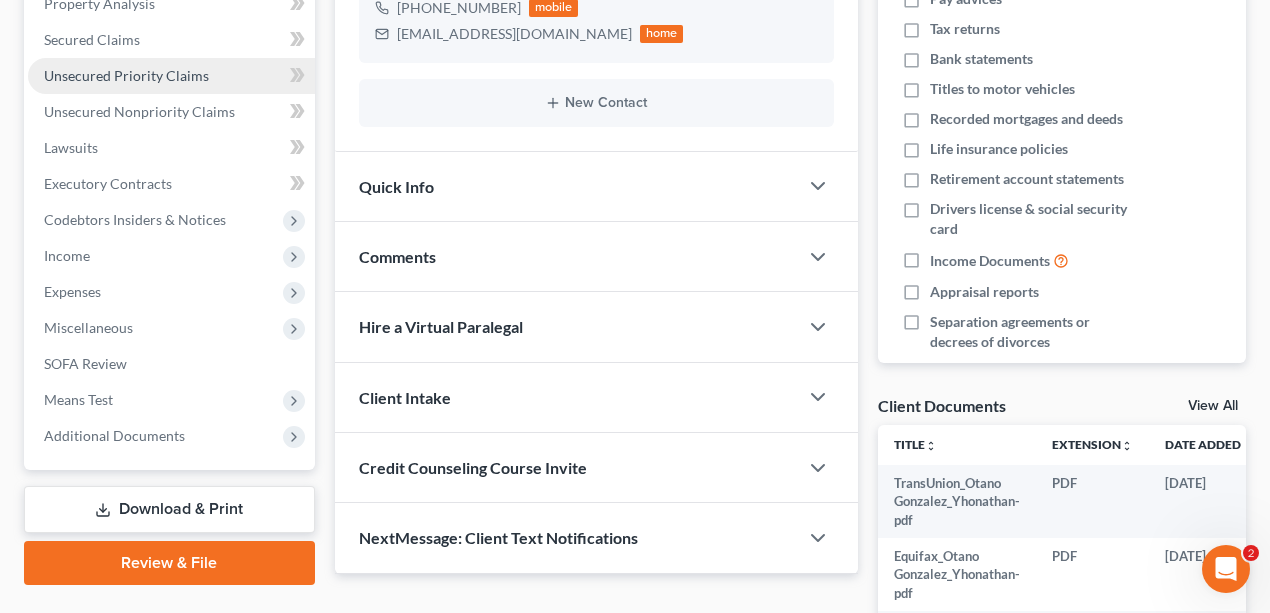 scroll, scrollTop: 241, scrollLeft: 0, axis: vertical 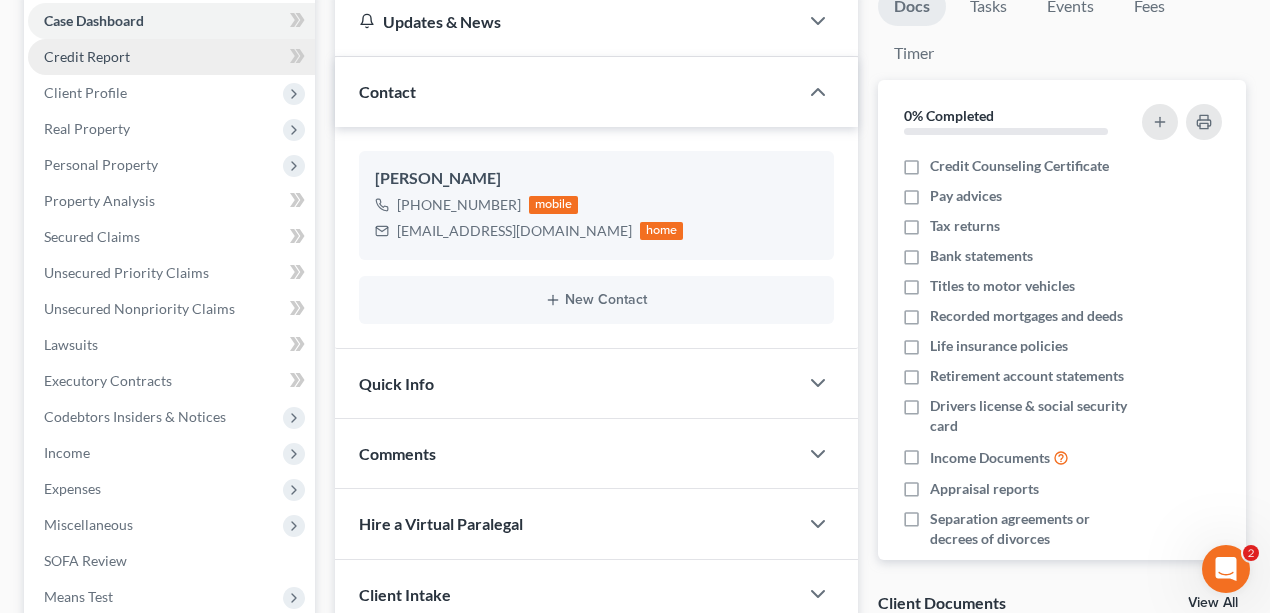 click on "Credit Report" at bounding box center [87, 56] 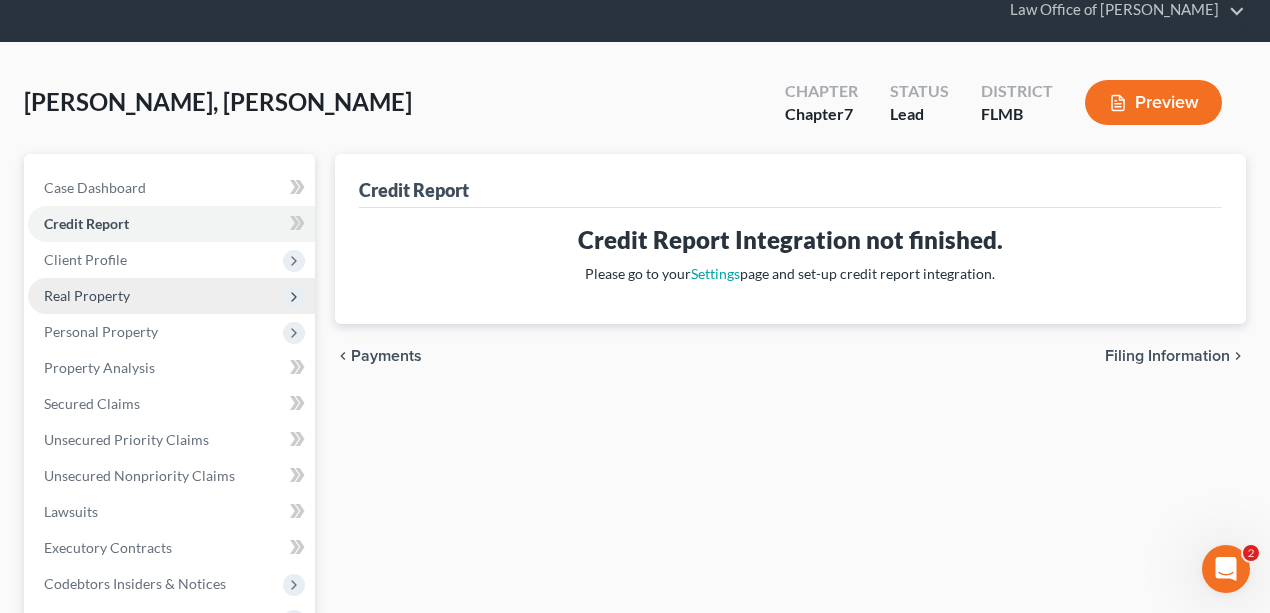scroll, scrollTop: 200, scrollLeft: 0, axis: vertical 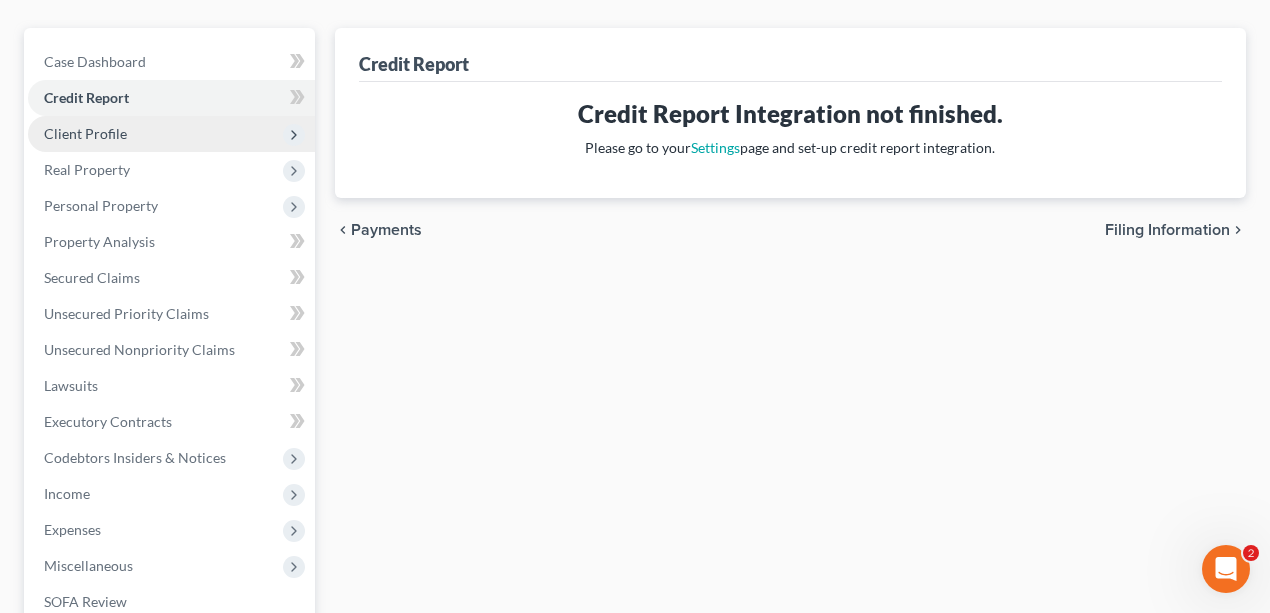 click on "Client Profile" at bounding box center (85, 133) 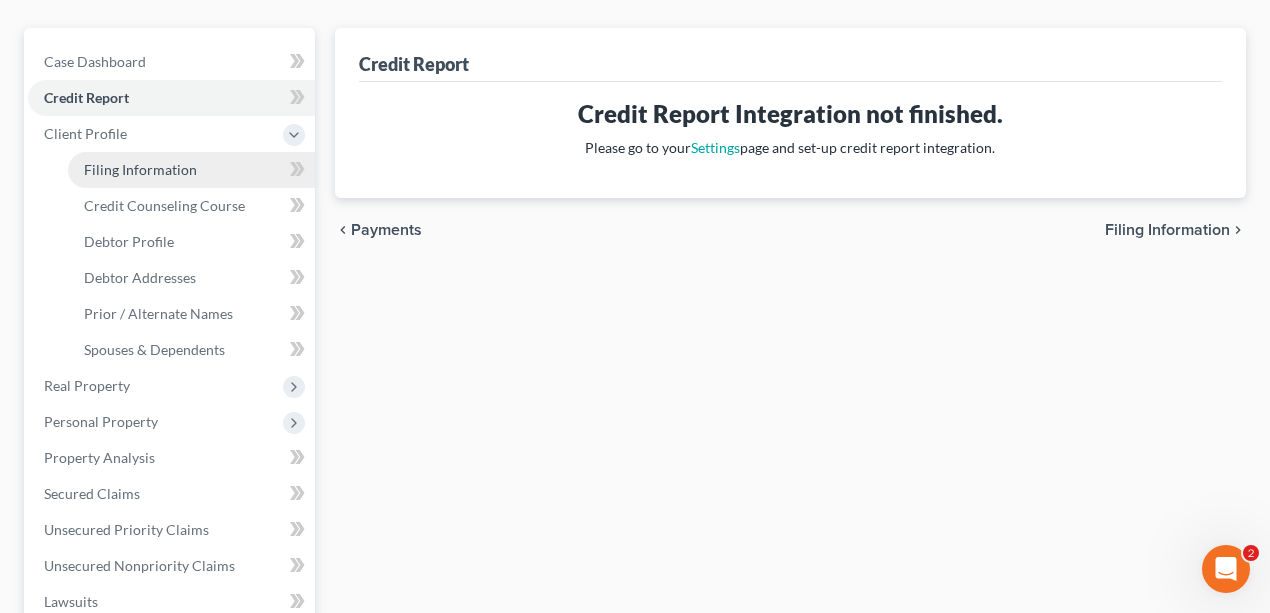 click on "Filing Information" at bounding box center (191, 170) 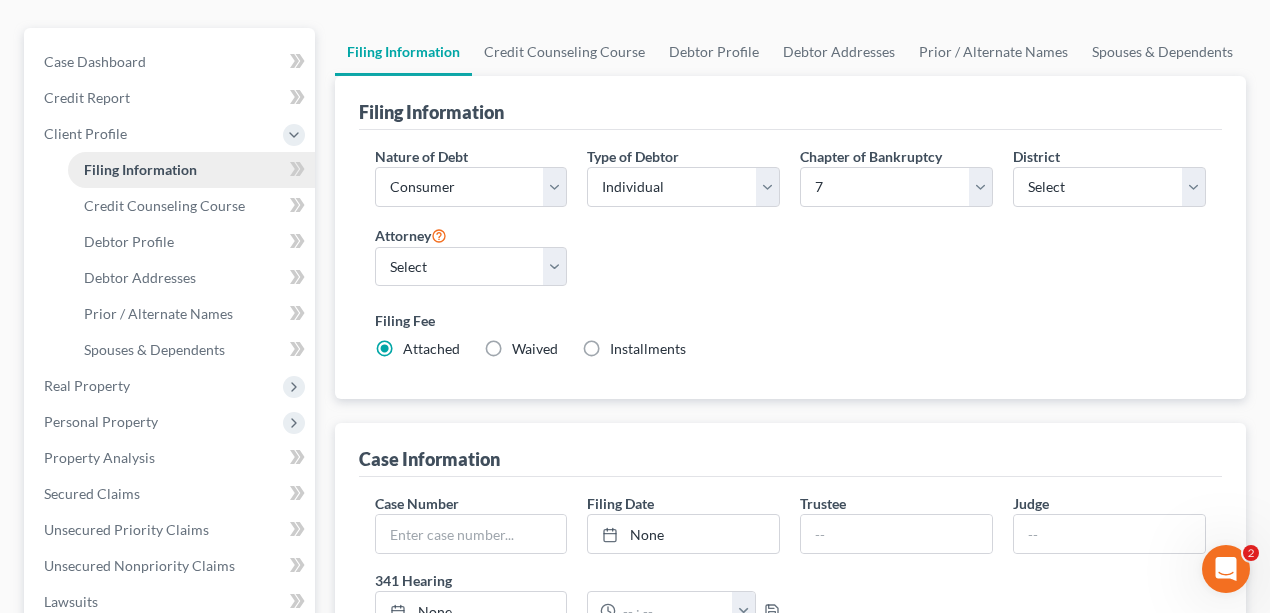 scroll, scrollTop: 0, scrollLeft: 0, axis: both 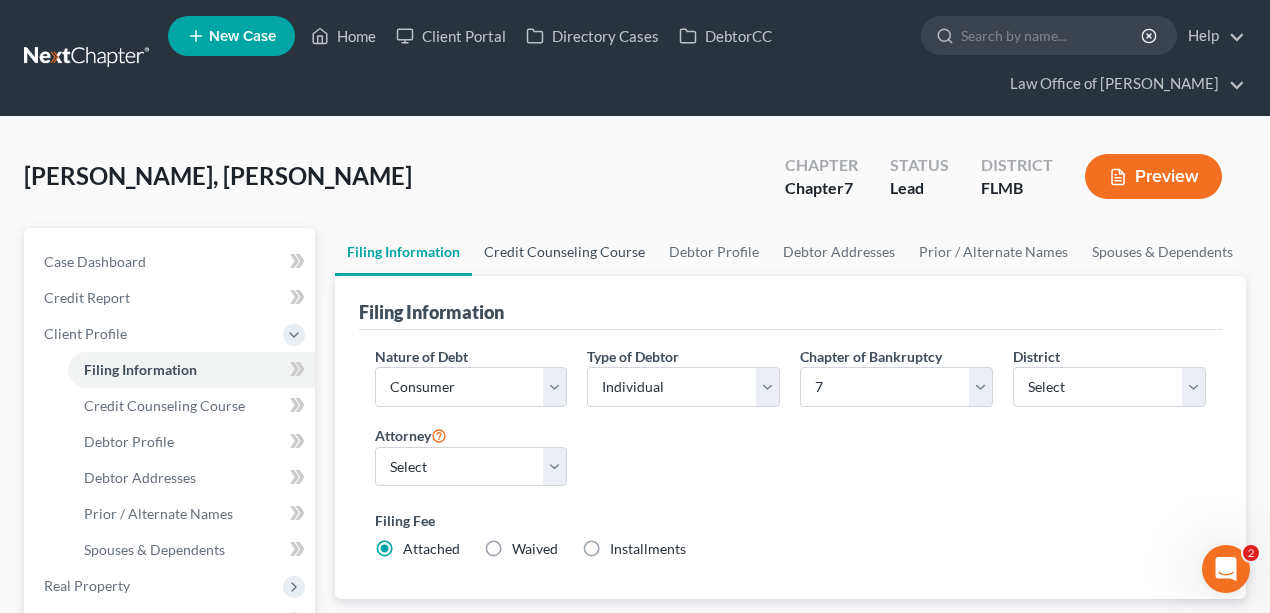 click on "Credit Counseling Course" at bounding box center (564, 252) 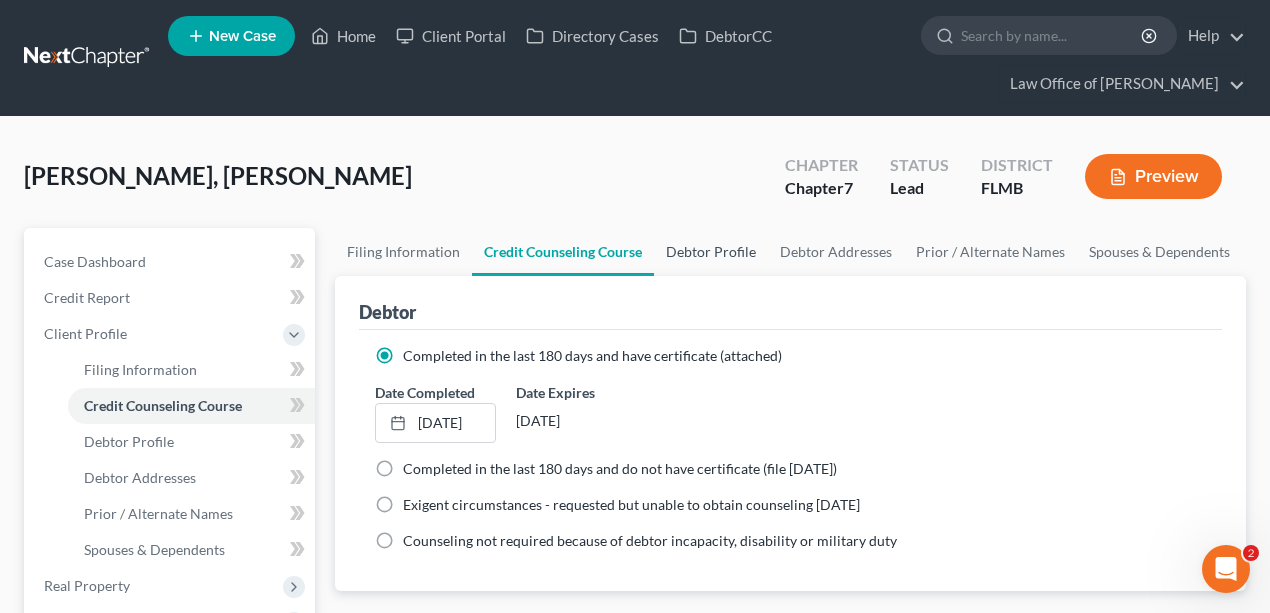 click on "Debtor Profile" at bounding box center [711, 252] 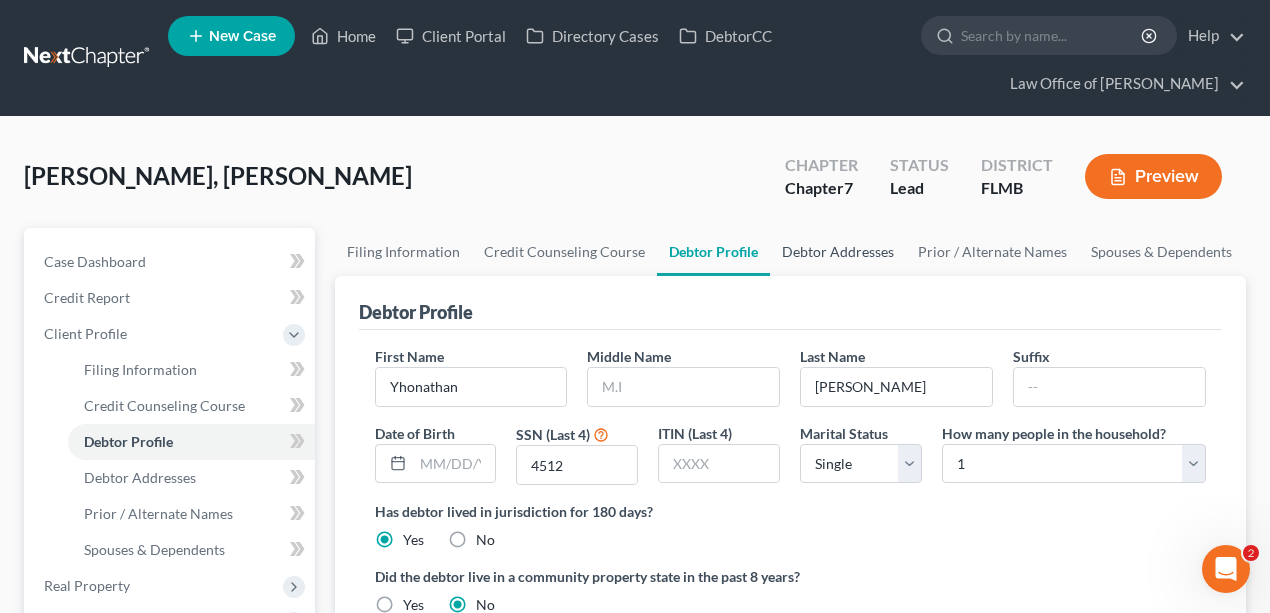 click on "Debtor Addresses" at bounding box center (838, 252) 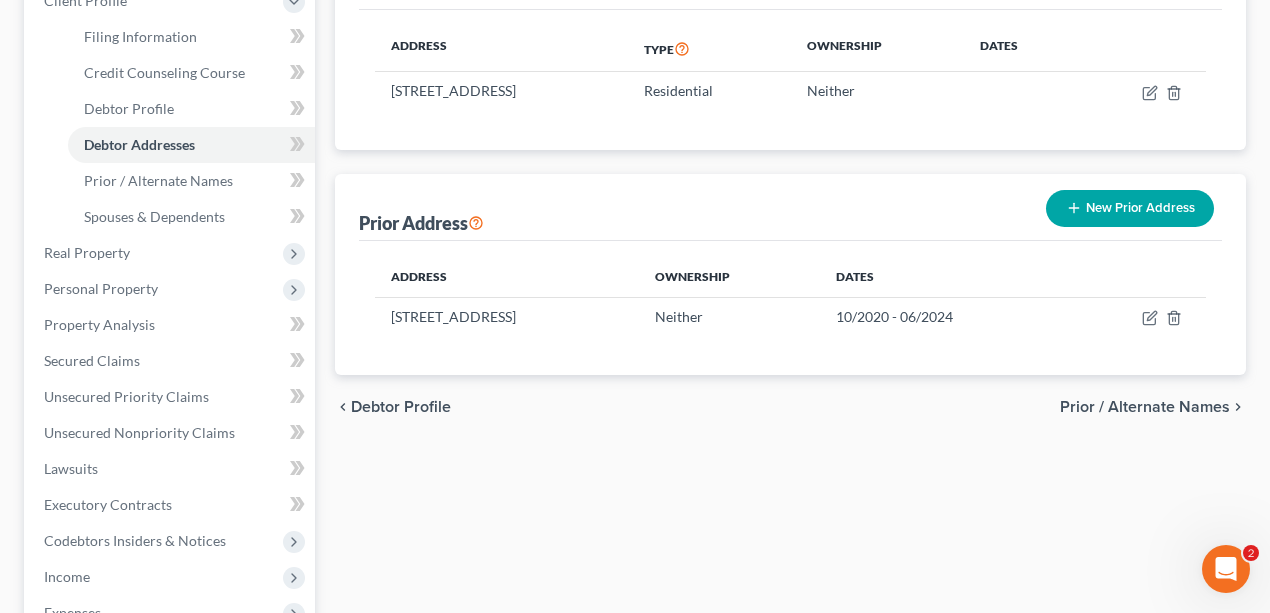 scroll, scrollTop: 0, scrollLeft: 0, axis: both 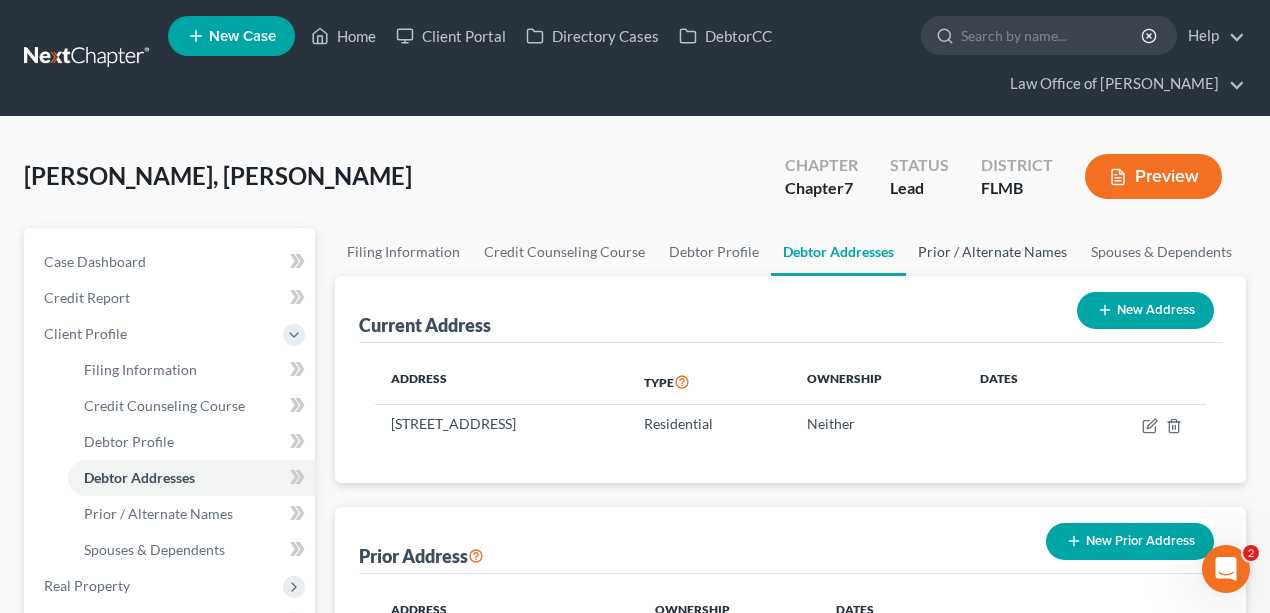 click on "Prior / Alternate Names" at bounding box center (992, 252) 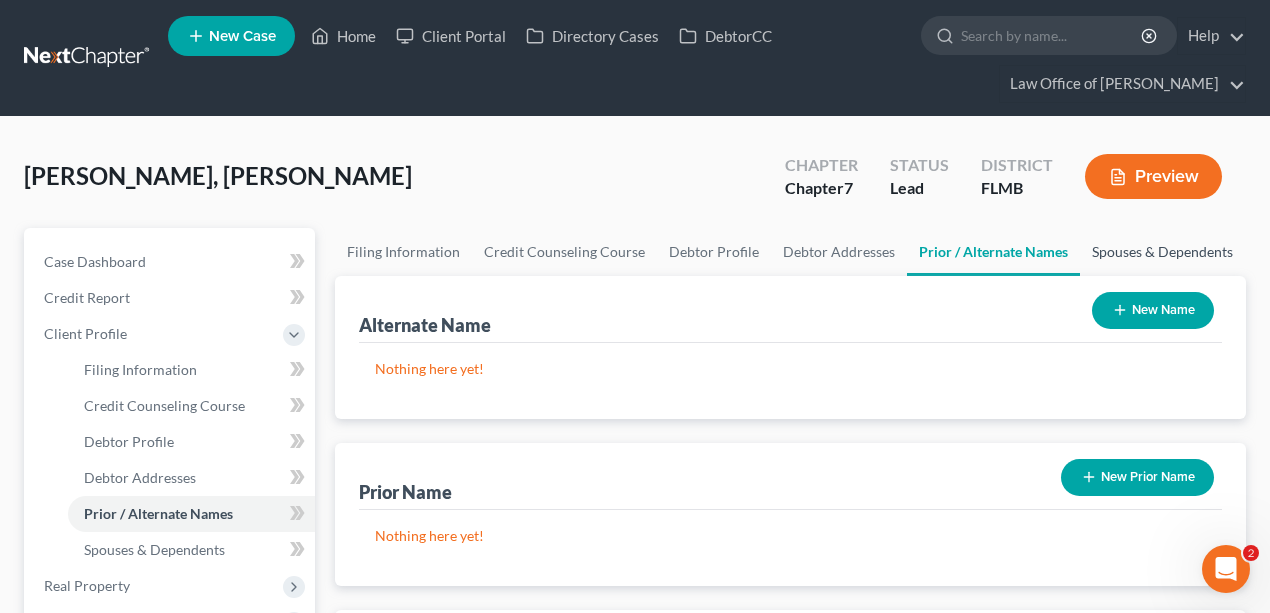 click on "Spouses & Dependents" at bounding box center [1162, 252] 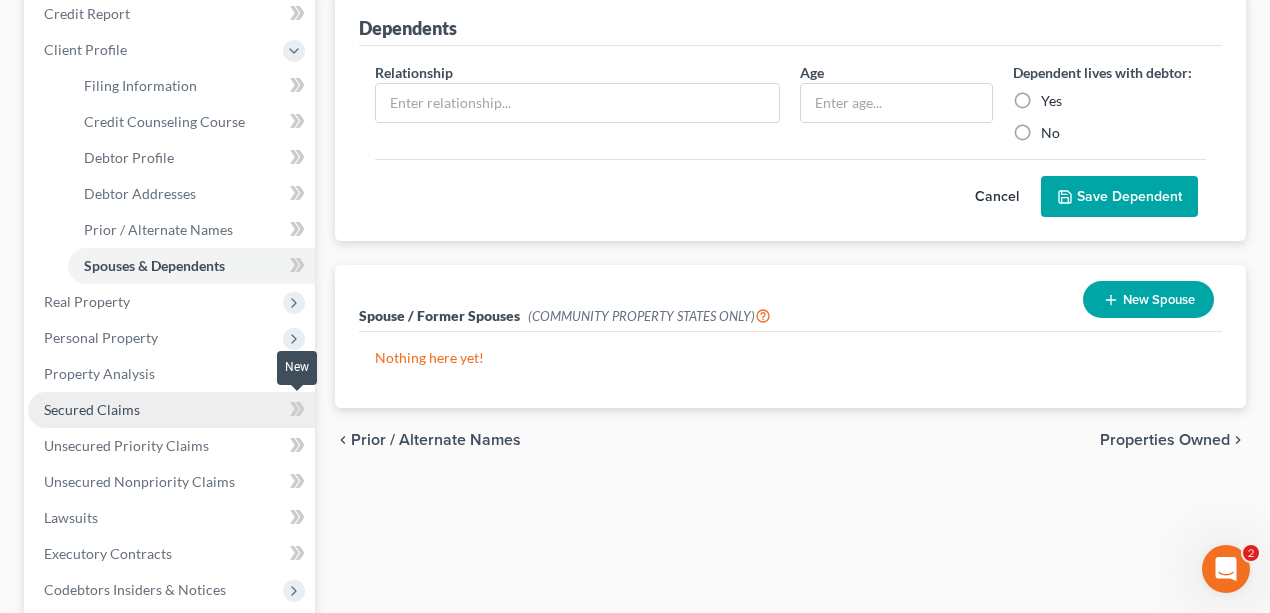 scroll, scrollTop: 400, scrollLeft: 0, axis: vertical 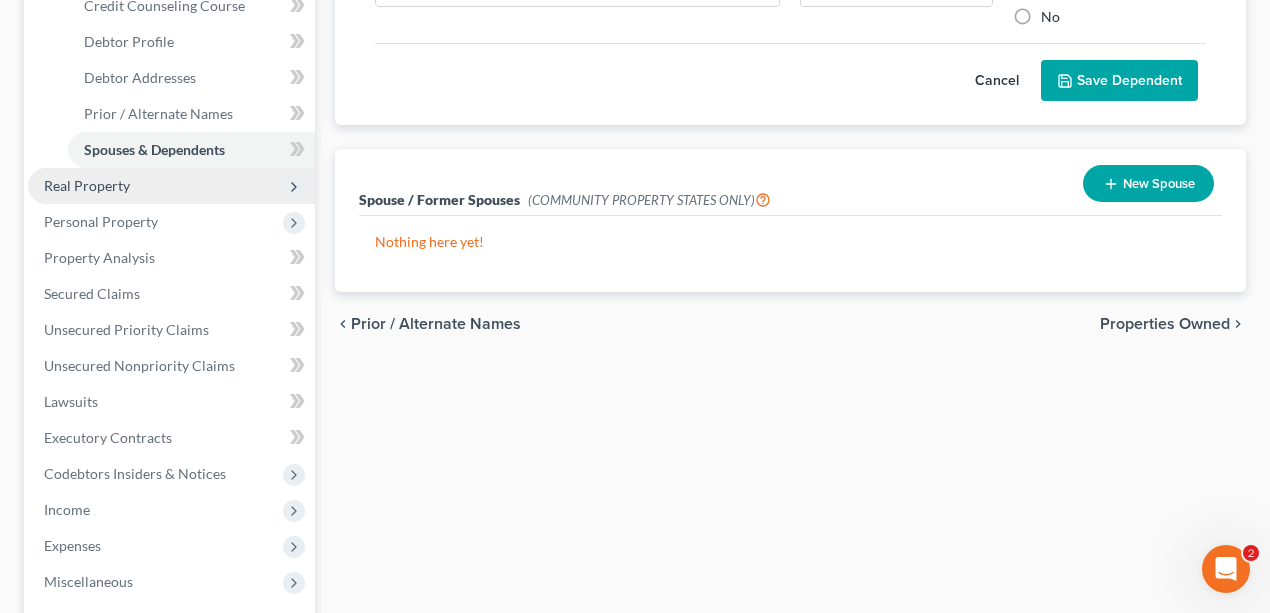 click on "Real Property" at bounding box center [171, 186] 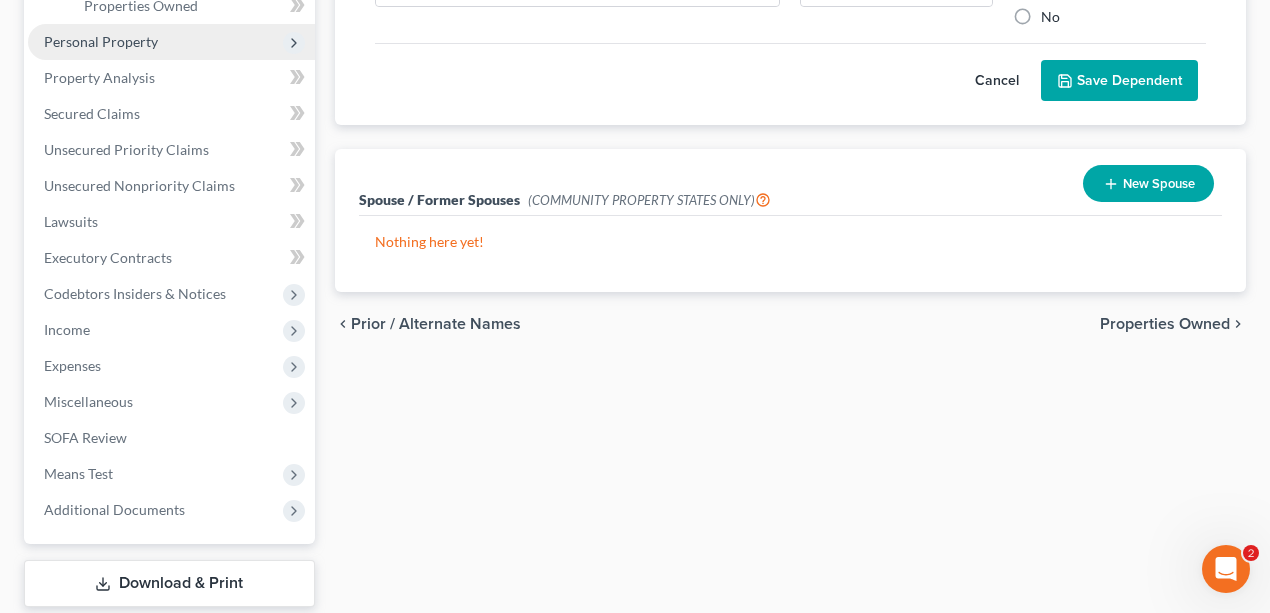 click on "Personal Property" at bounding box center (101, 41) 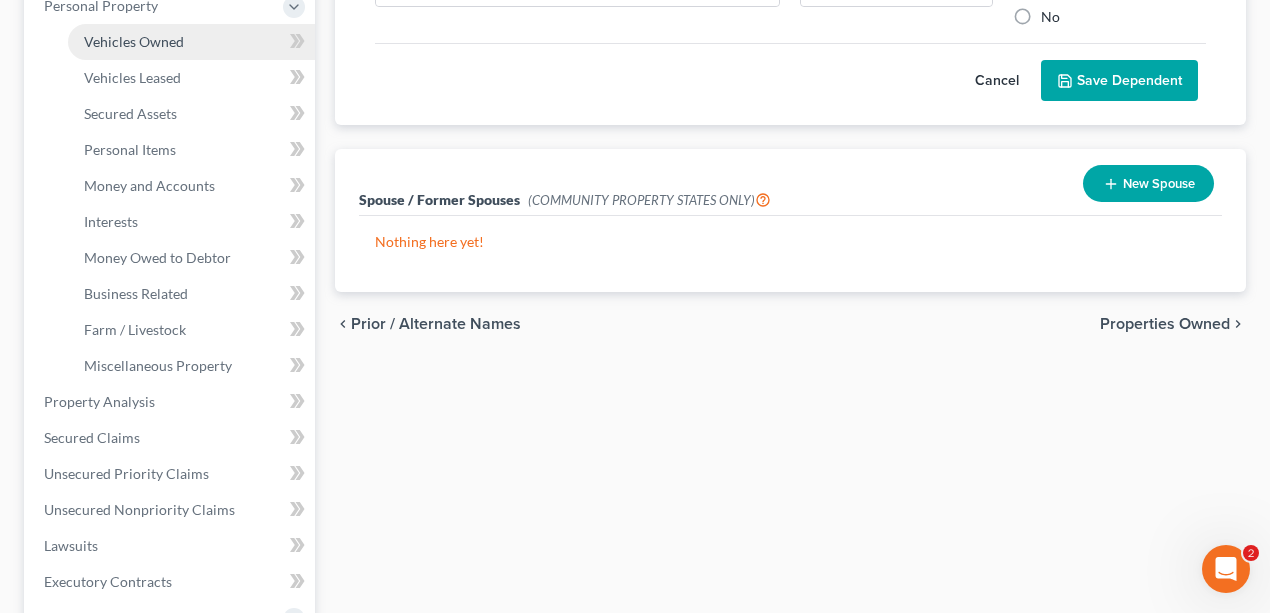 click on "Vehicles Owned" at bounding box center [134, 41] 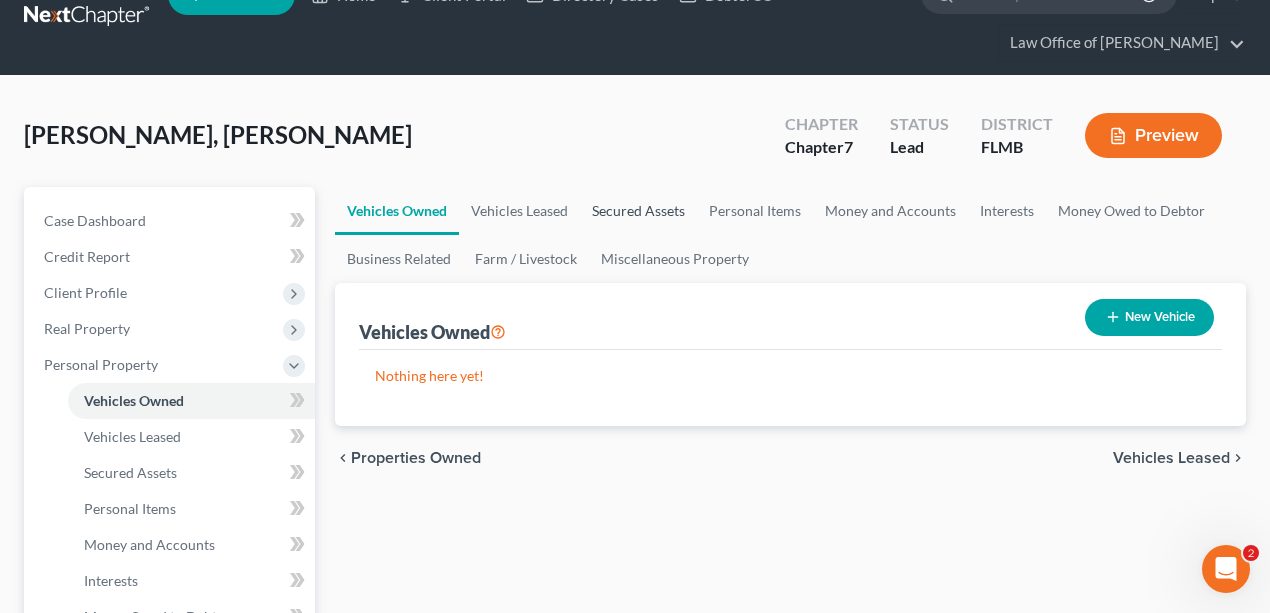 scroll, scrollTop: 0, scrollLeft: 0, axis: both 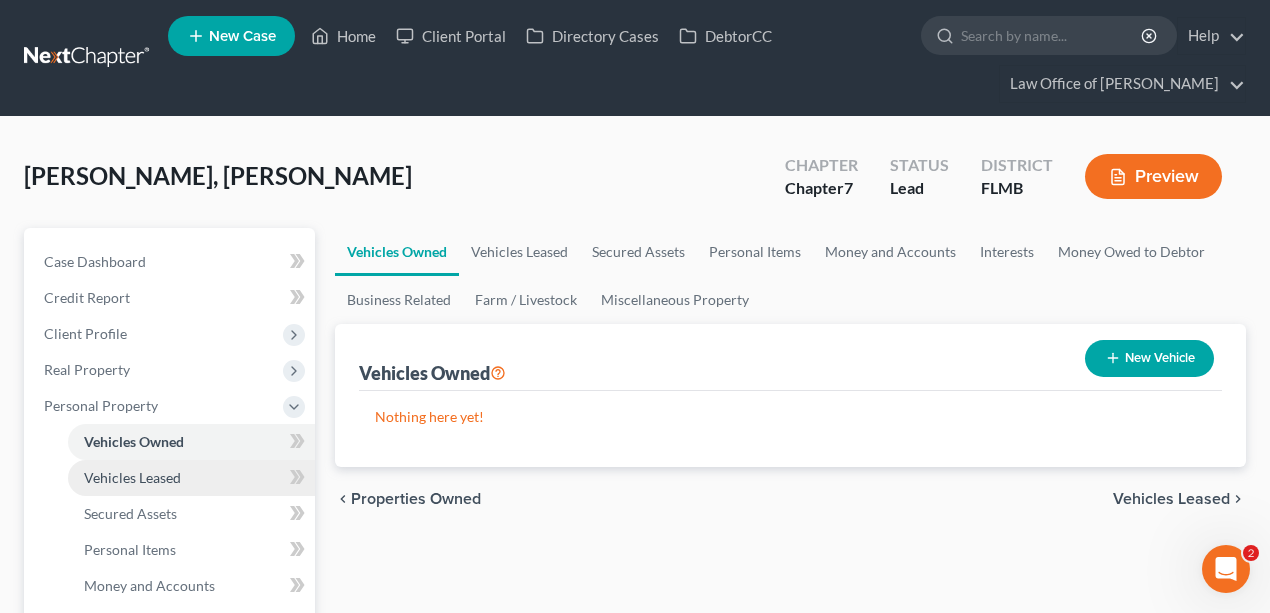 click on "Vehicles Leased" at bounding box center [191, 478] 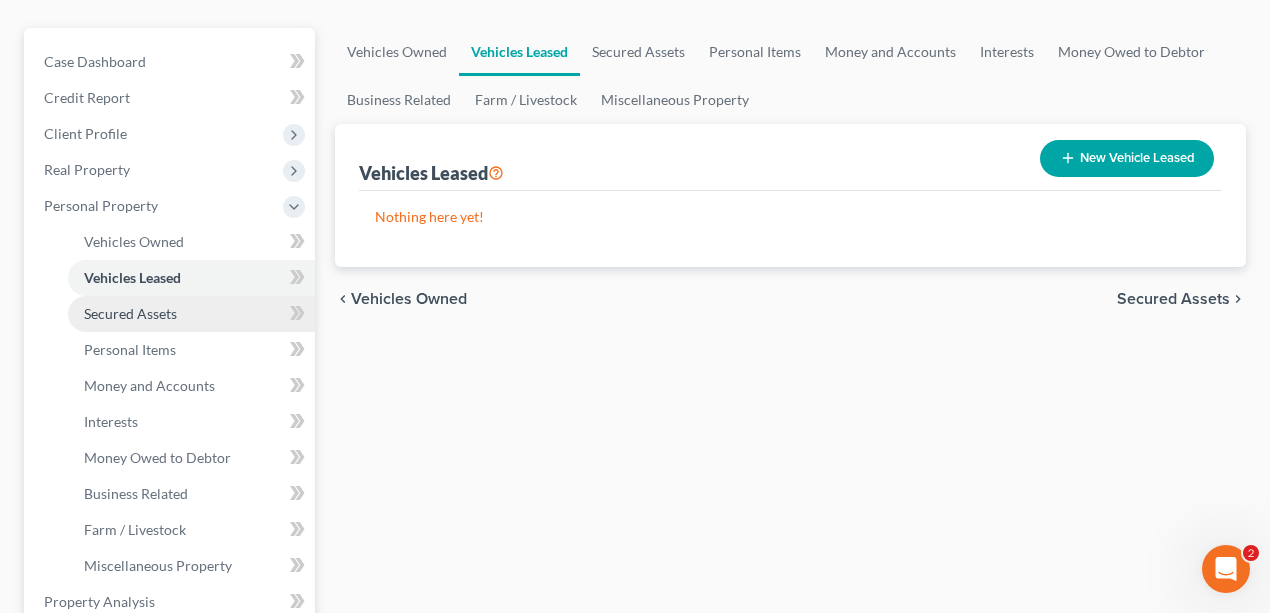 click on "Secured Assets" at bounding box center [130, 313] 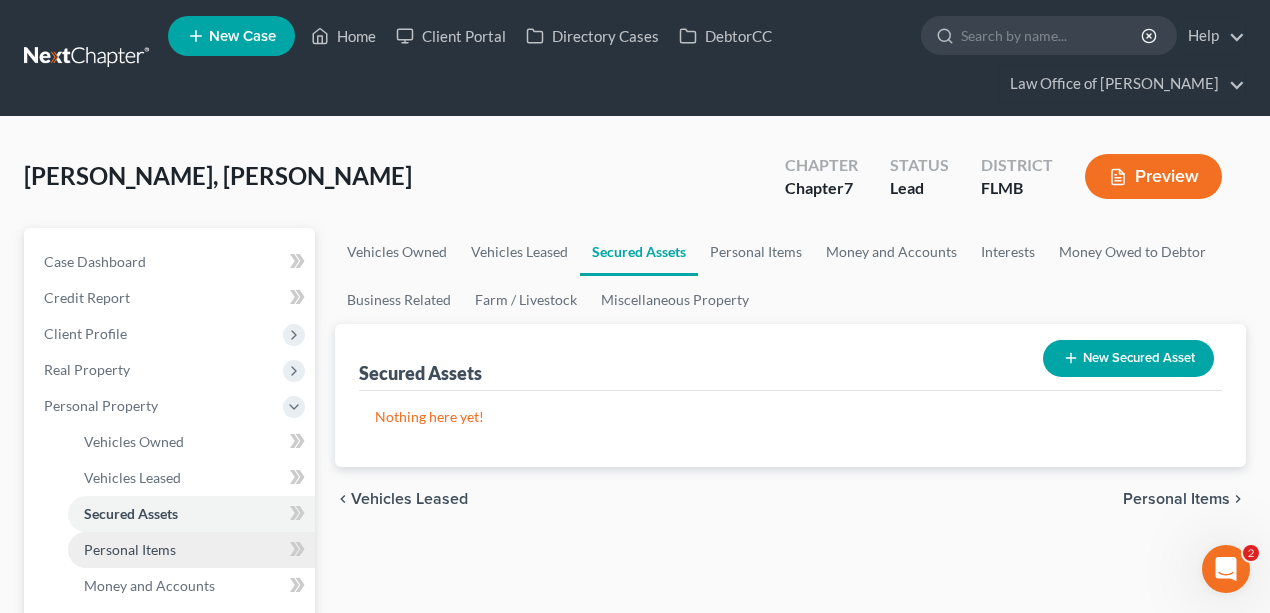 scroll, scrollTop: 66, scrollLeft: 0, axis: vertical 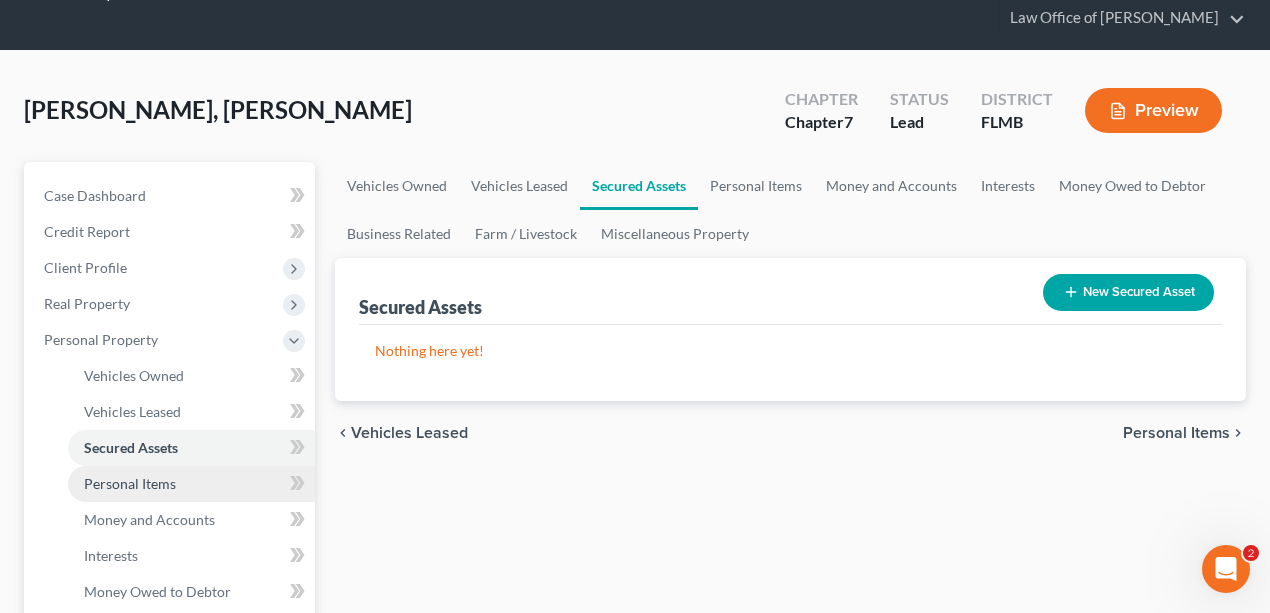 click on "Personal Items" at bounding box center [191, 484] 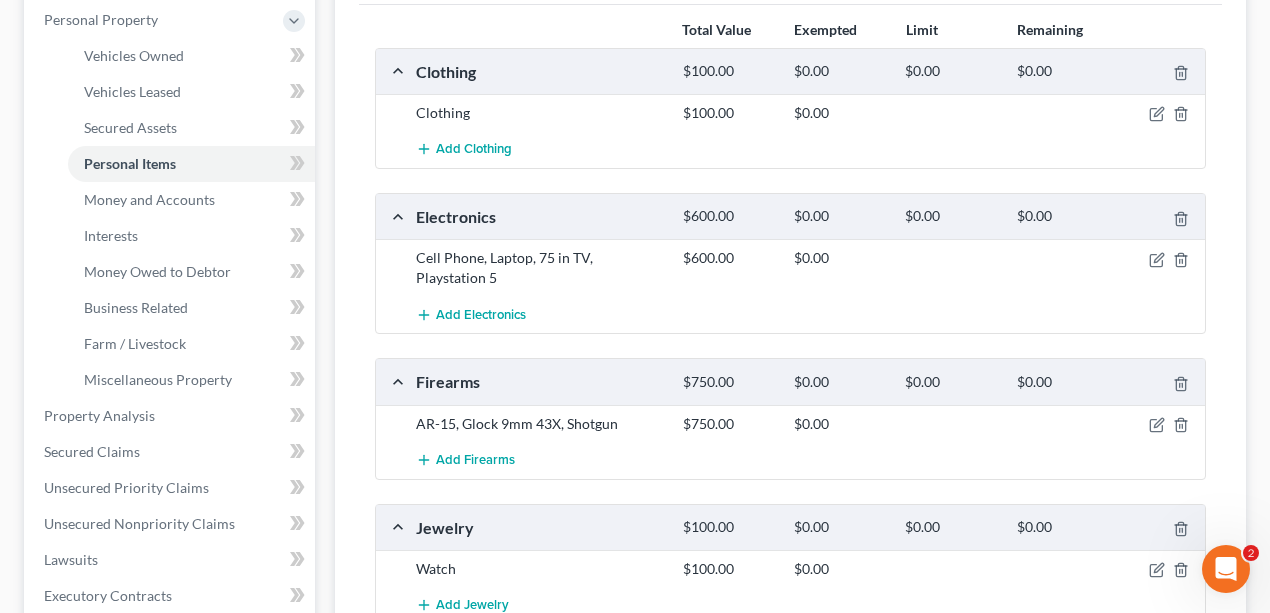 scroll, scrollTop: 333, scrollLeft: 0, axis: vertical 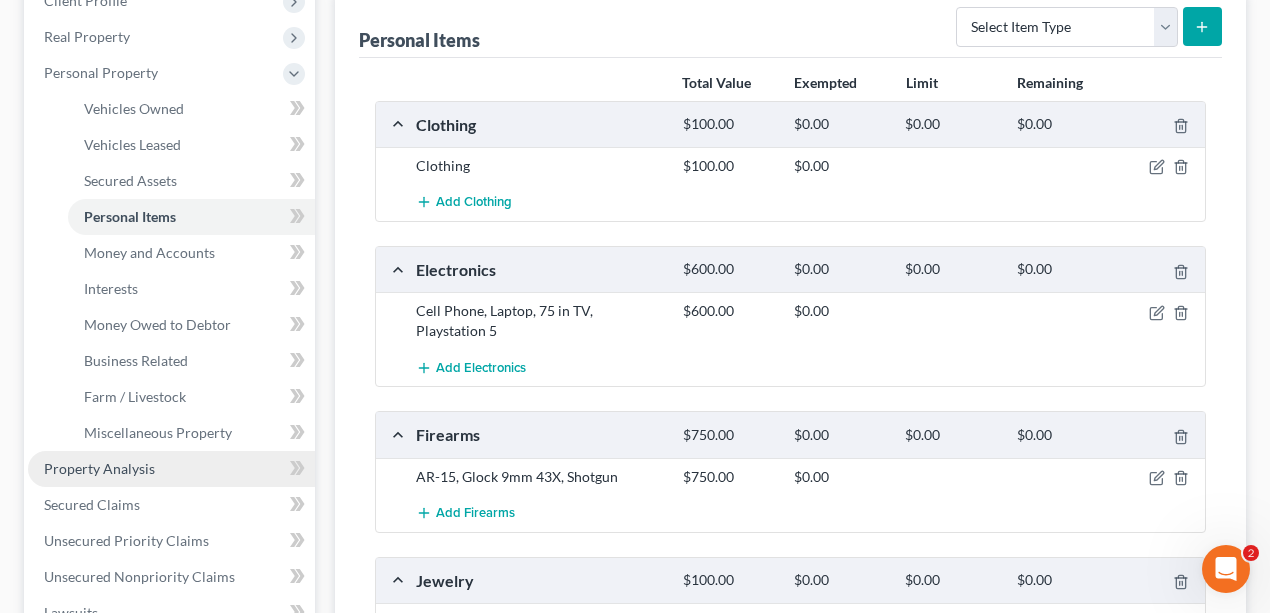 click on "Property Analysis" at bounding box center (99, 468) 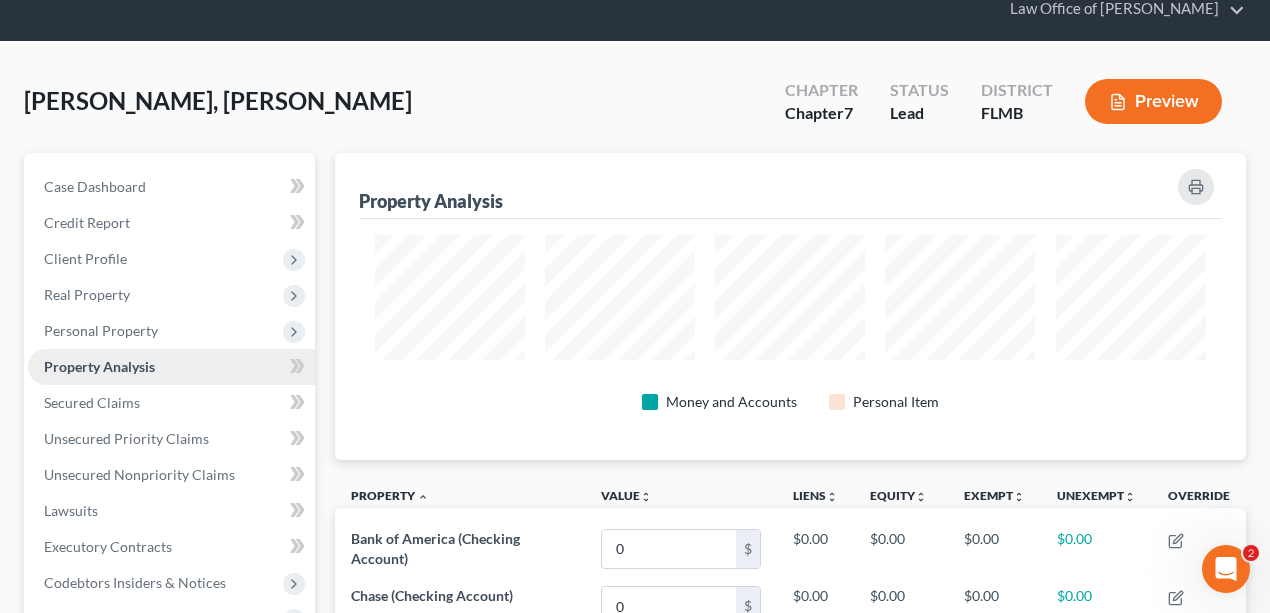 scroll, scrollTop: 0, scrollLeft: 0, axis: both 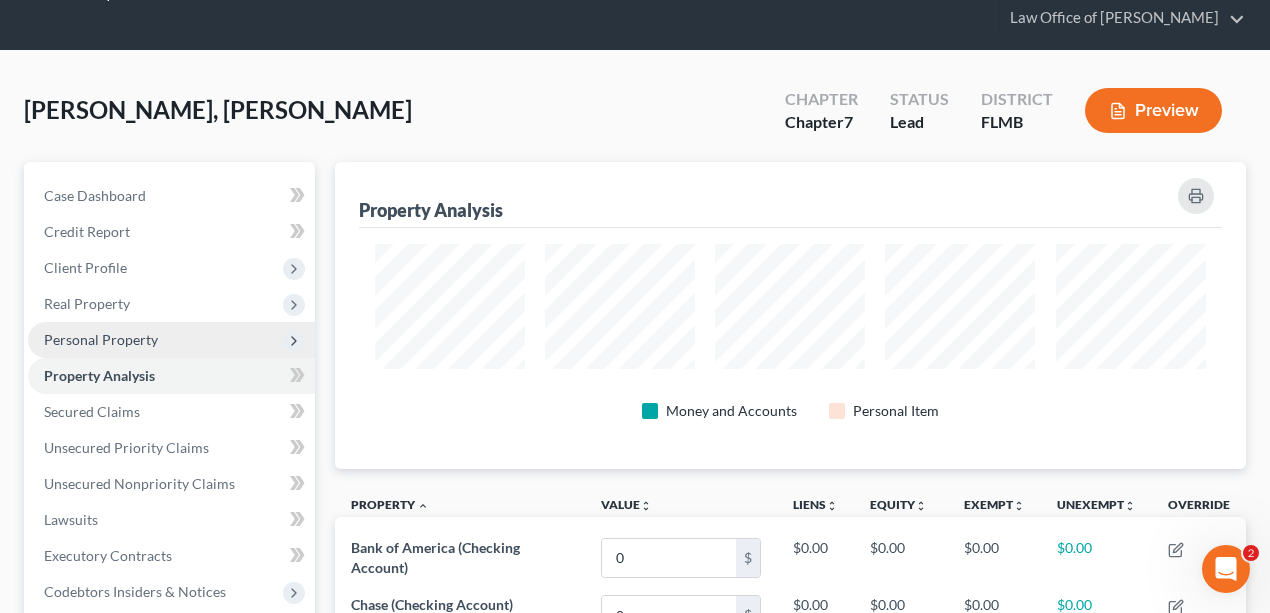 click on "Personal Property" at bounding box center (101, 339) 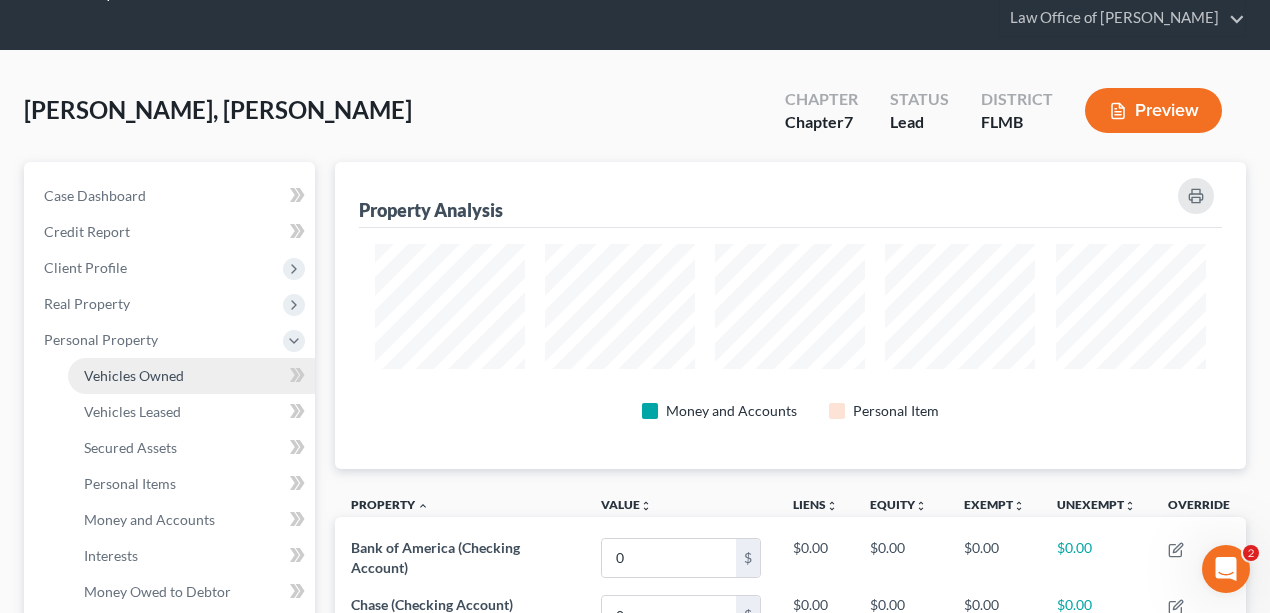 click on "Vehicles Owned" at bounding box center [134, 375] 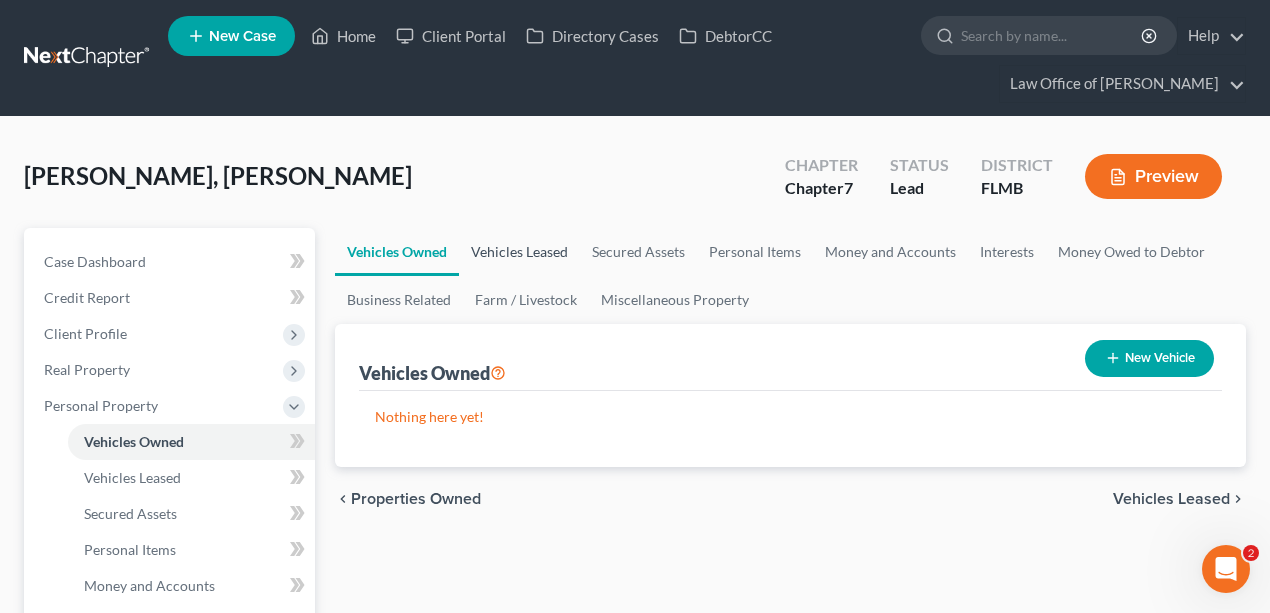 click on "Vehicles Leased" at bounding box center (519, 252) 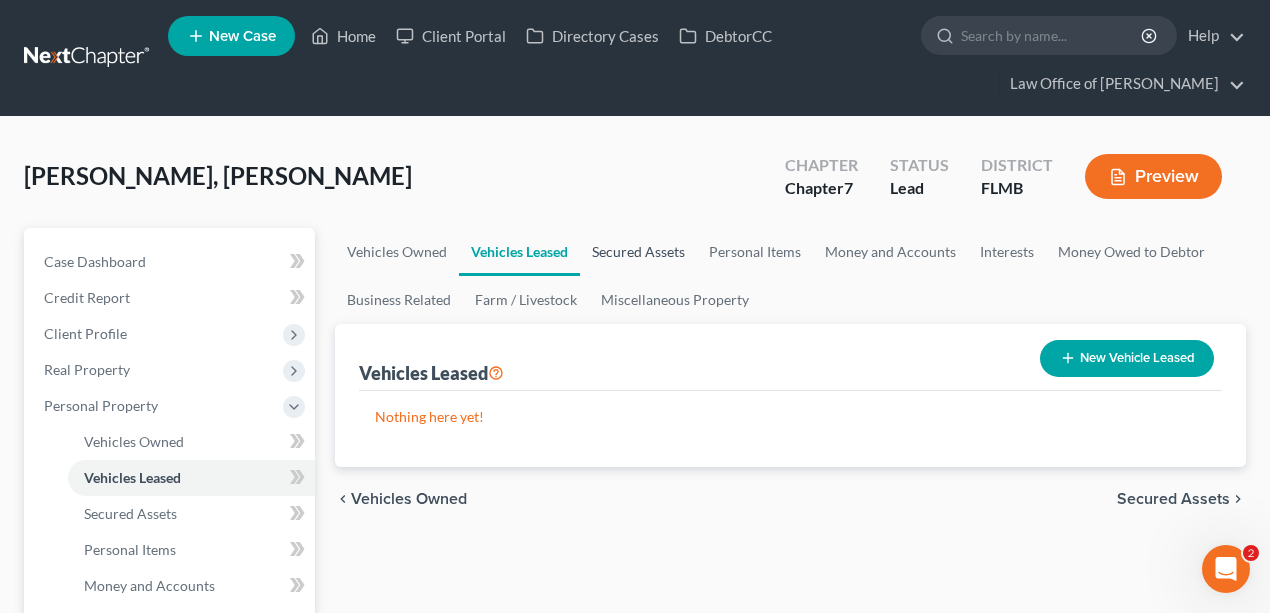 click on "Secured Assets" at bounding box center (638, 252) 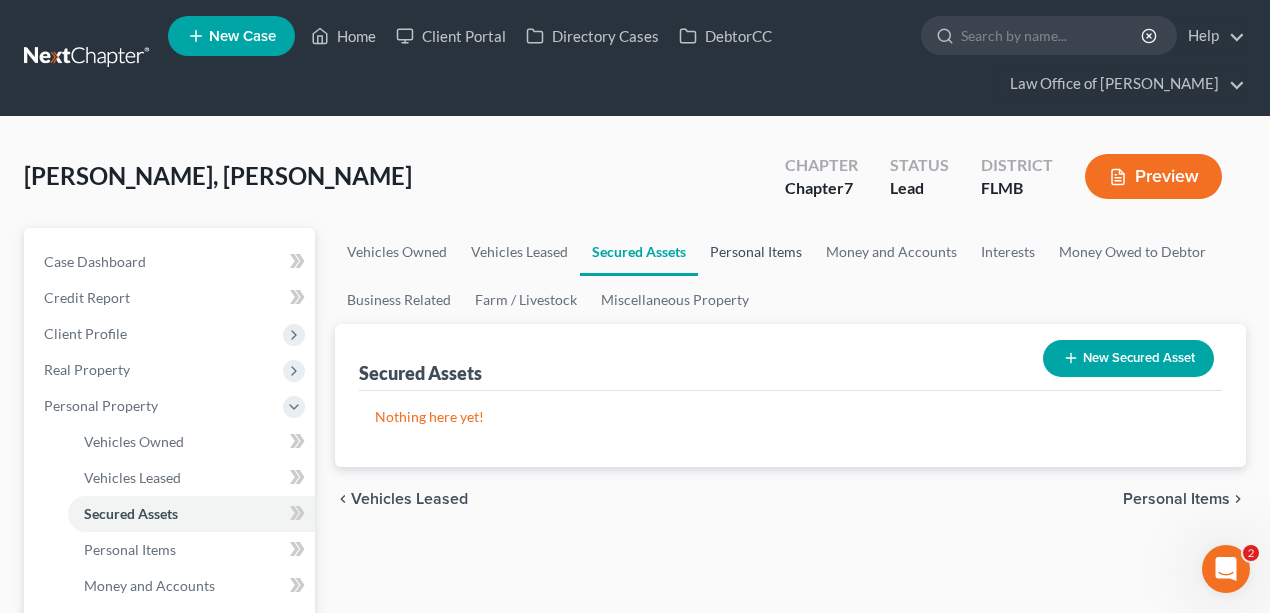 click on "Personal Items" at bounding box center [756, 252] 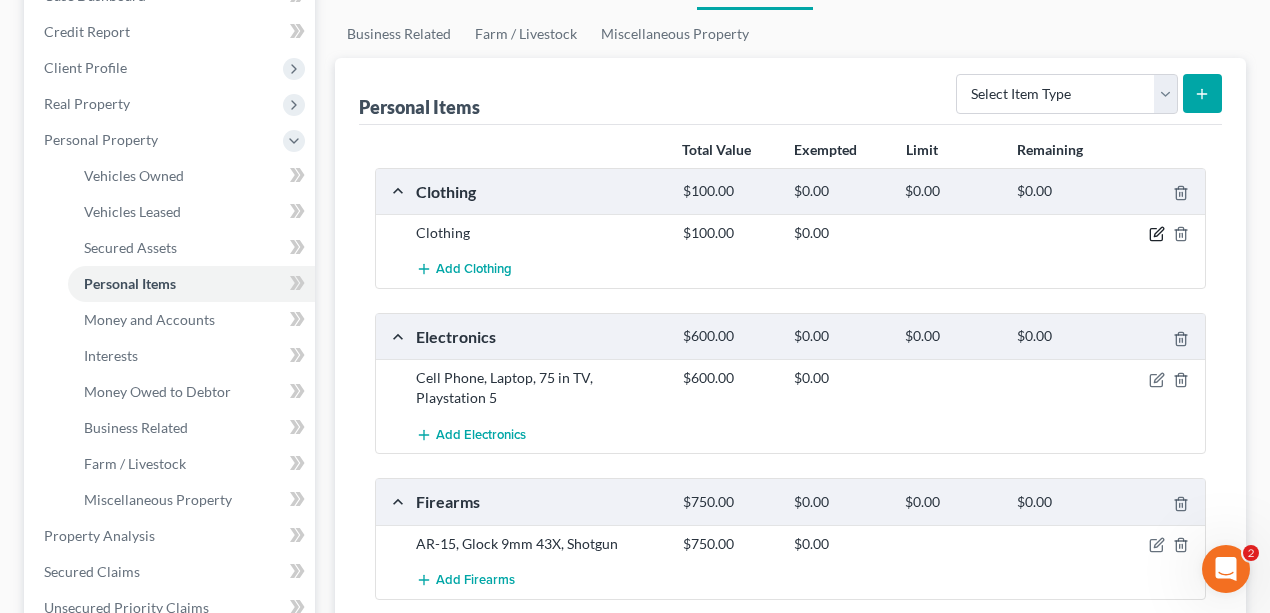 click 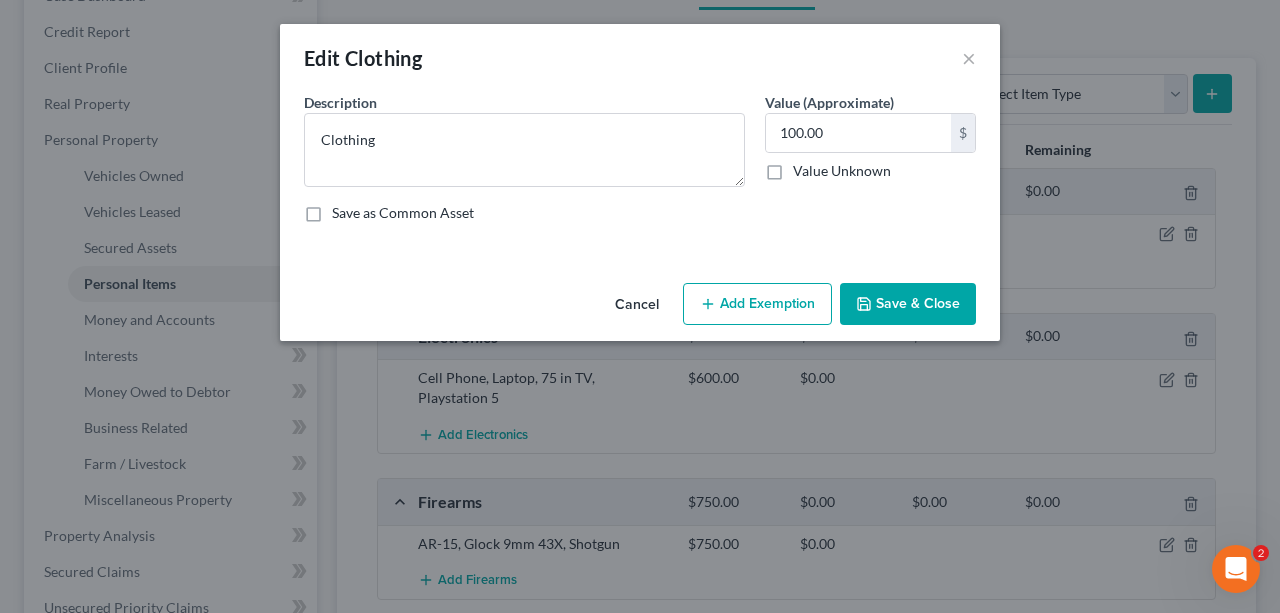 click on "Add Exemption" at bounding box center [757, 304] 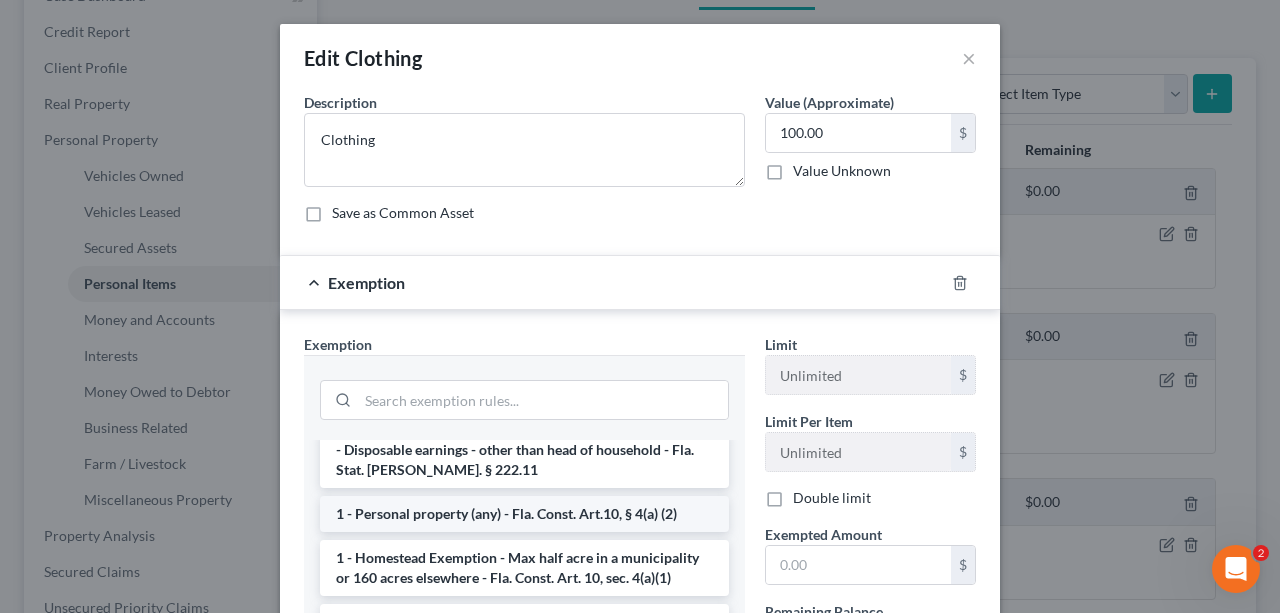 click on "1 - Personal property (any) - Fla. Const. Art.10, § 4(a) (2)" at bounding box center (524, 514) 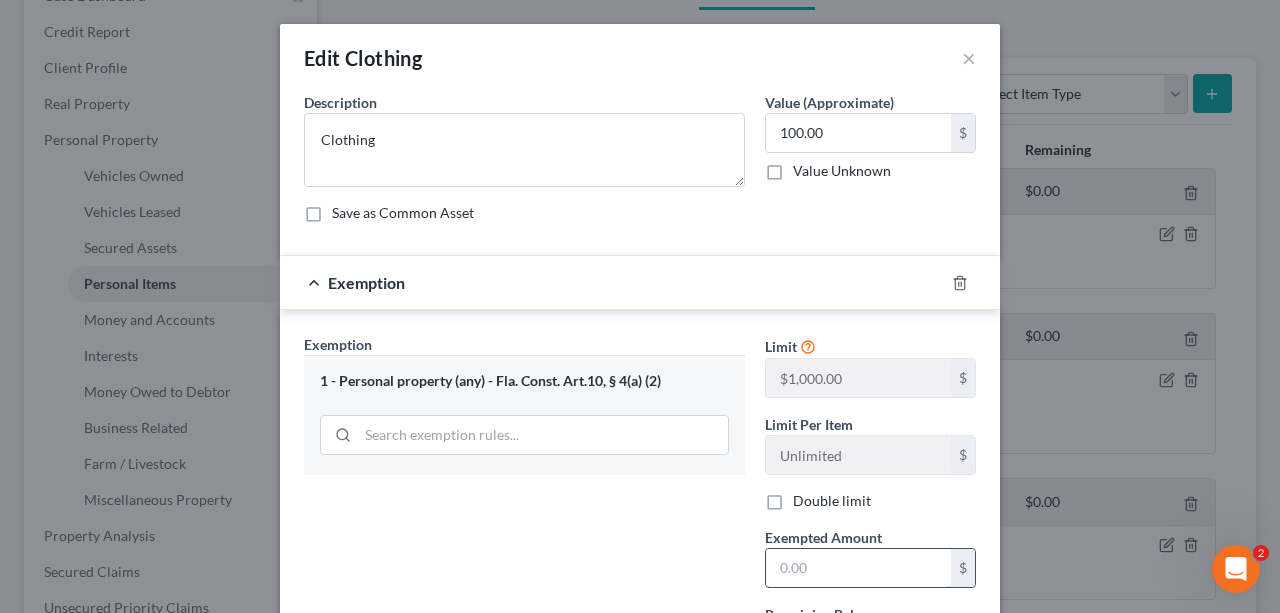 click at bounding box center (858, 568) 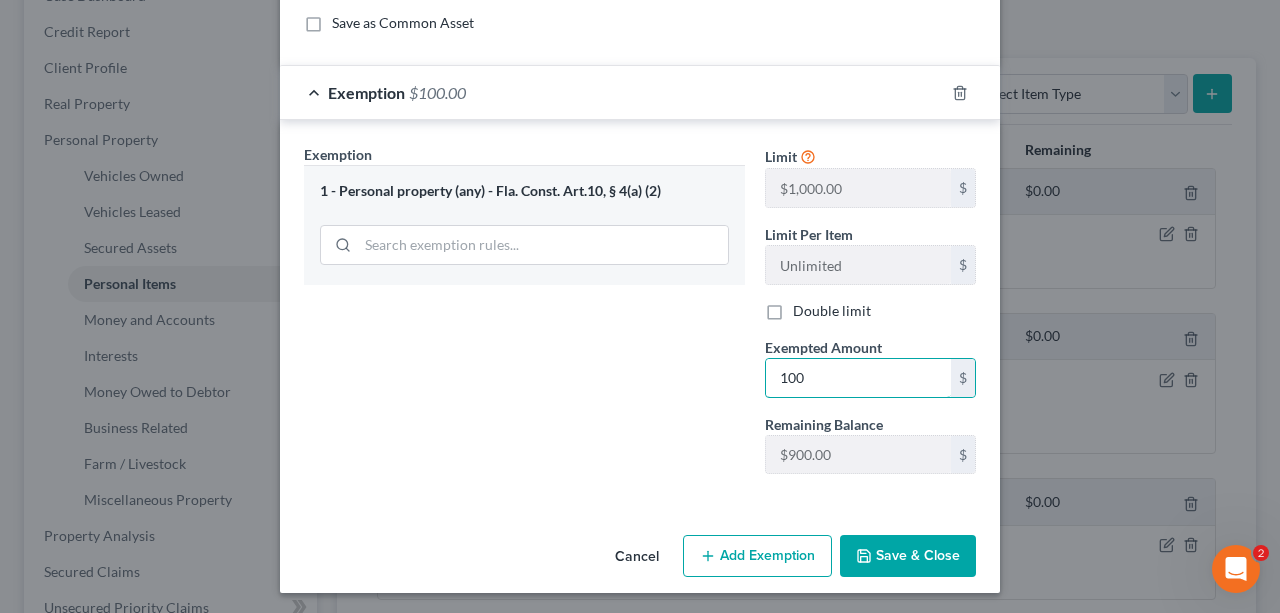 type on "100" 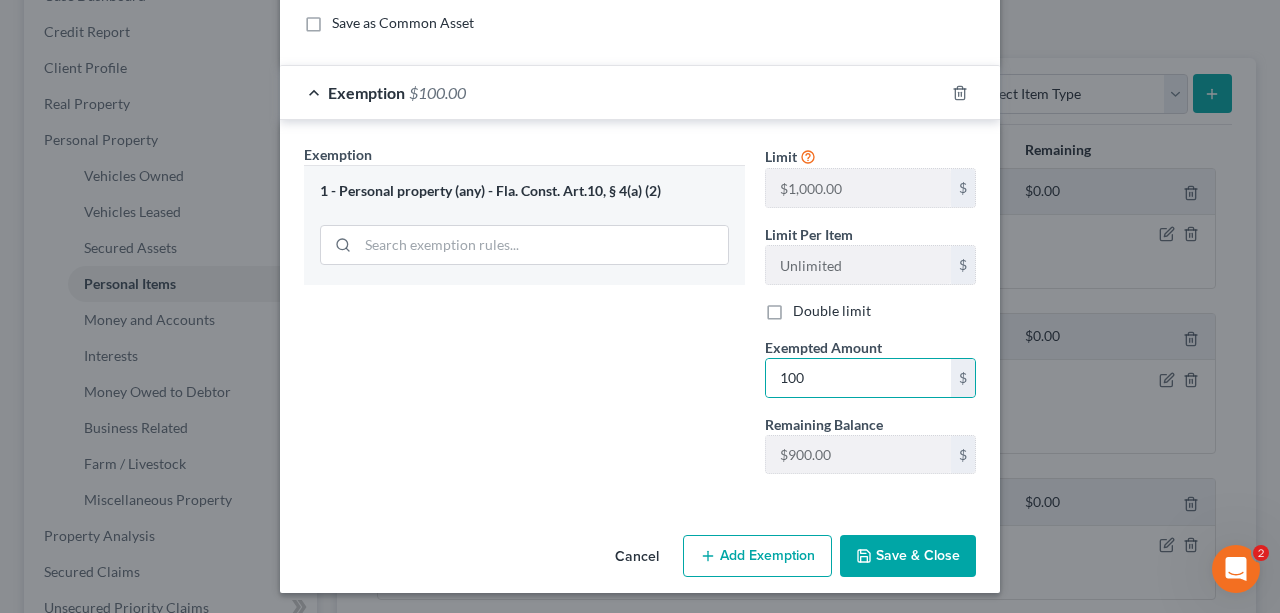 click on "Save & Close" at bounding box center [908, 556] 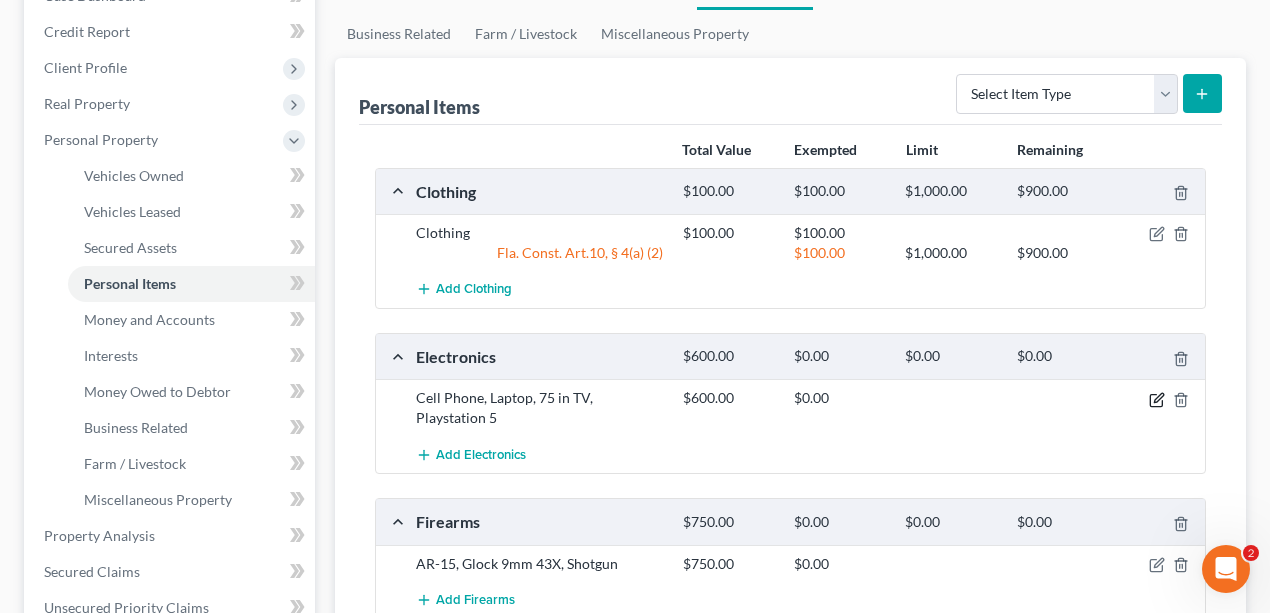 click 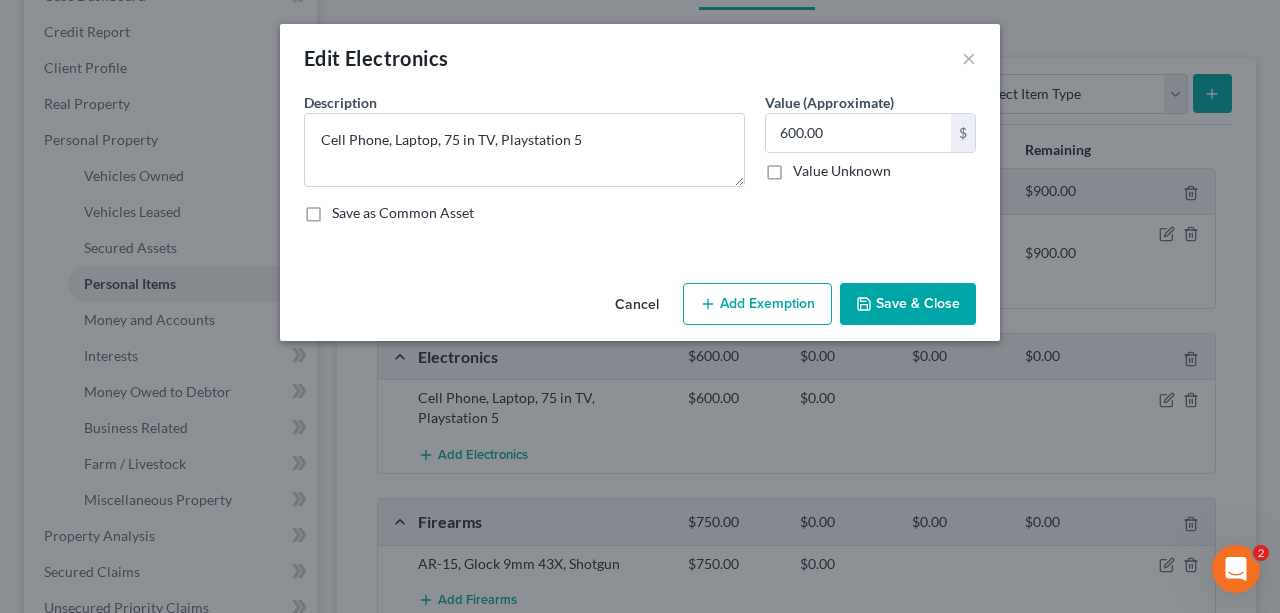 click on "Add Exemption" at bounding box center (757, 304) 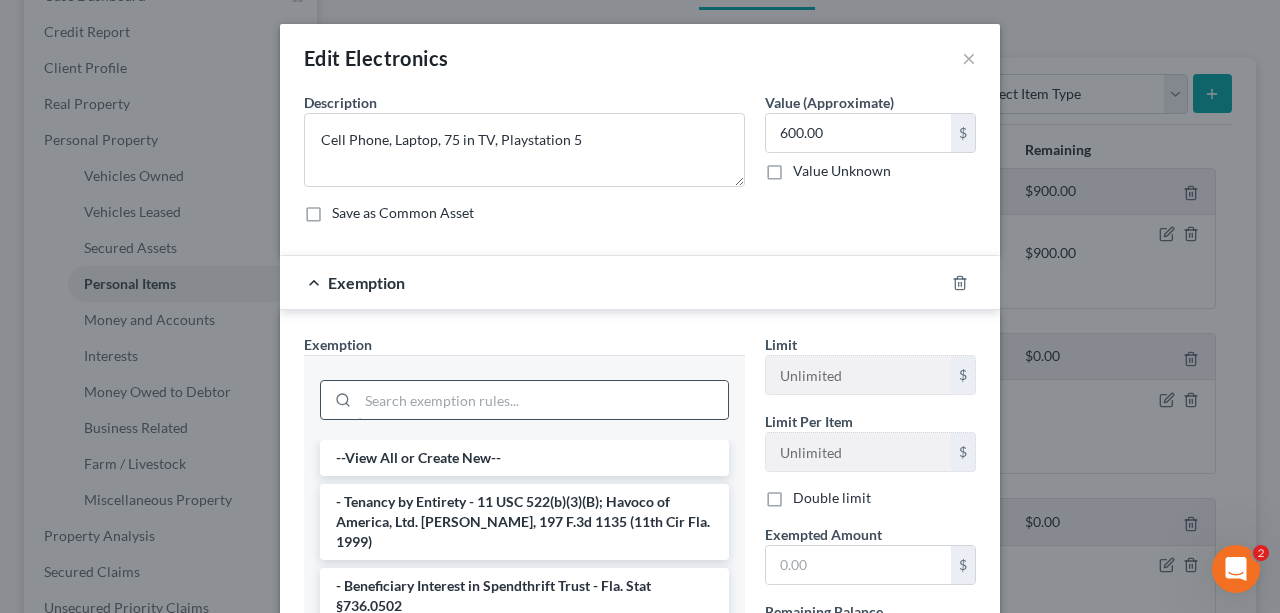 click at bounding box center [543, 400] 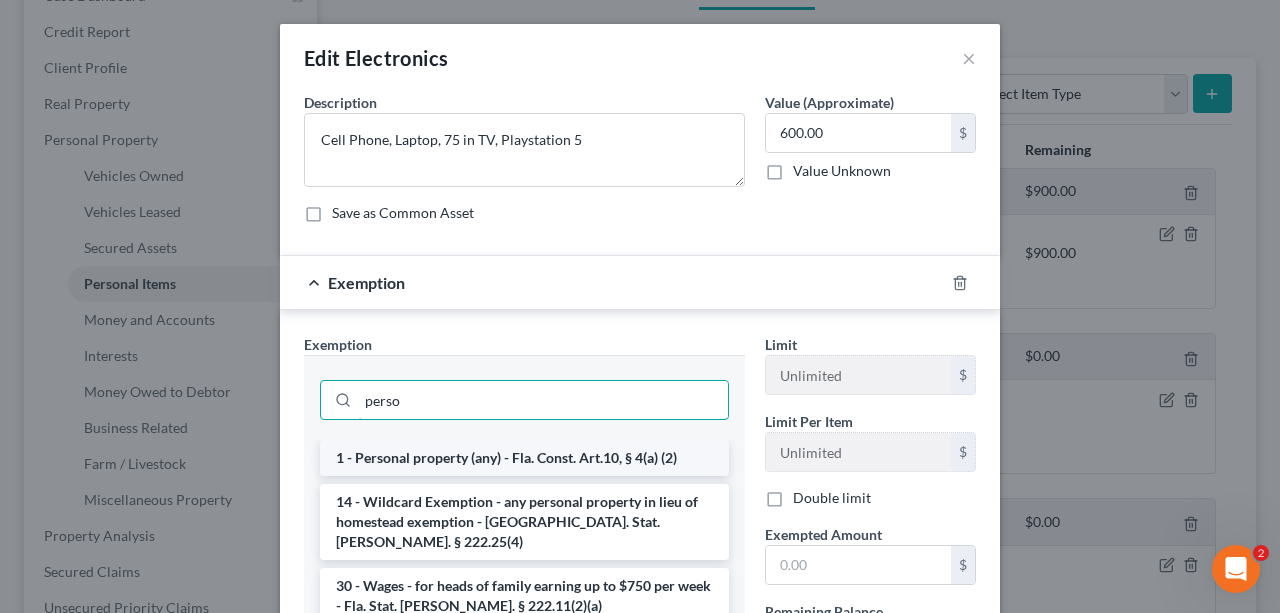 type on "perso" 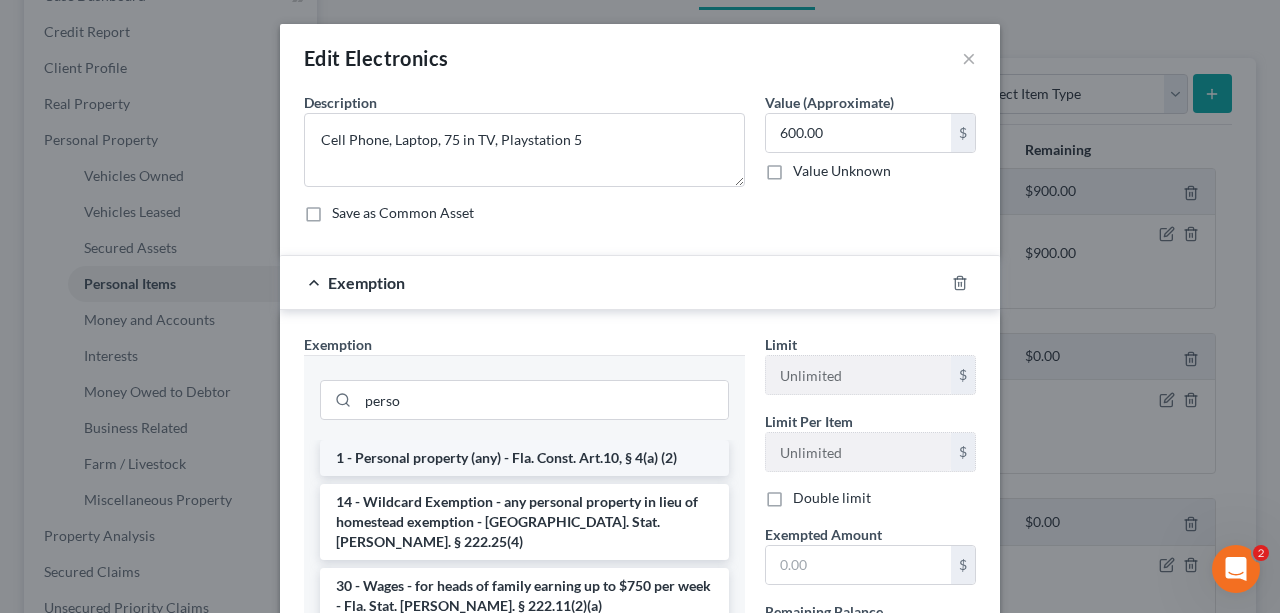 click on "1 - Personal property (any) - Fla. Const. Art.10, § 4(a) (2)" at bounding box center [524, 458] 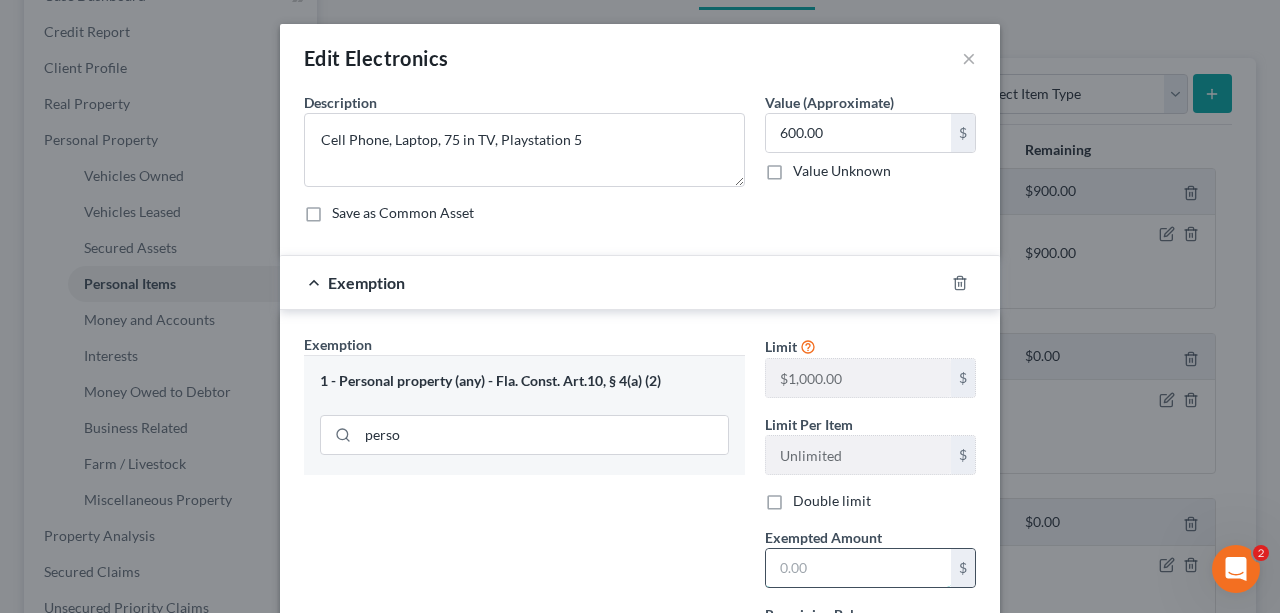 click at bounding box center [858, 568] 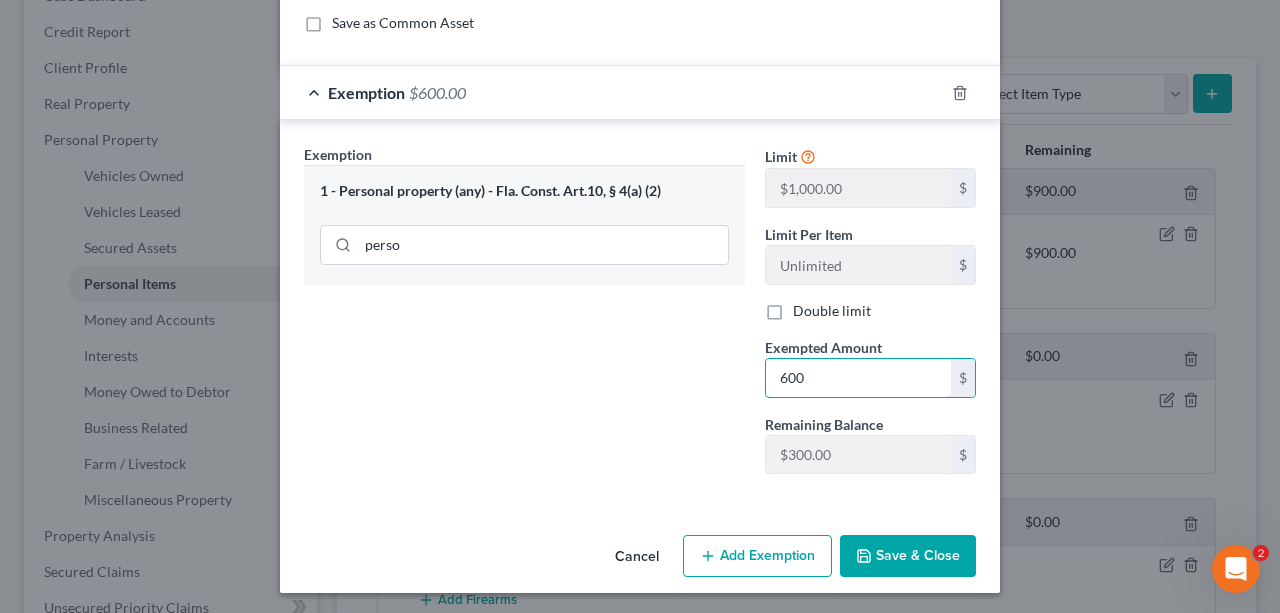 type on "600" 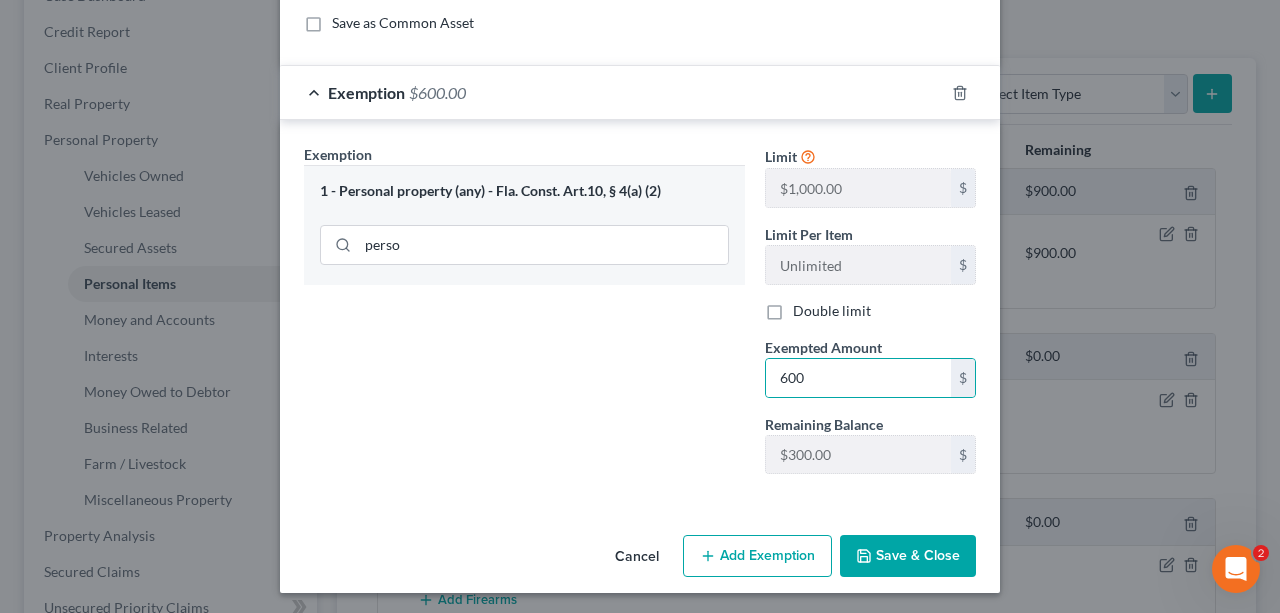 click 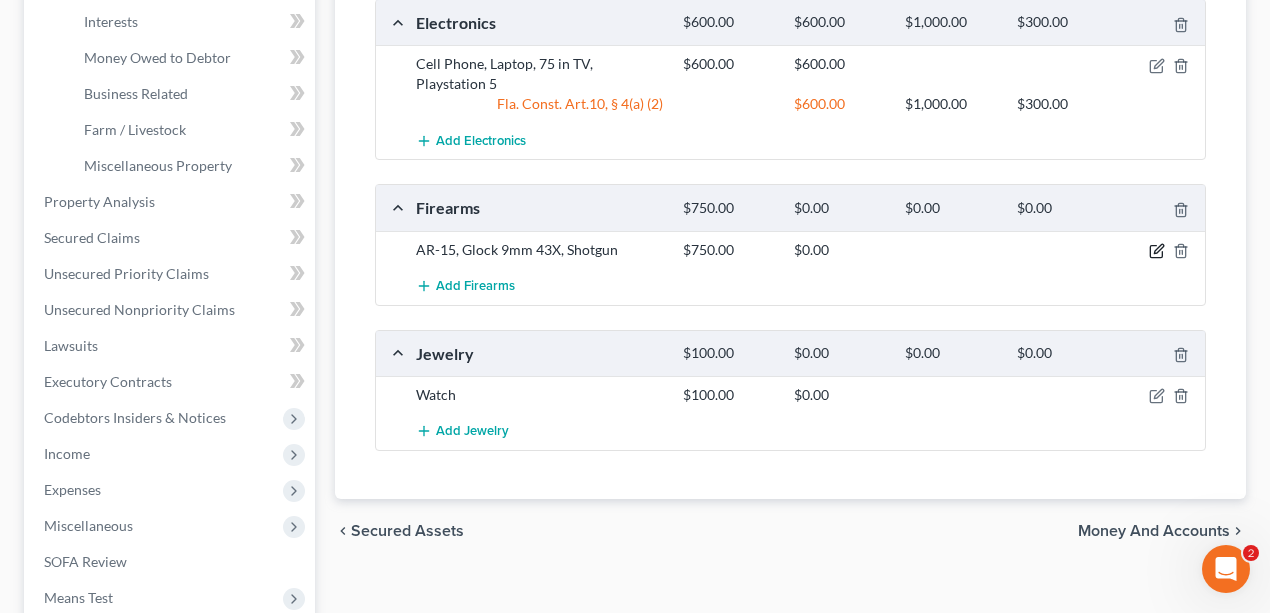 click 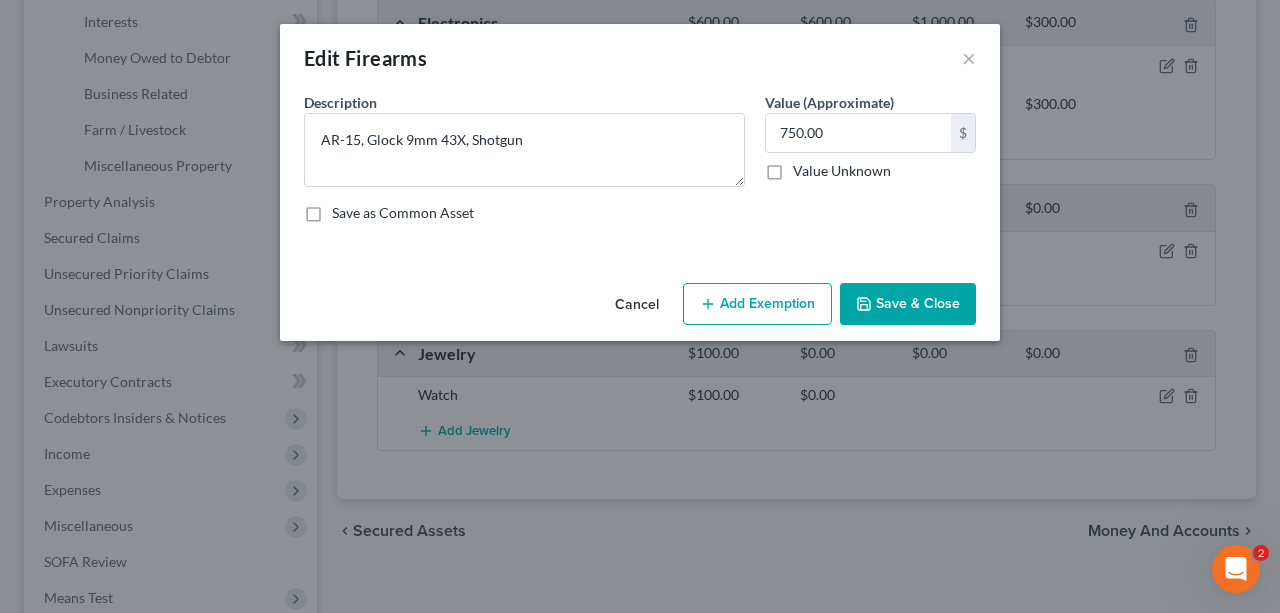 click on "Add Exemption" at bounding box center [757, 304] 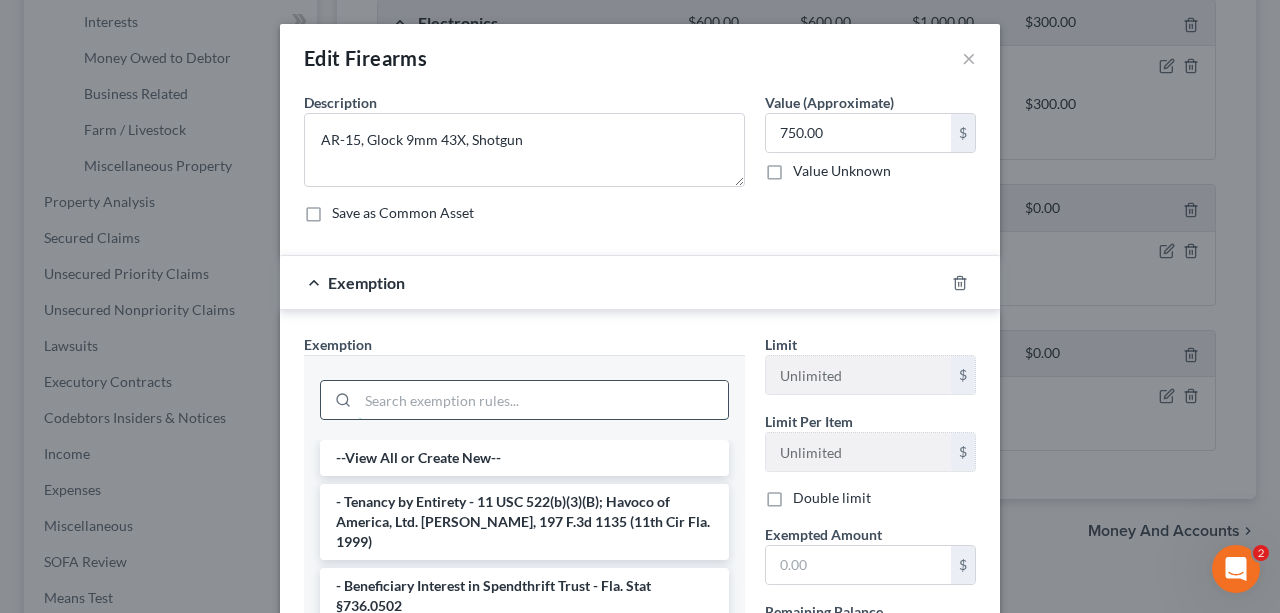 click at bounding box center (543, 400) 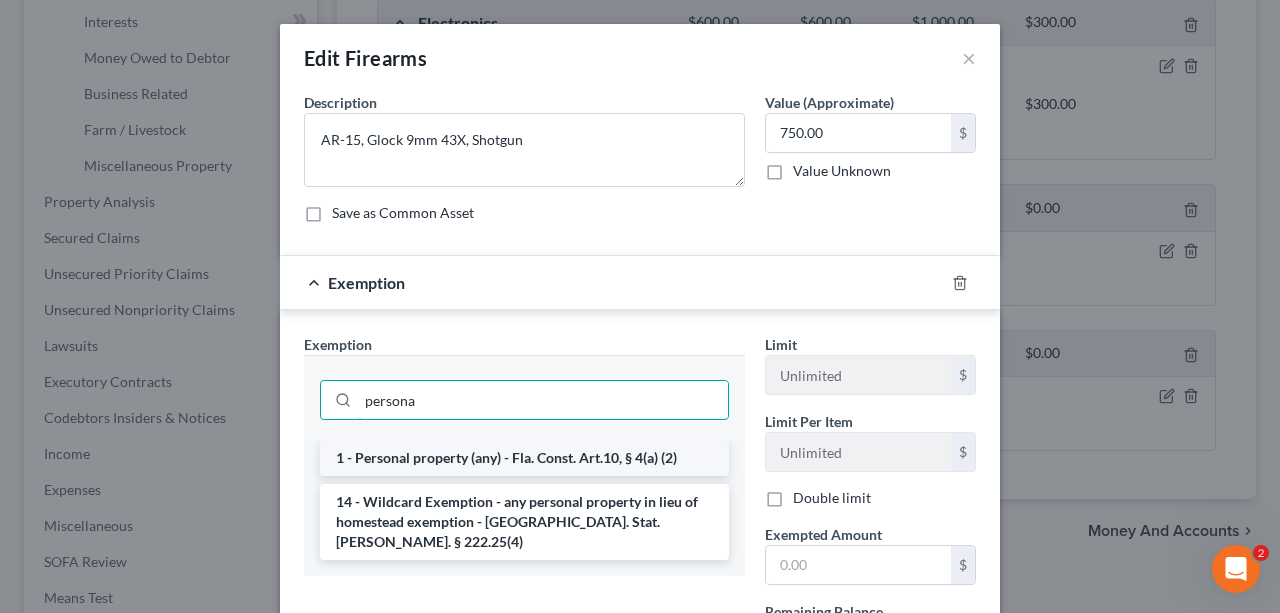 type on "persona" 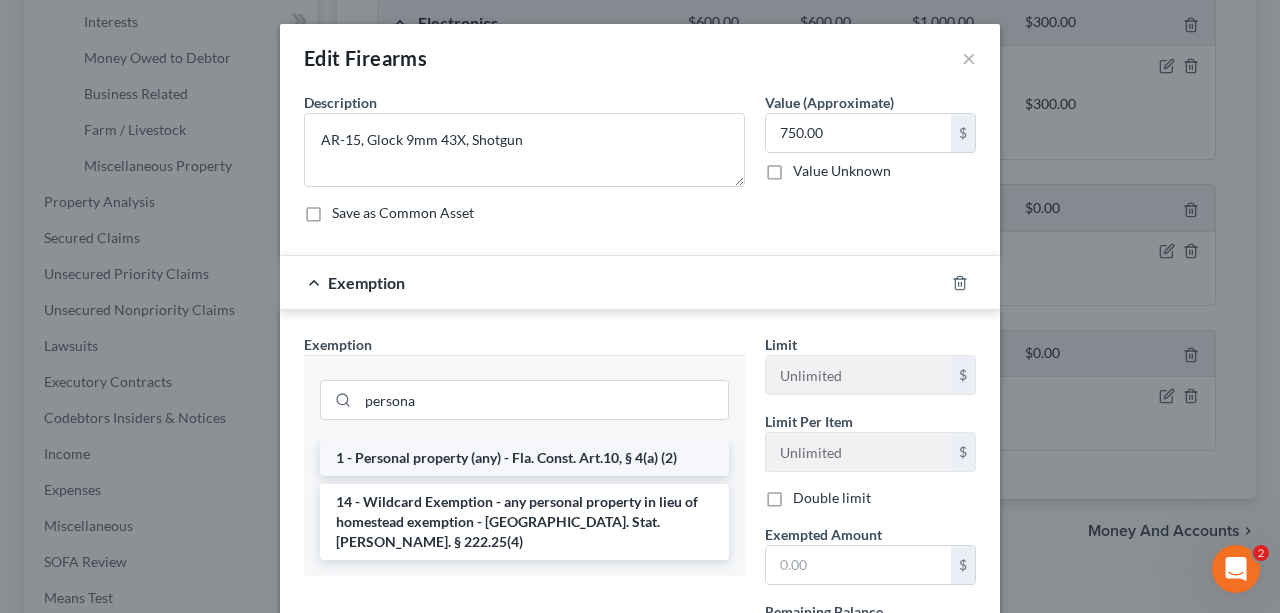 click on "1 - Personal property (any) - Fla. Const. Art.10, § 4(a) (2)" at bounding box center (524, 458) 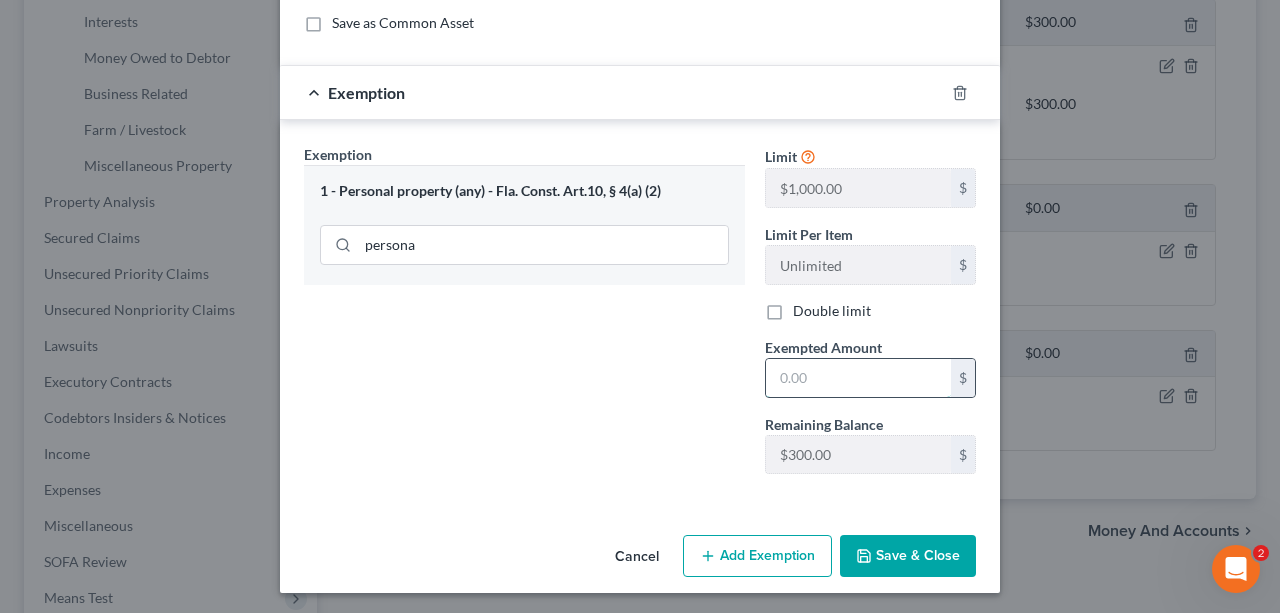 click at bounding box center (858, 378) 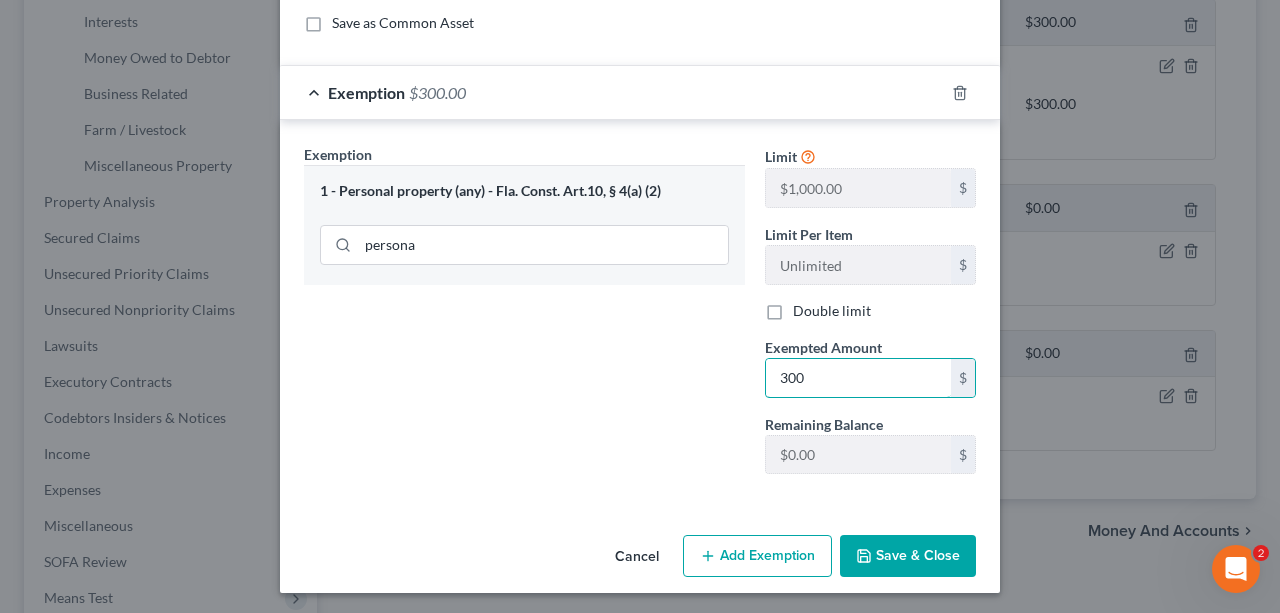 type on "300" 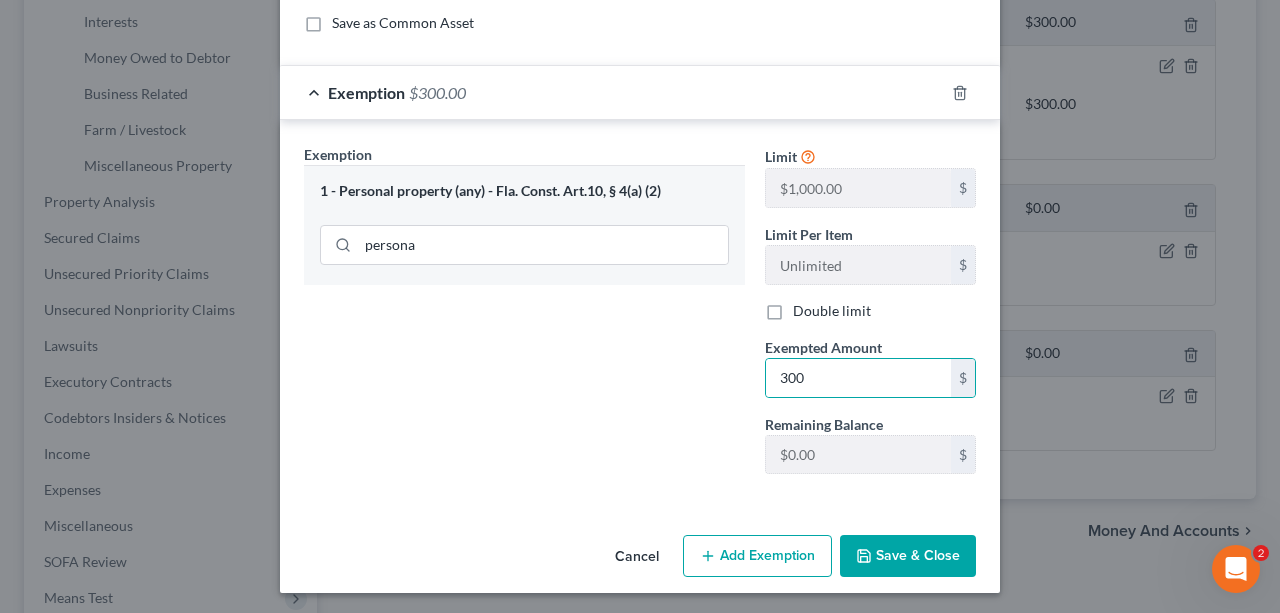 click on "Save & Close" at bounding box center [908, 556] 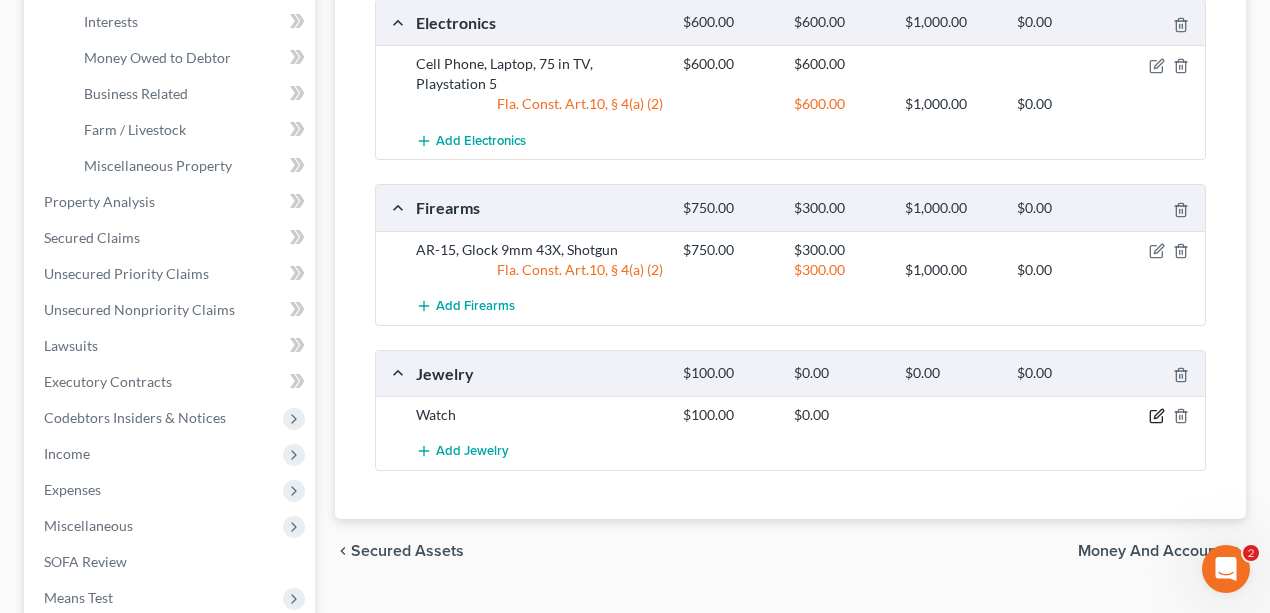 click 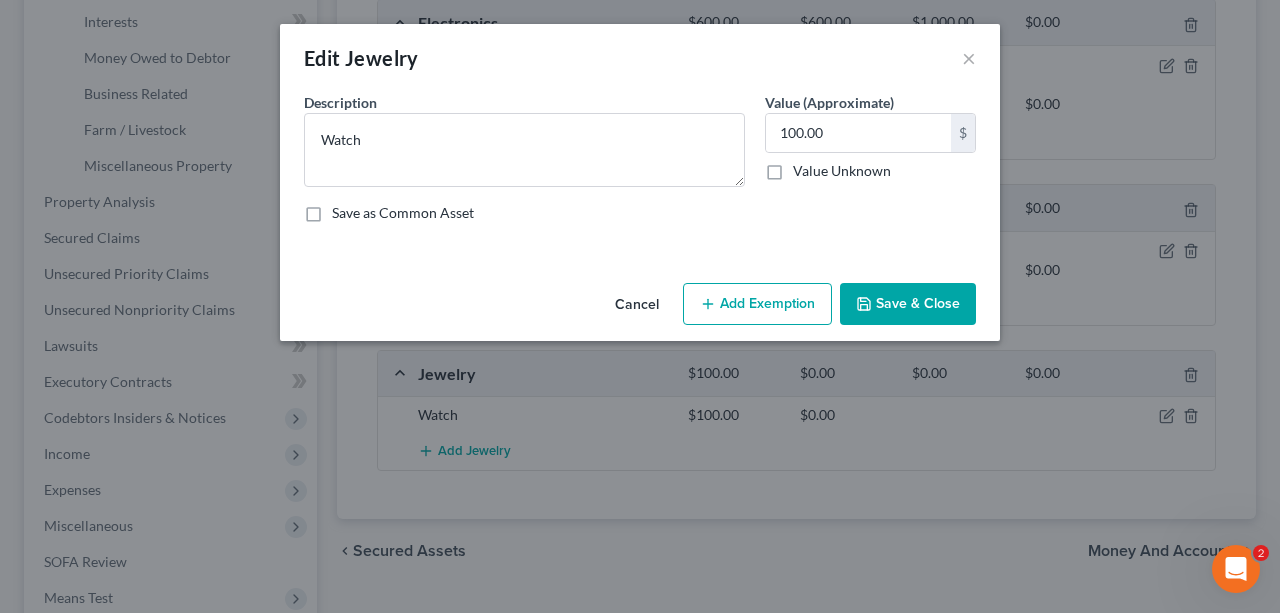 click on "Add Exemption" at bounding box center (757, 304) 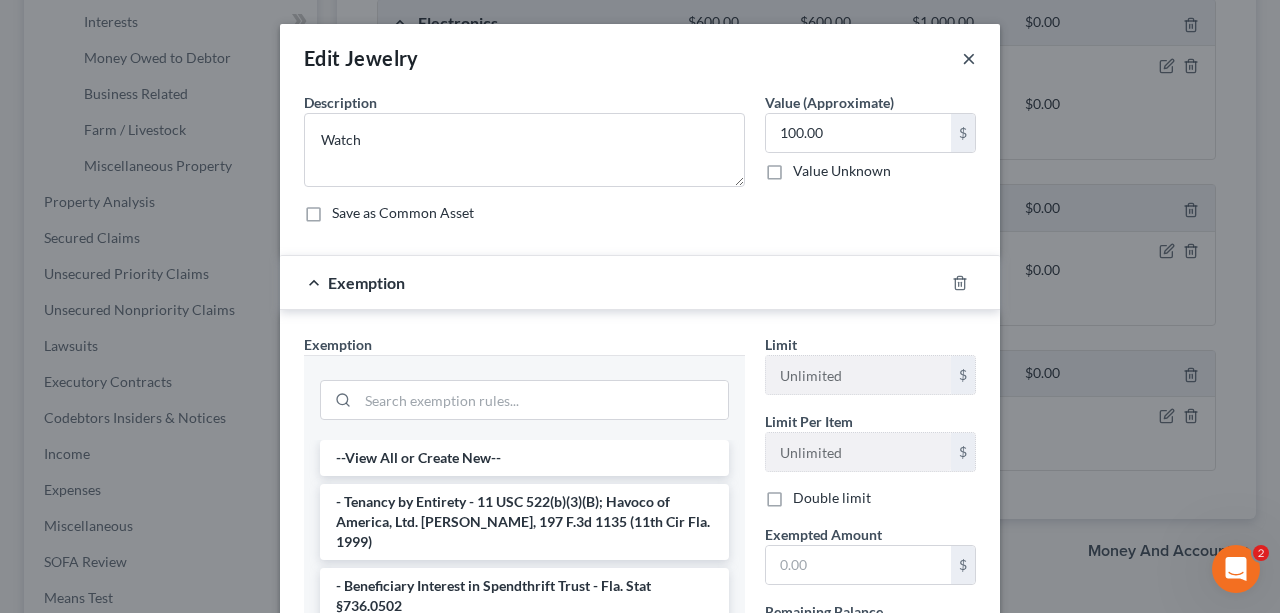 click on "×" at bounding box center (969, 58) 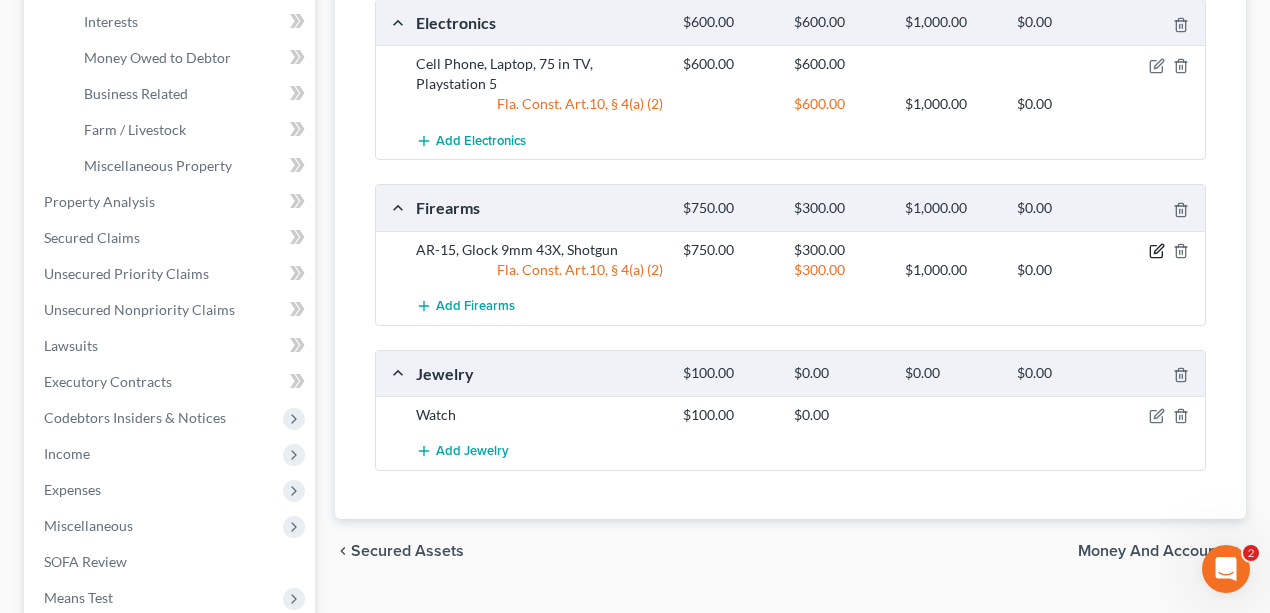 click 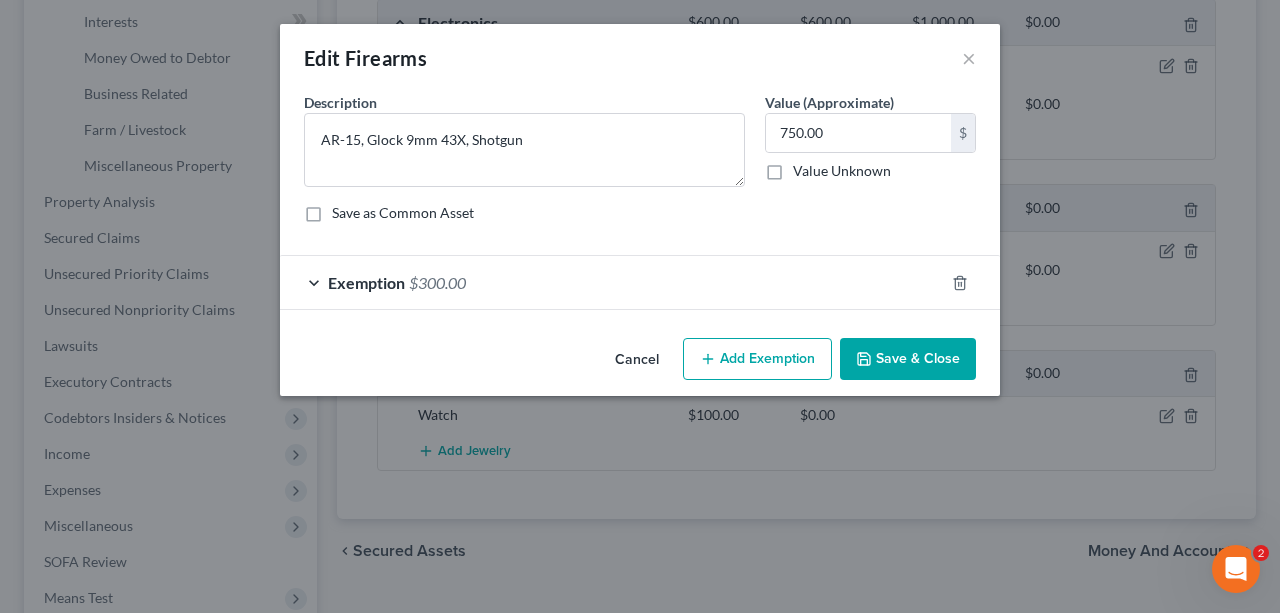 click on "Add Exemption" at bounding box center [757, 359] 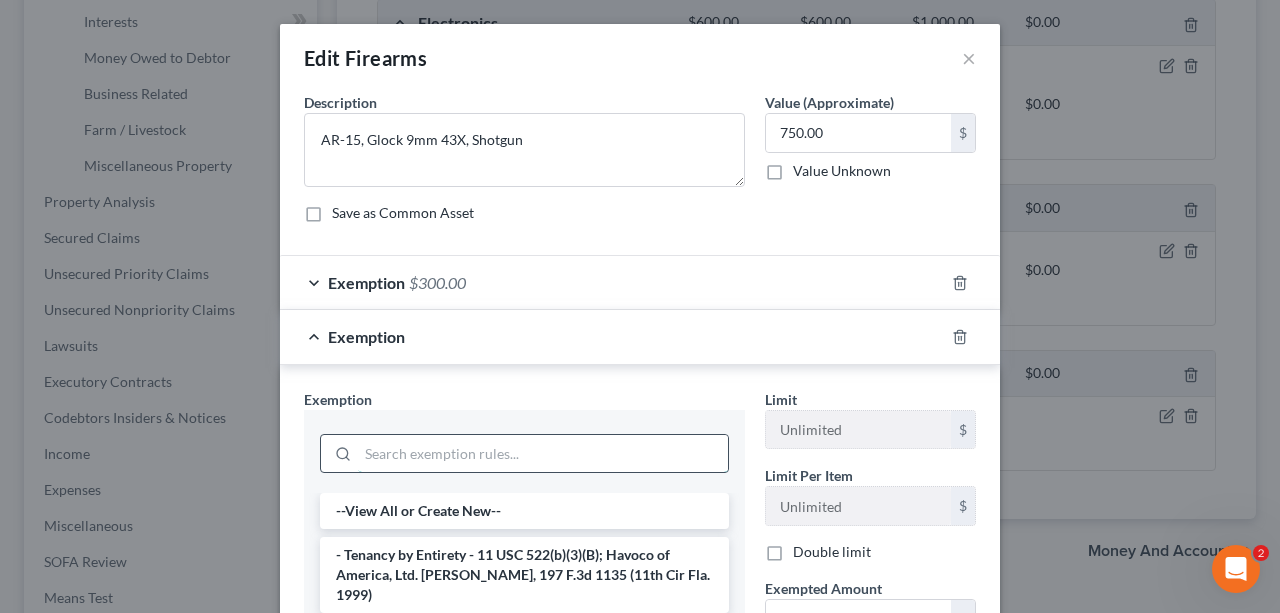click at bounding box center [543, 454] 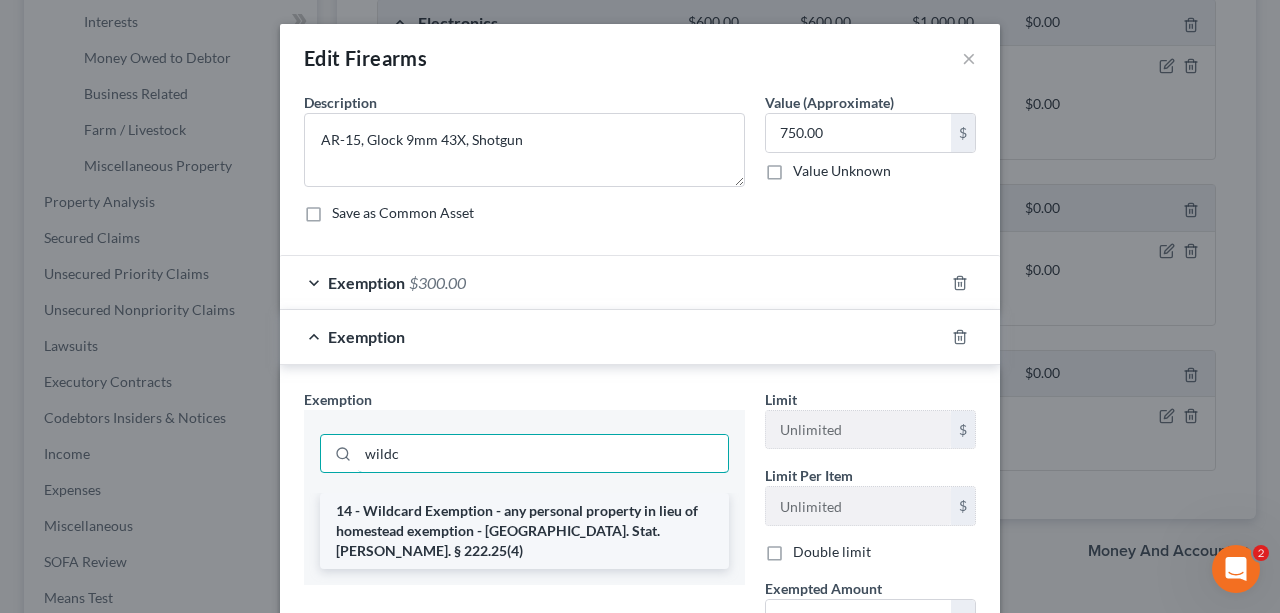 type on "wildc" 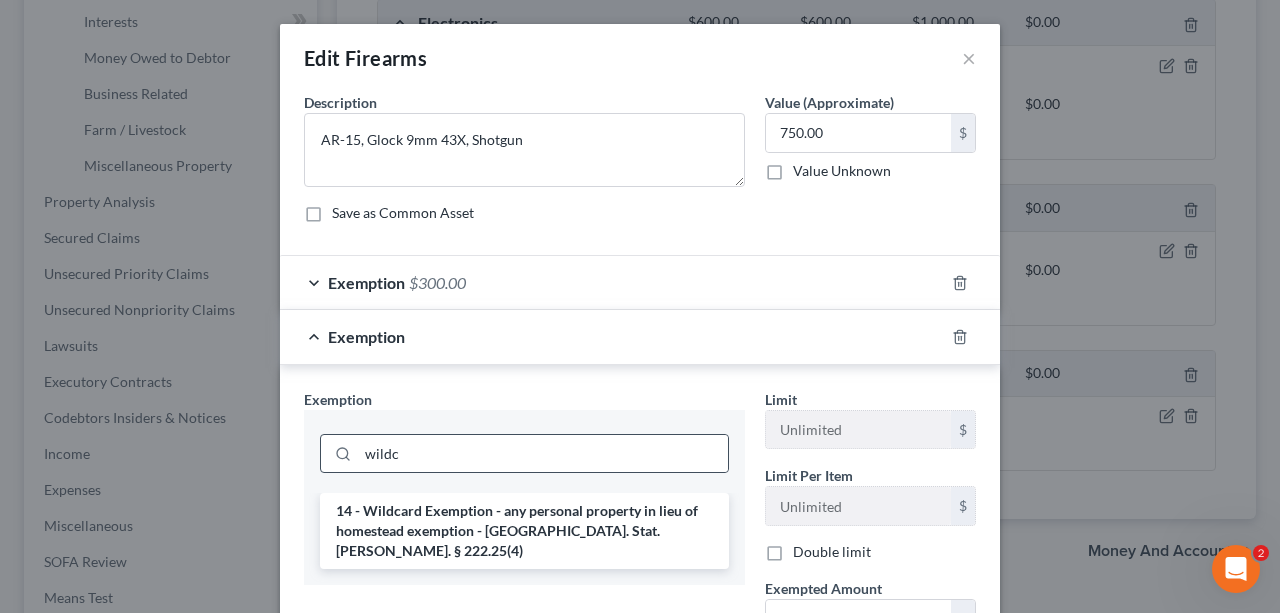 click on "14 - Wildcard Exemption - any personal property in lieu of homestead exemption - Fla. Stat. Ann. § 222.25(4)" at bounding box center (524, 531) 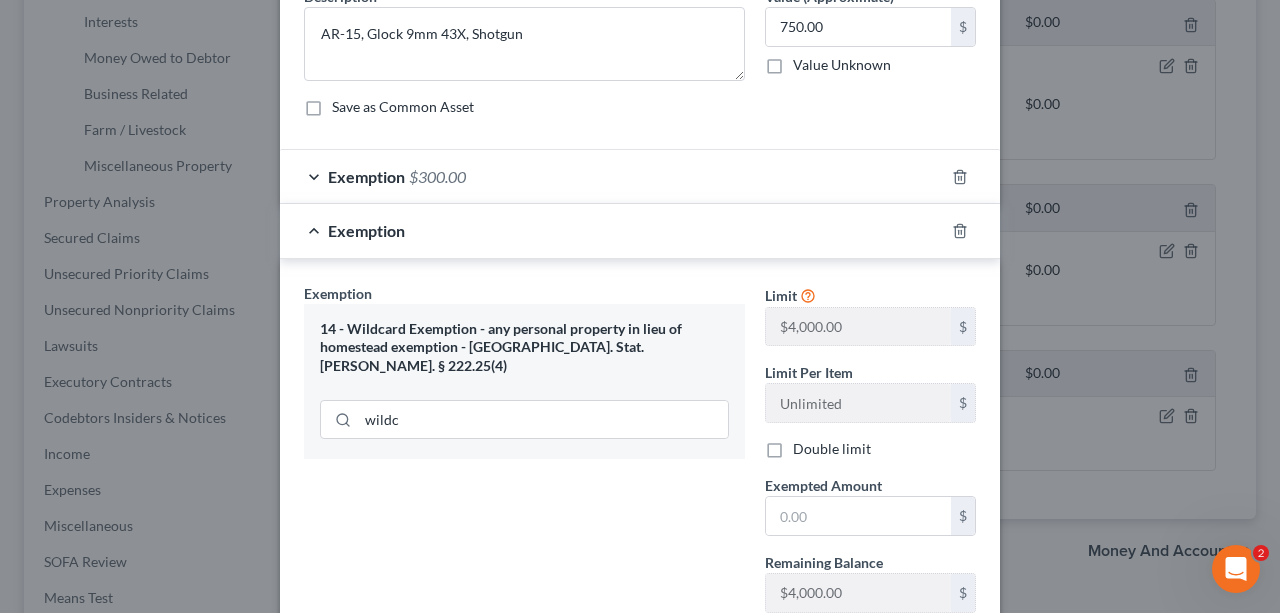 scroll, scrollTop: 244, scrollLeft: 0, axis: vertical 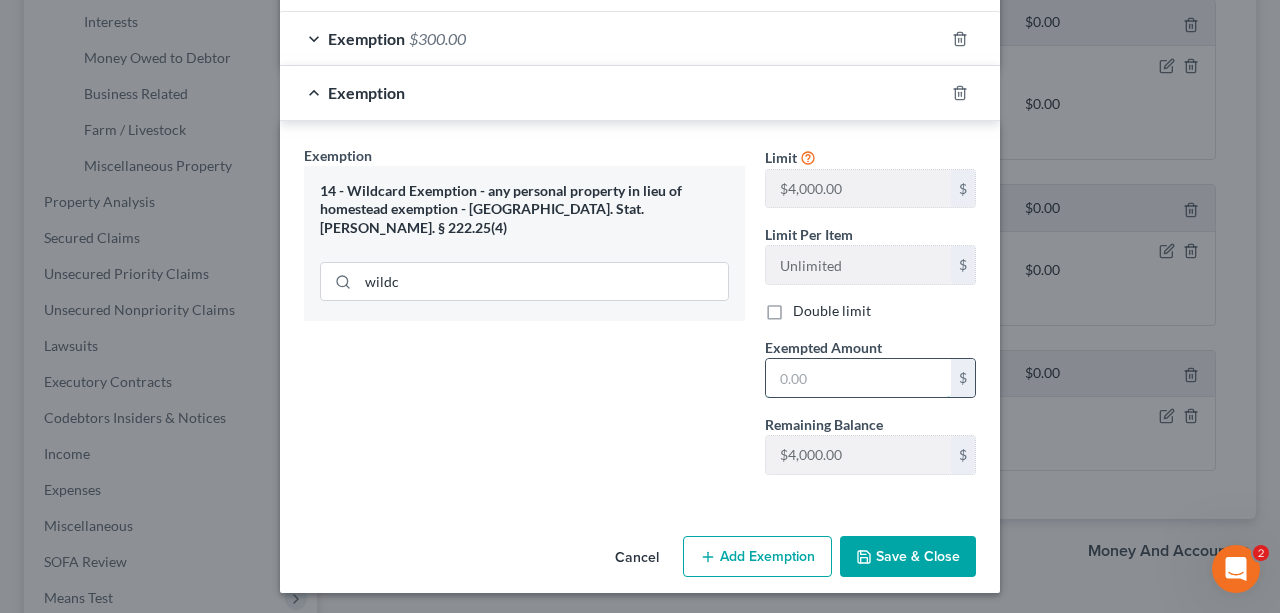 click at bounding box center (858, 378) 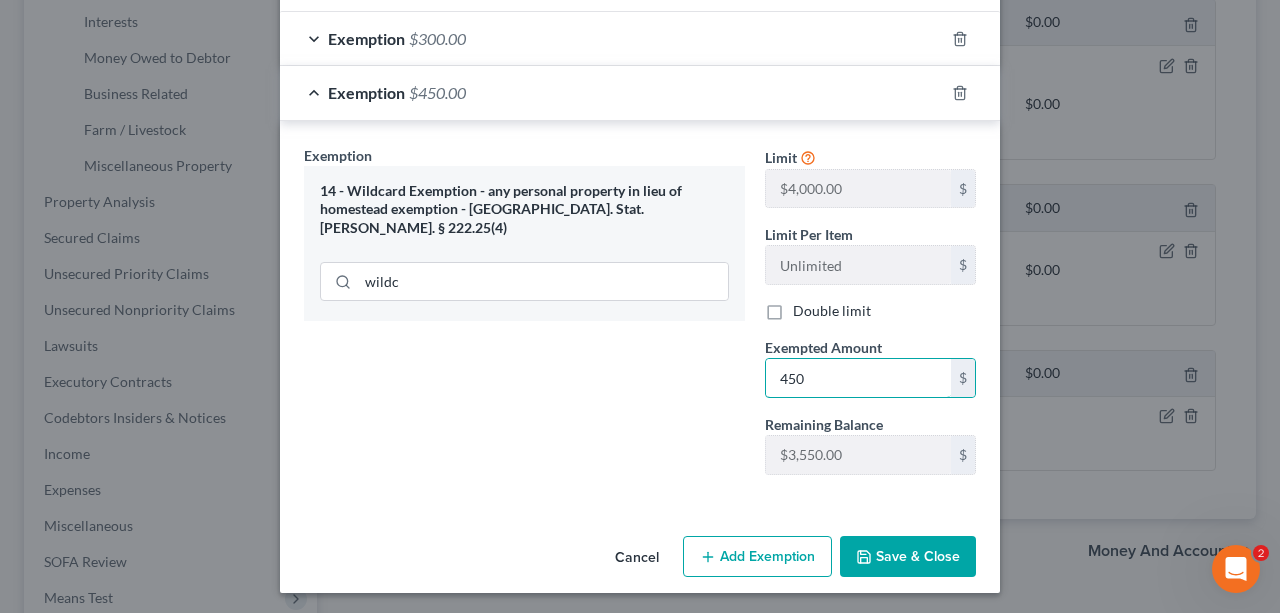 type on "450" 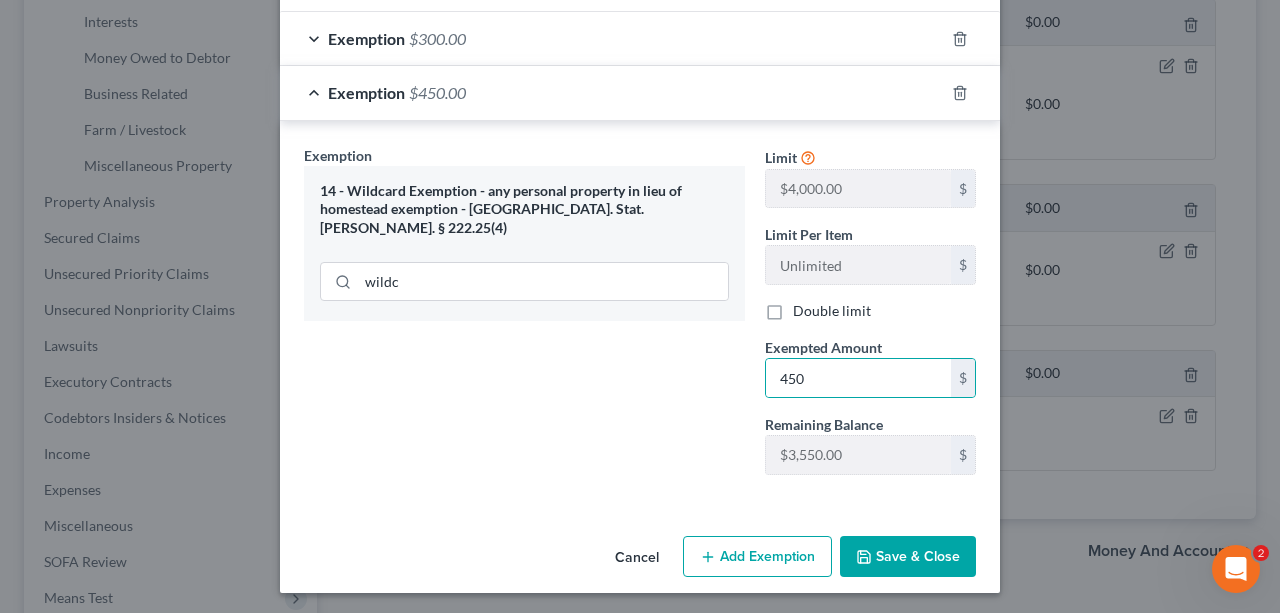 click on "Save & Close" at bounding box center (908, 557) 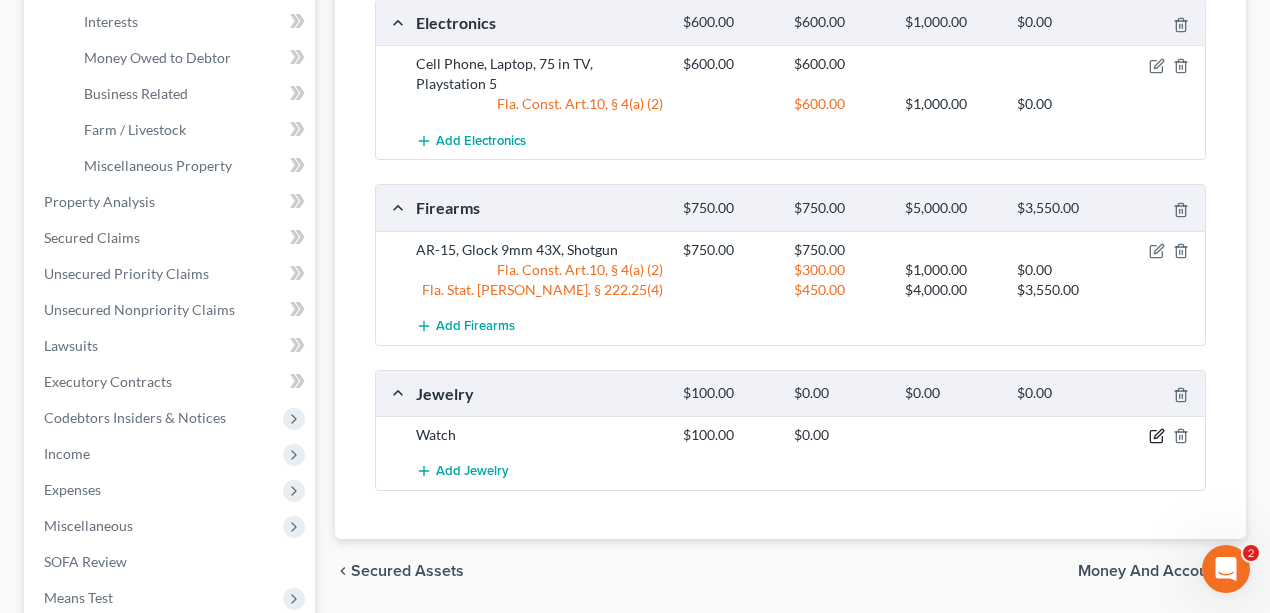click 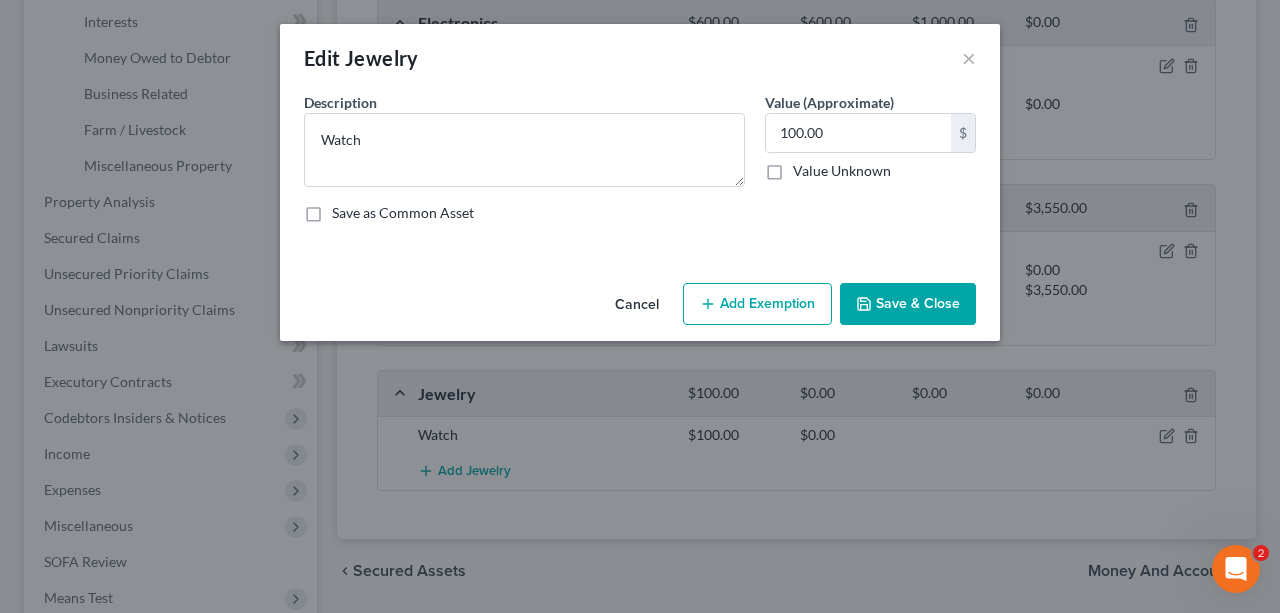 click on "Add Exemption" at bounding box center [757, 304] 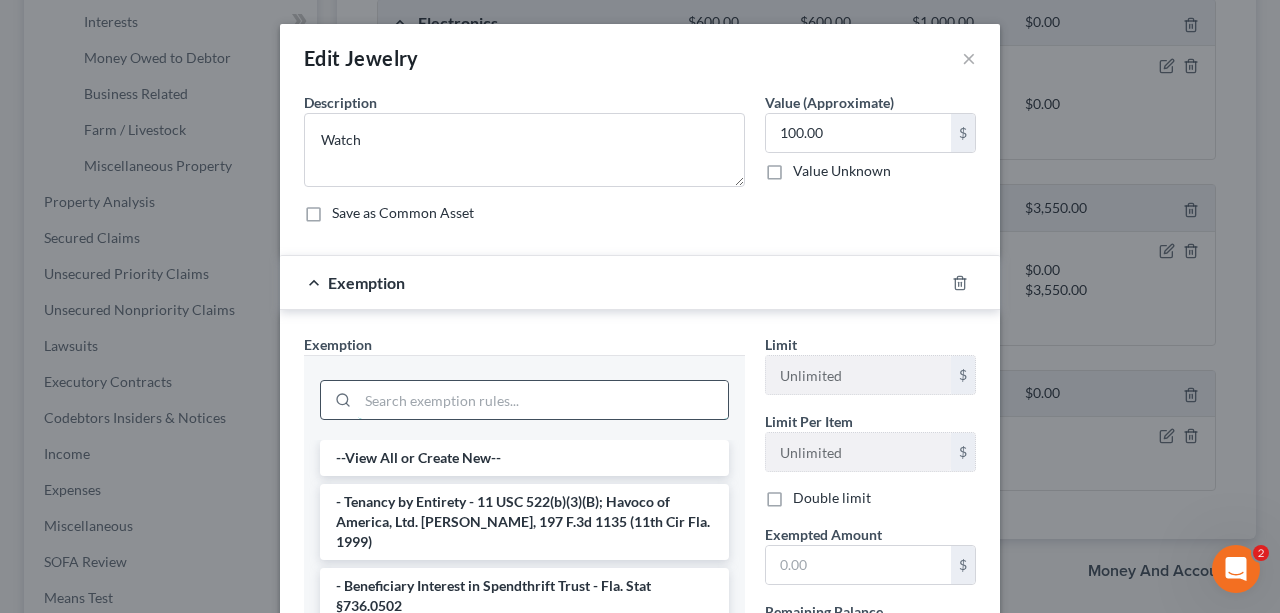 click at bounding box center (543, 400) 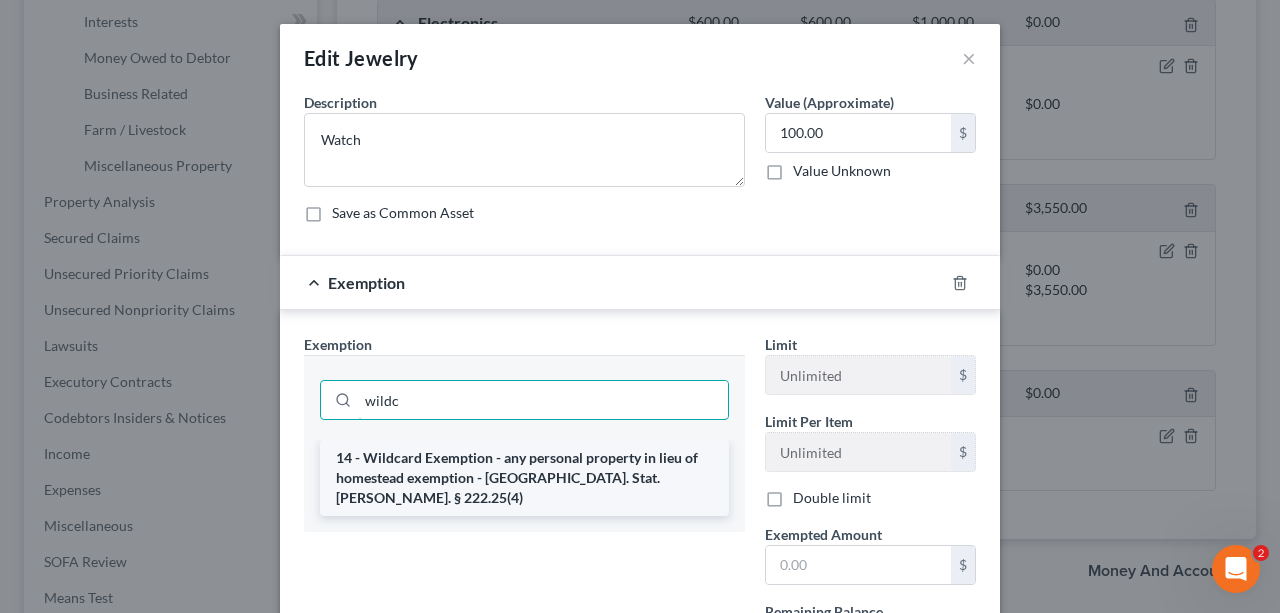 type on "wildc" 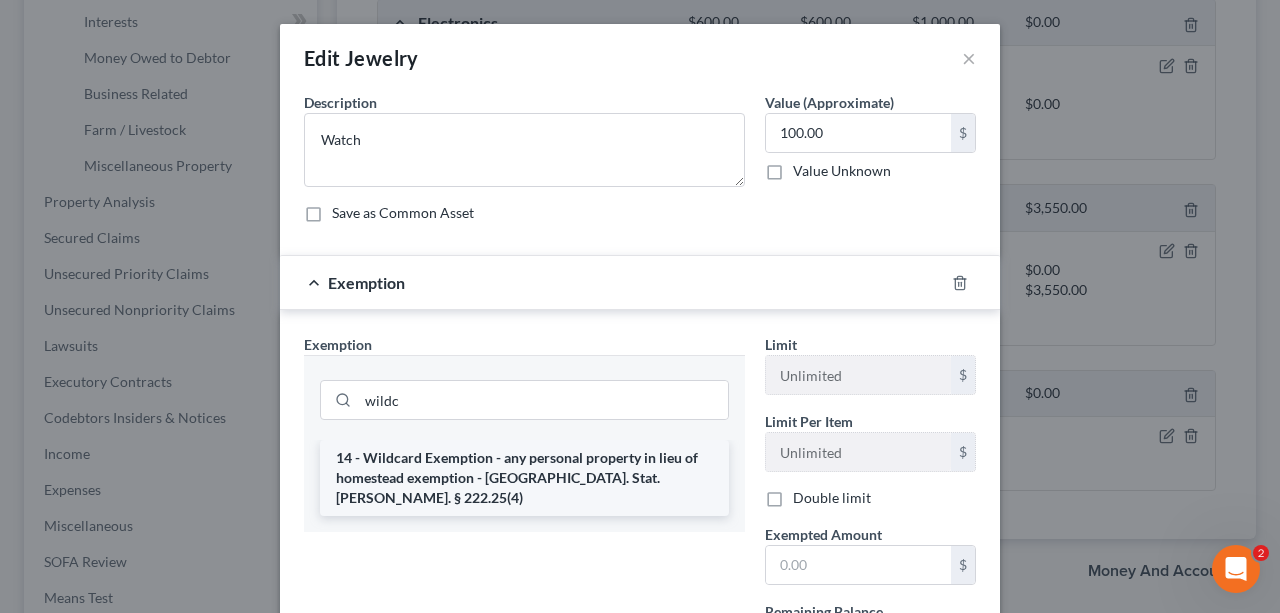 click on "14 - Wildcard Exemption - any personal property in lieu of homestead exemption - Fla. Stat. Ann. § 222.25(4)" at bounding box center (524, 478) 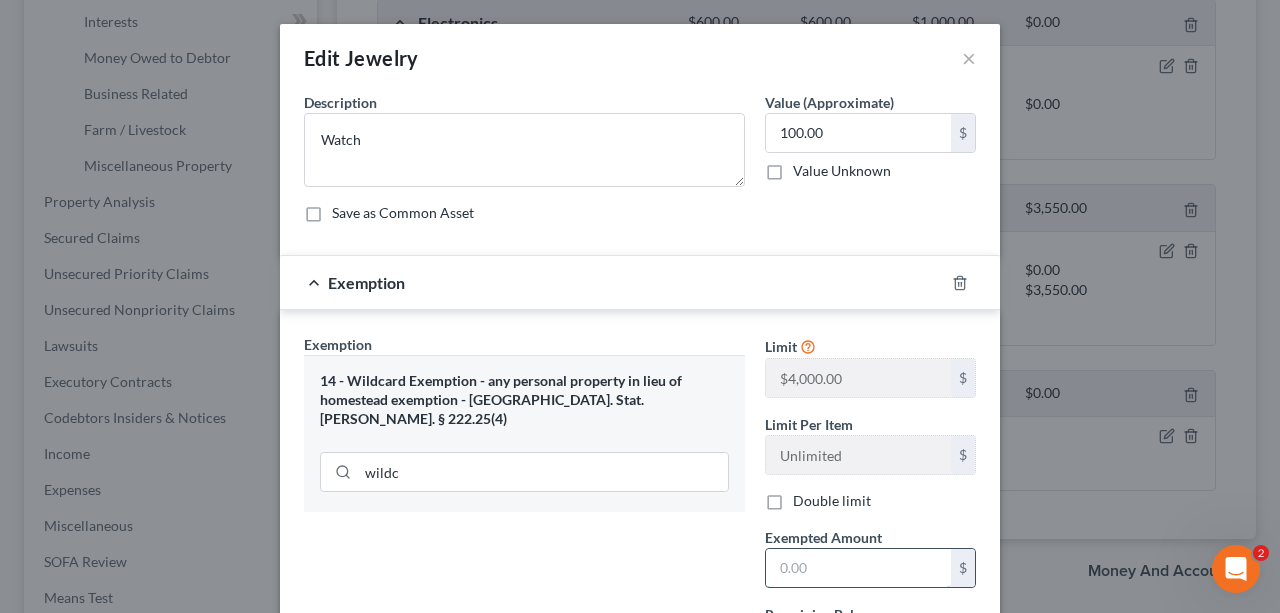 click at bounding box center [858, 568] 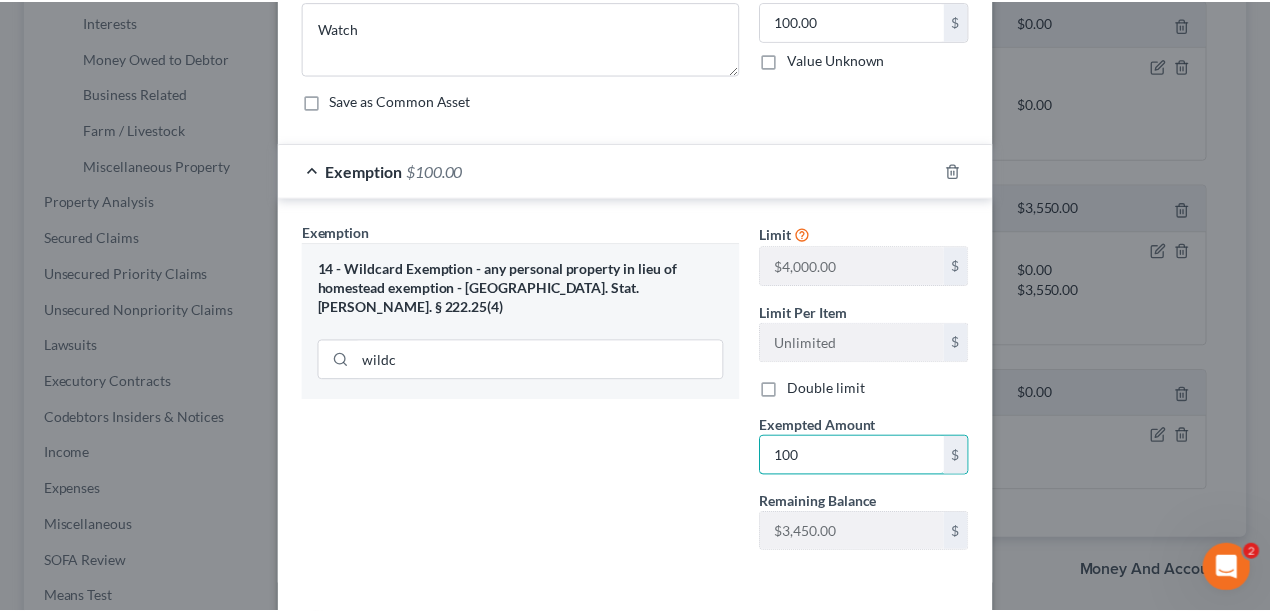 scroll, scrollTop: 190, scrollLeft: 0, axis: vertical 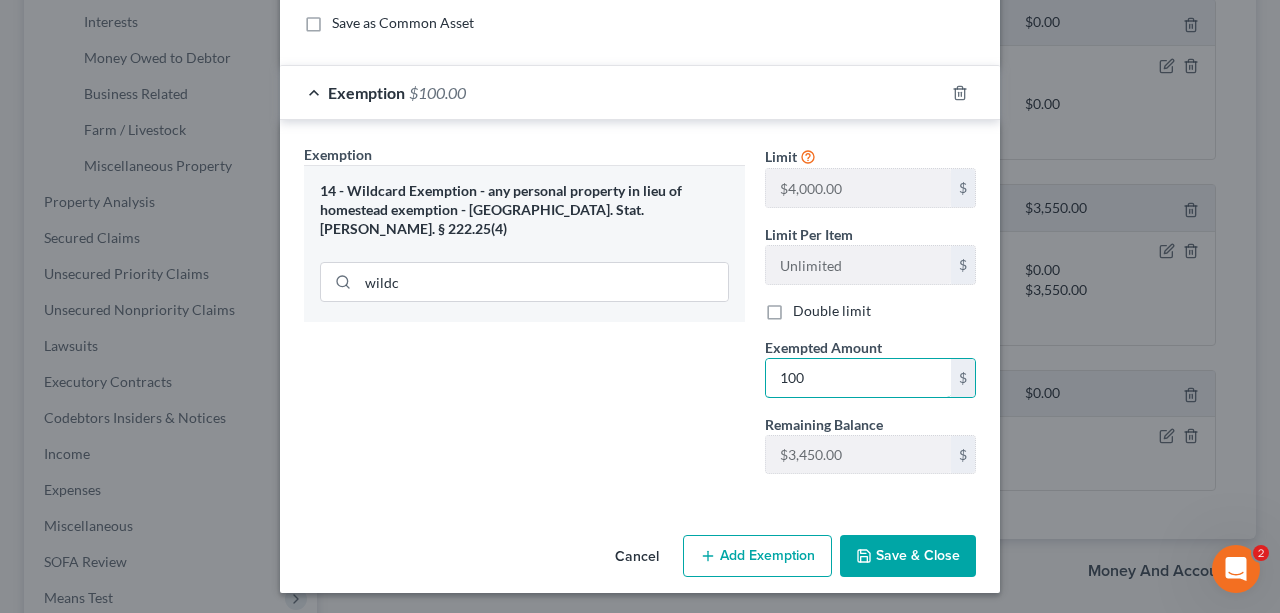 type on "100" 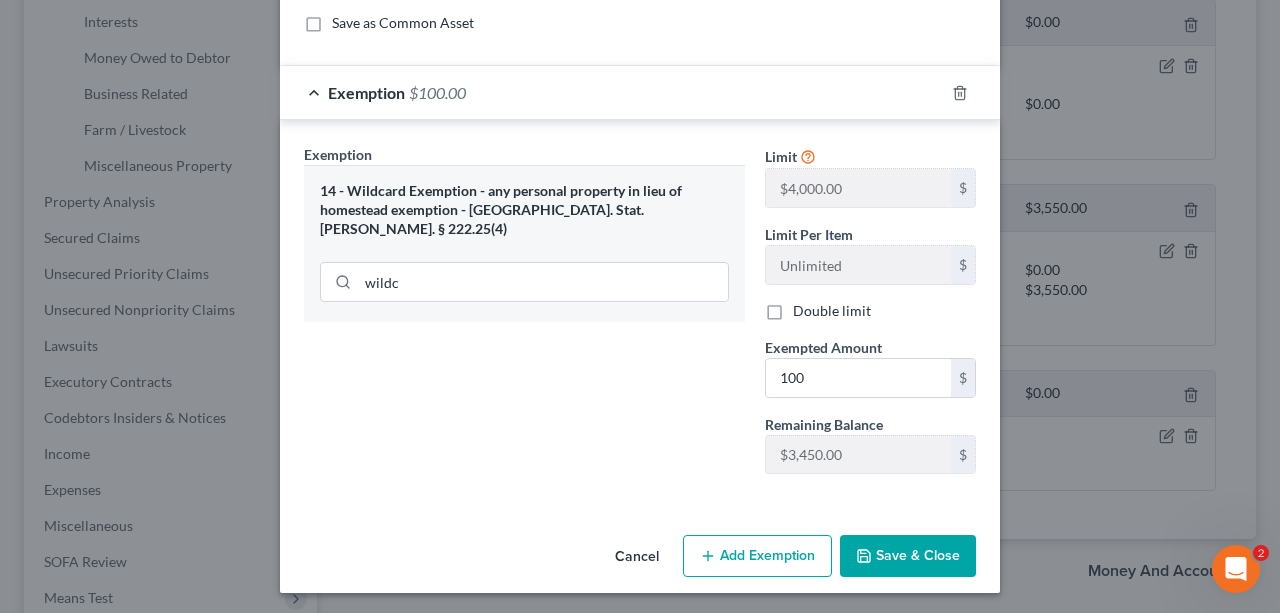 click on "Save & Close" at bounding box center [908, 556] 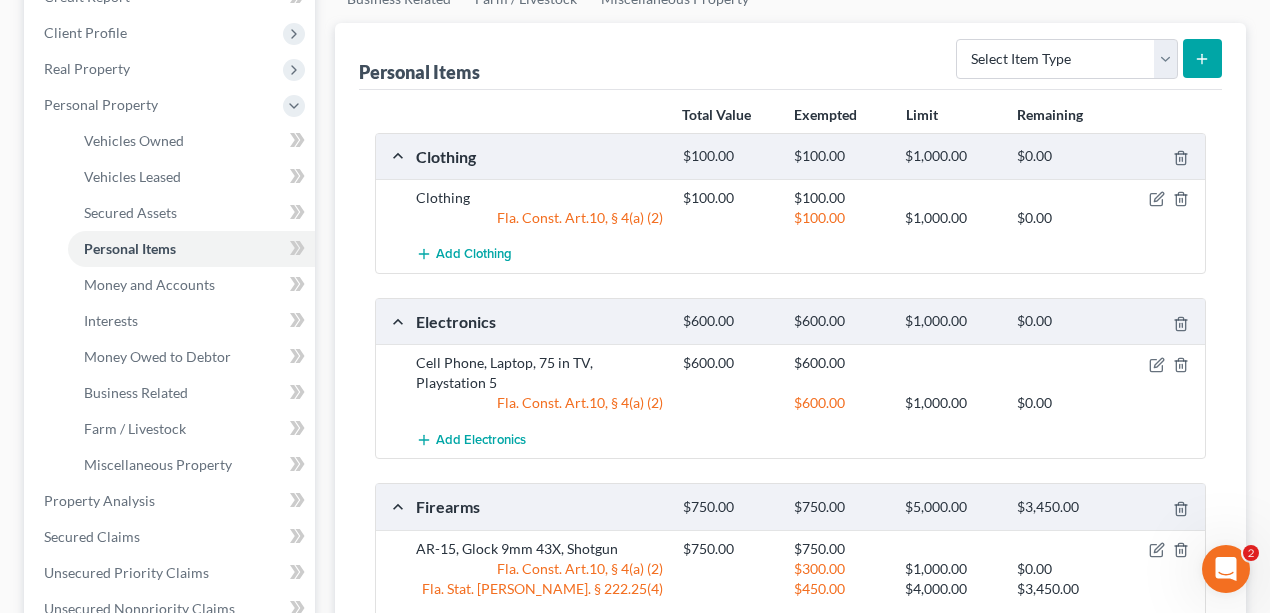 scroll, scrollTop: 0, scrollLeft: 0, axis: both 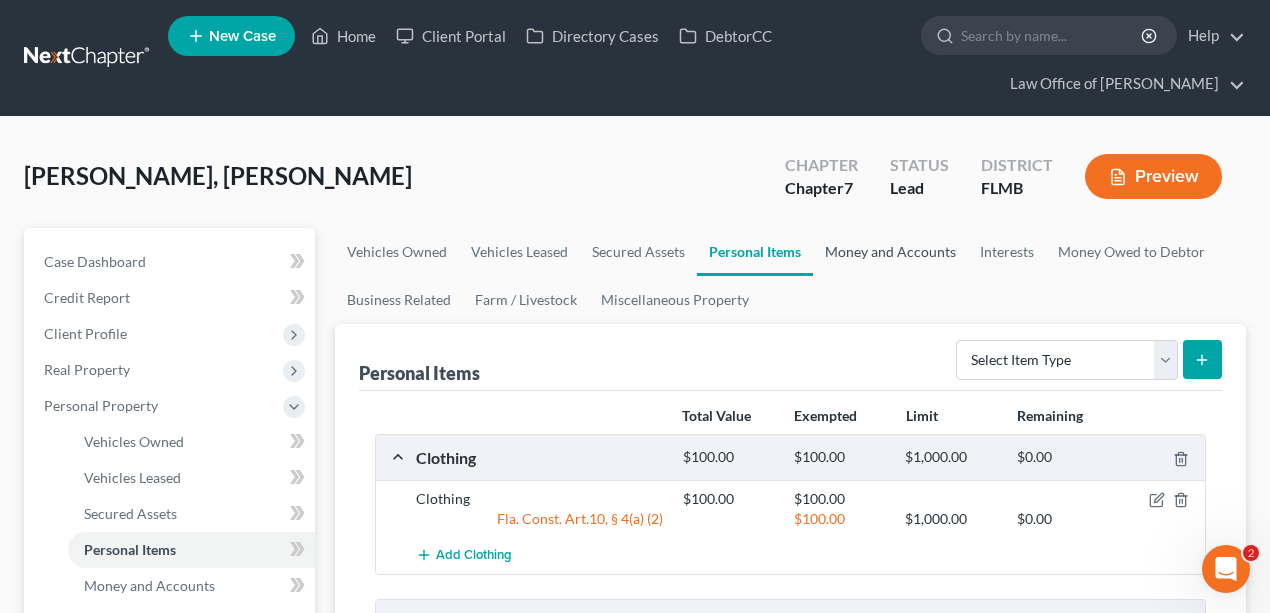 click on "Money and Accounts" at bounding box center [890, 252] 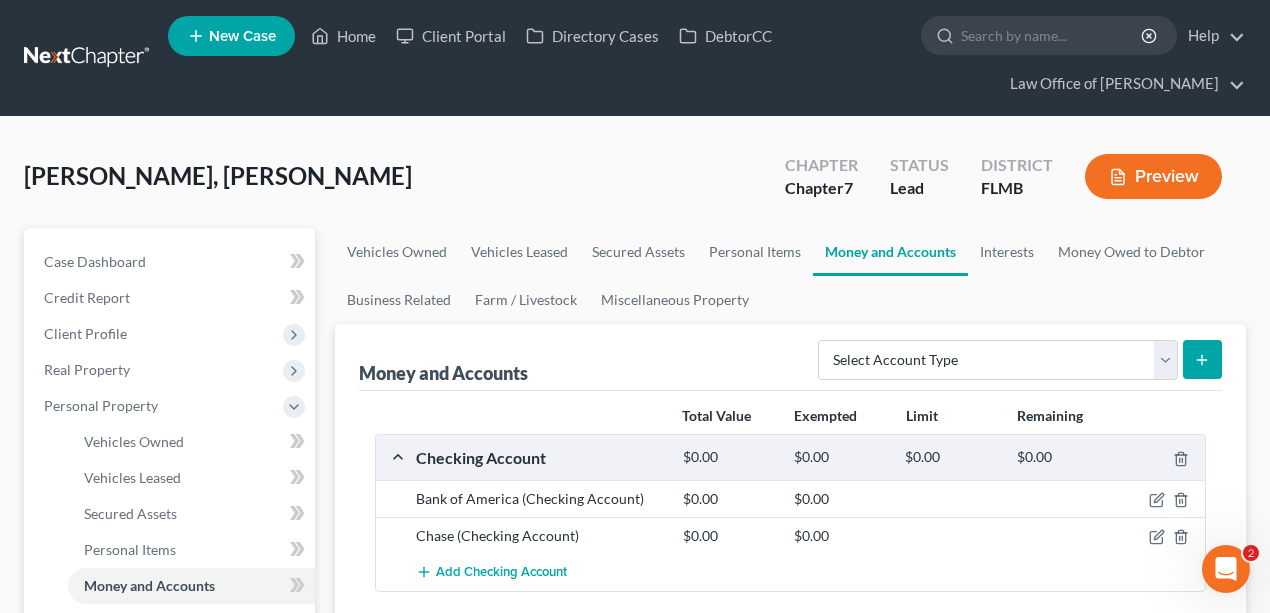 scroll, scrollTop: 133, scrollLeft: 0, axis: vertical 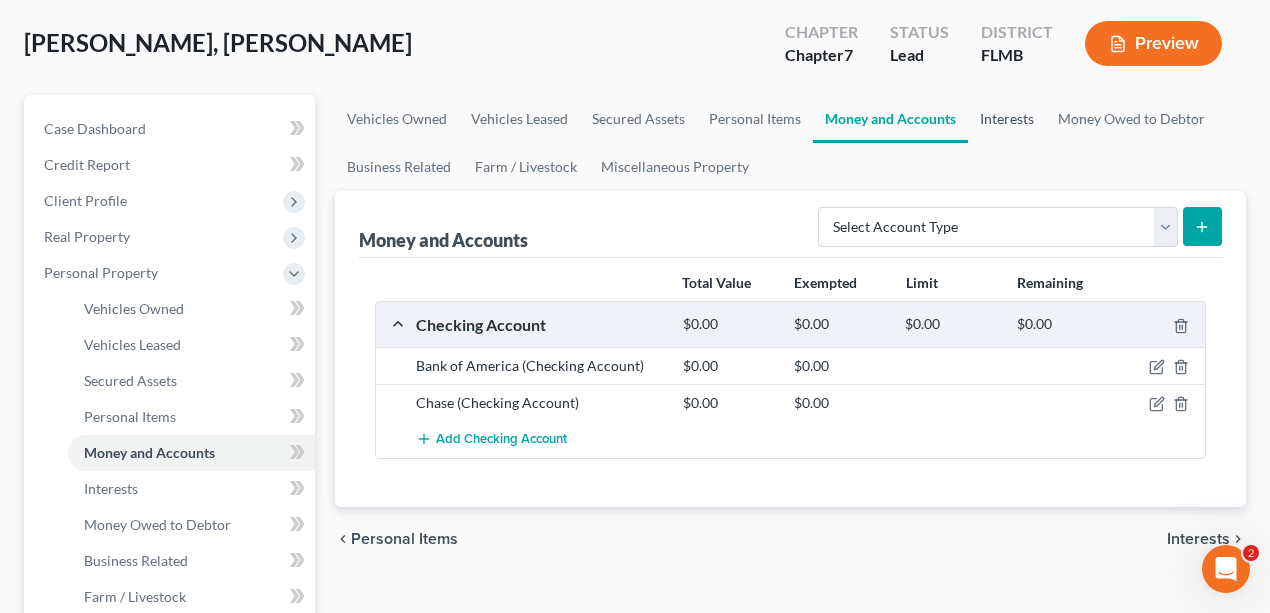 click on "Interests" at bounding box center (1007, 119) 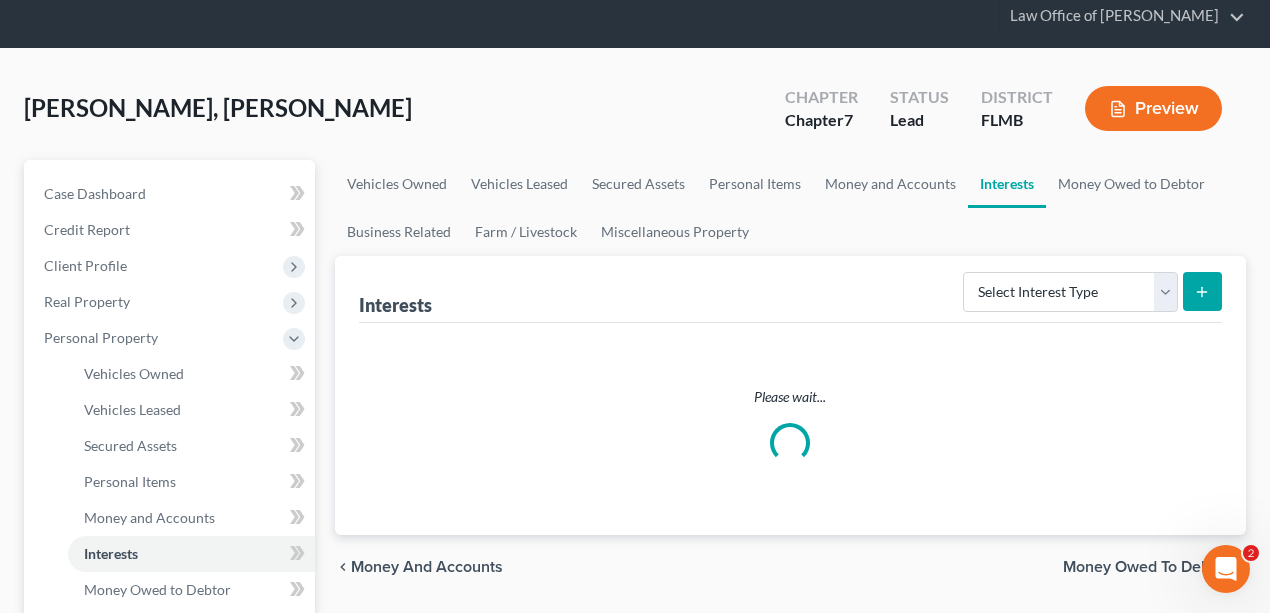 scroll, scrollTop: 0, scrollLeft: 0, axis: both 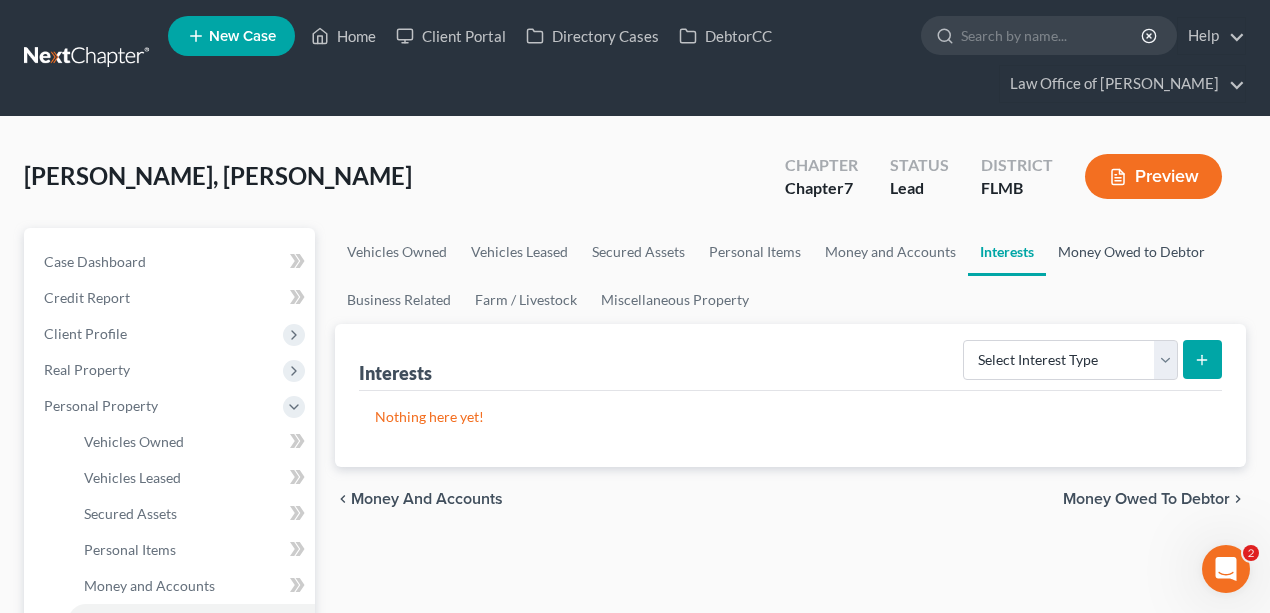 click on "Money Owed to Debtor" at bounding box center (1131, 252) 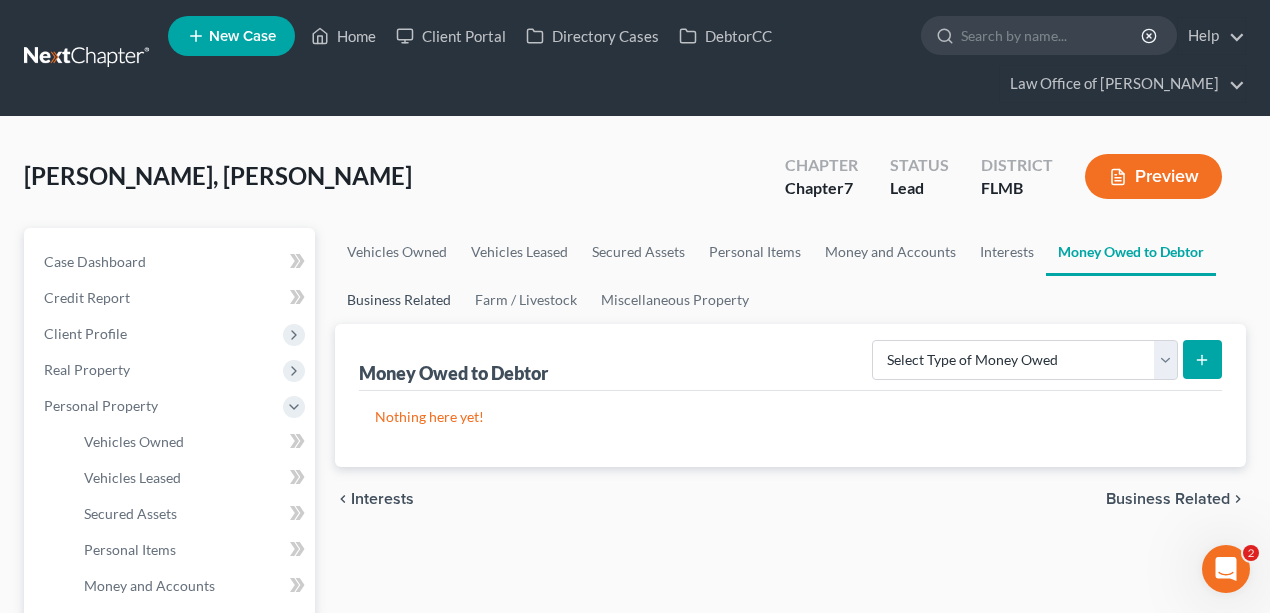 click on "Business Related" at bounding box center (399, 300) 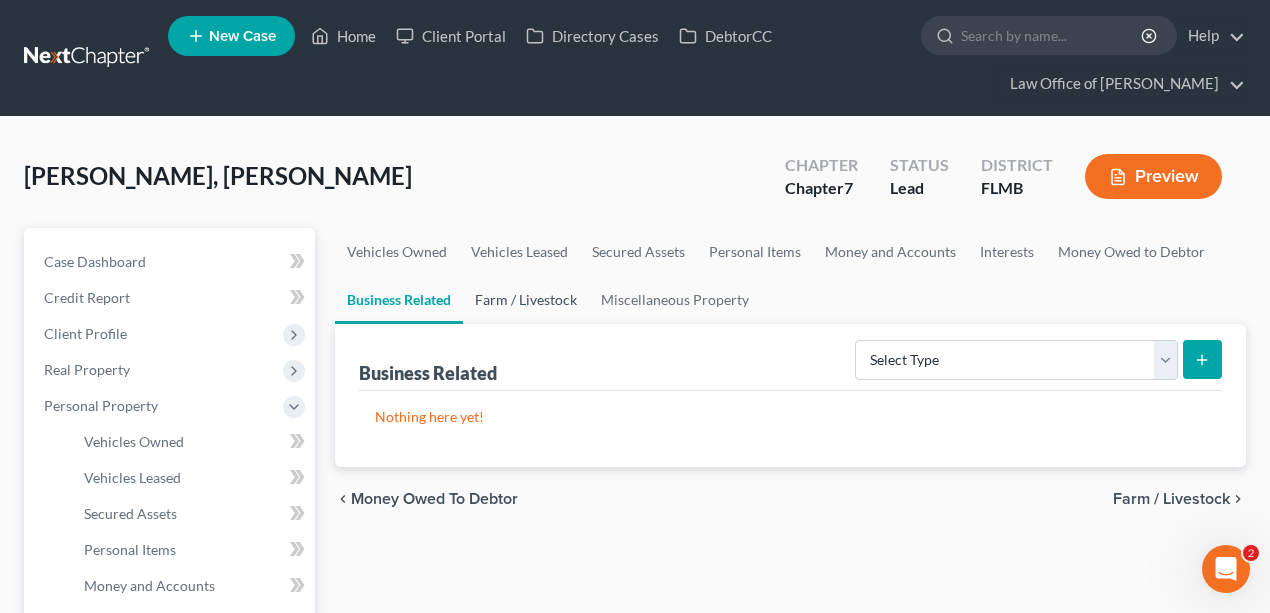 click on "Farm / Livestock" at bounding box center [526, 300] 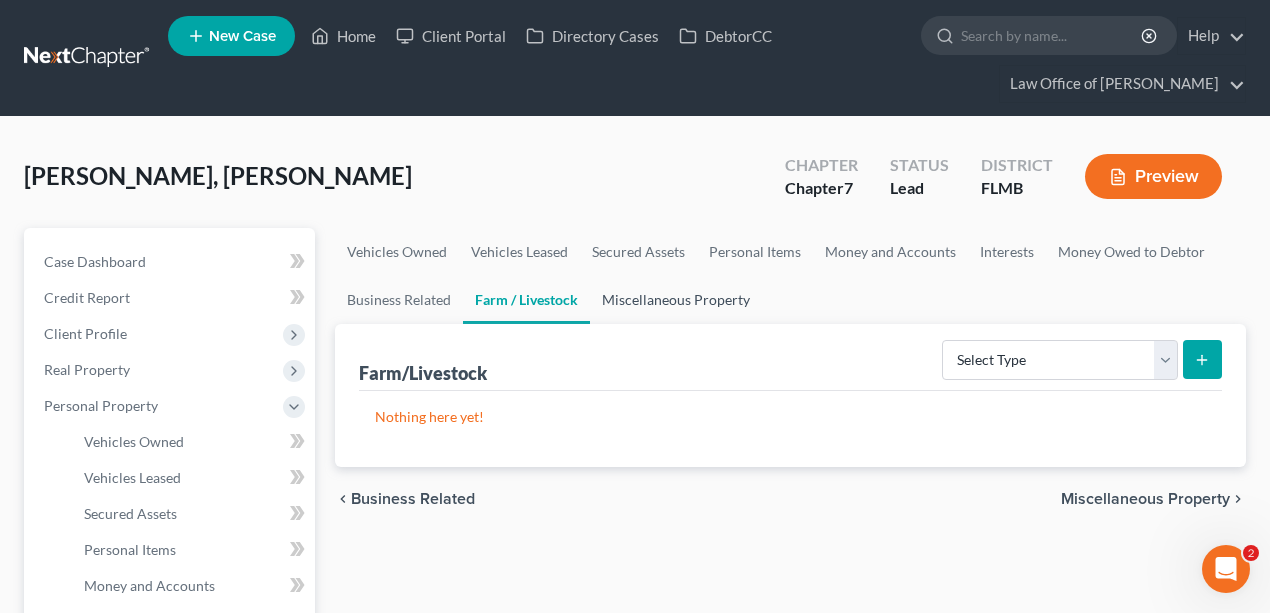click on "Miscellaneous Property" at bounding box center [676, 300] 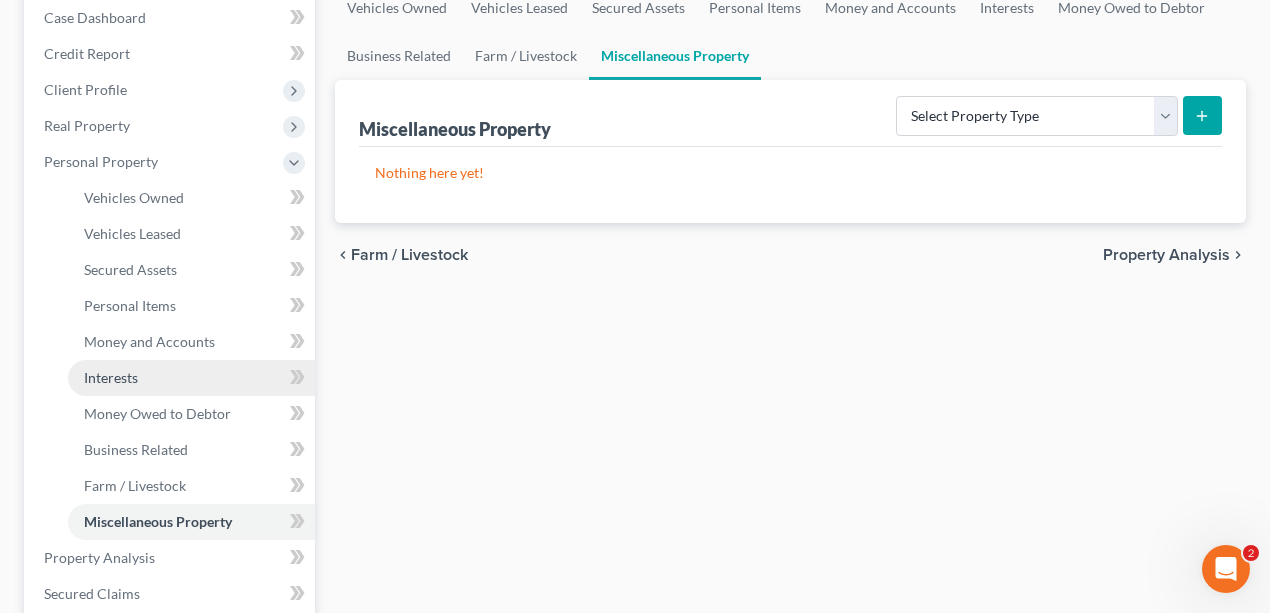 scroll, scrollTop: 400, scrollLeft: 0, axis: vertical 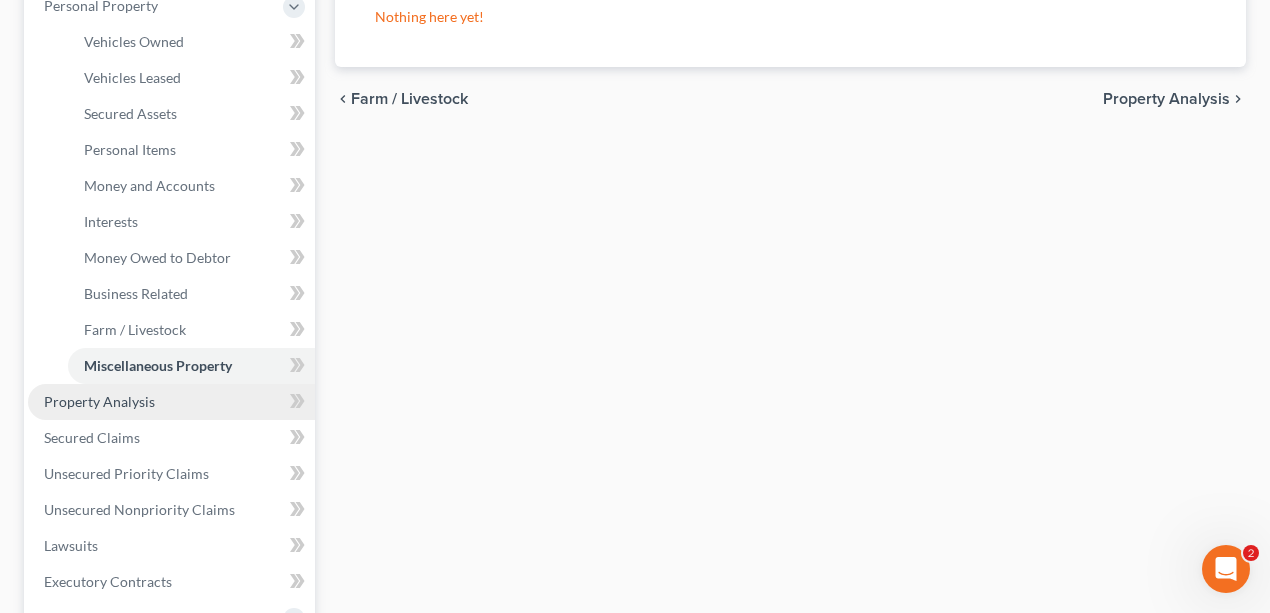 click on "Property Analysis" at bounding box center (99, 401) 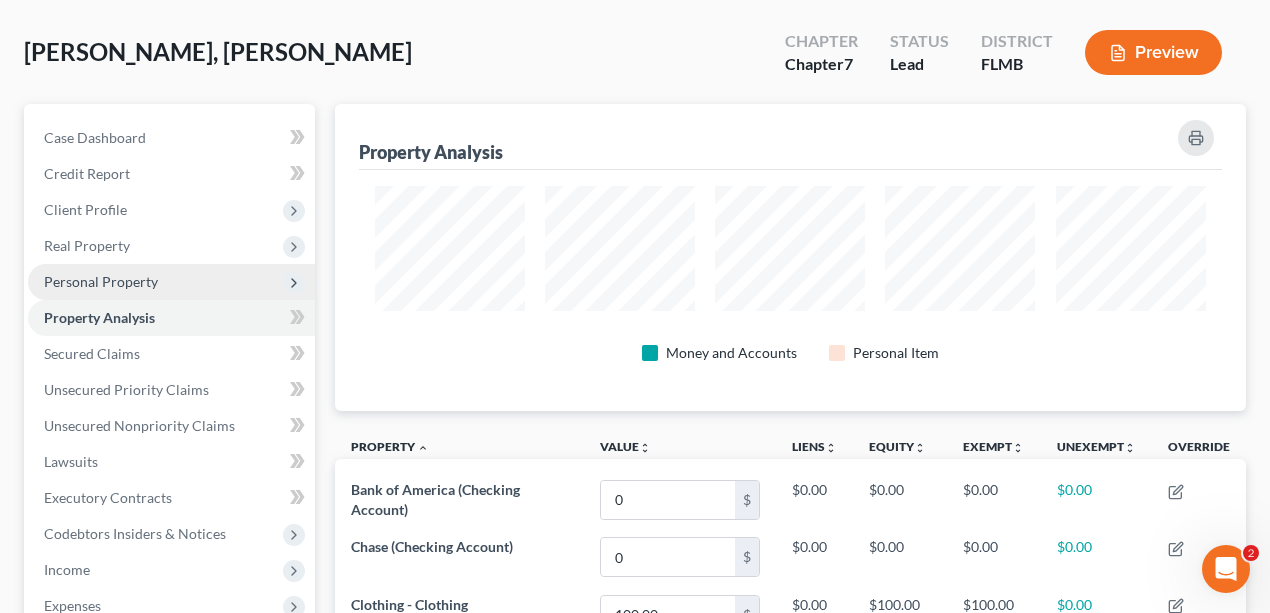 scroll, scrollTop: 8, scrollLeft: 0, axis: vertical 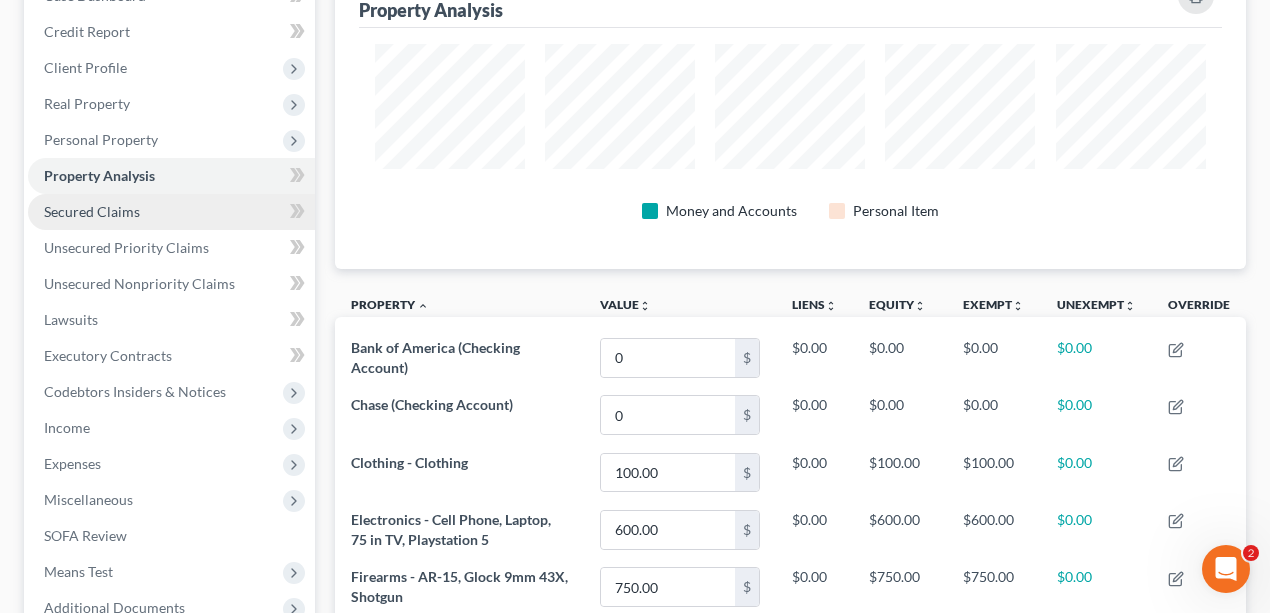 click on "Secured Claims" at bounding box center (92, 211) 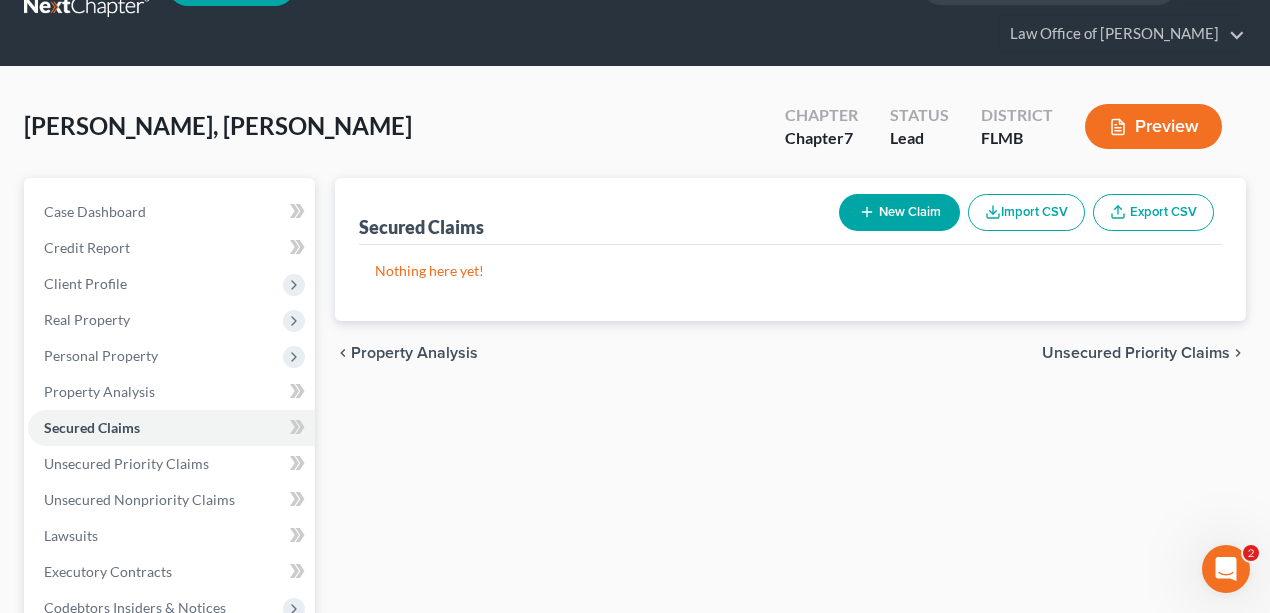 scroll, scrollTop: 0, scrollLeft: 0, axis: both 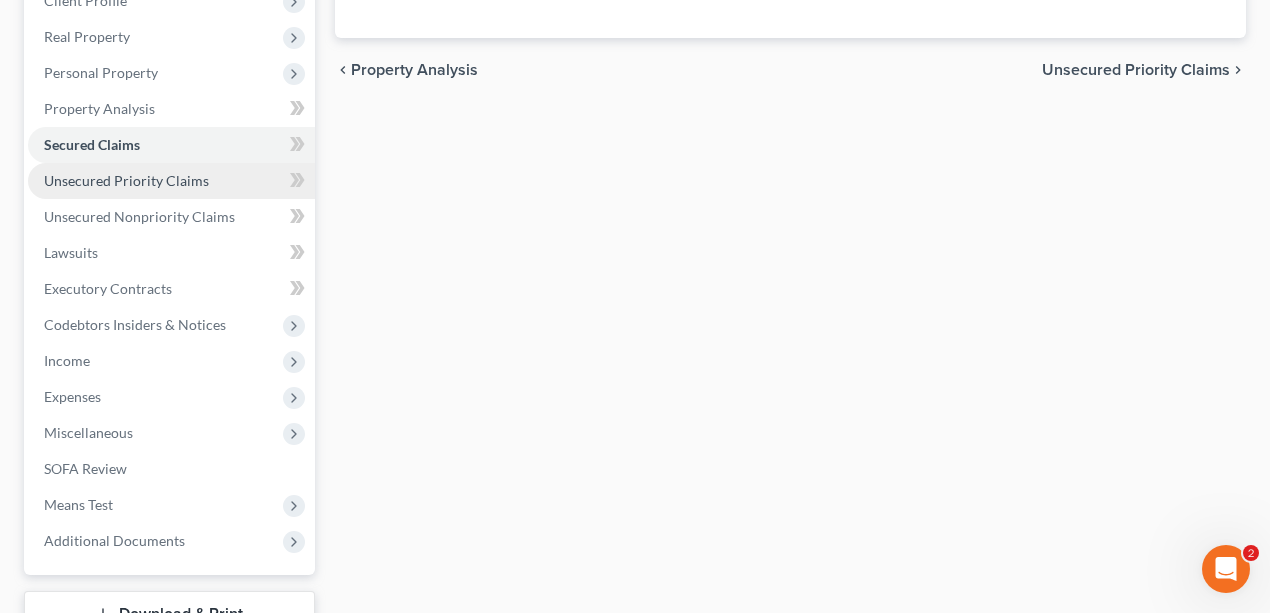 click on "Unsecured Priority Claims" at bounding box center (126, 180) 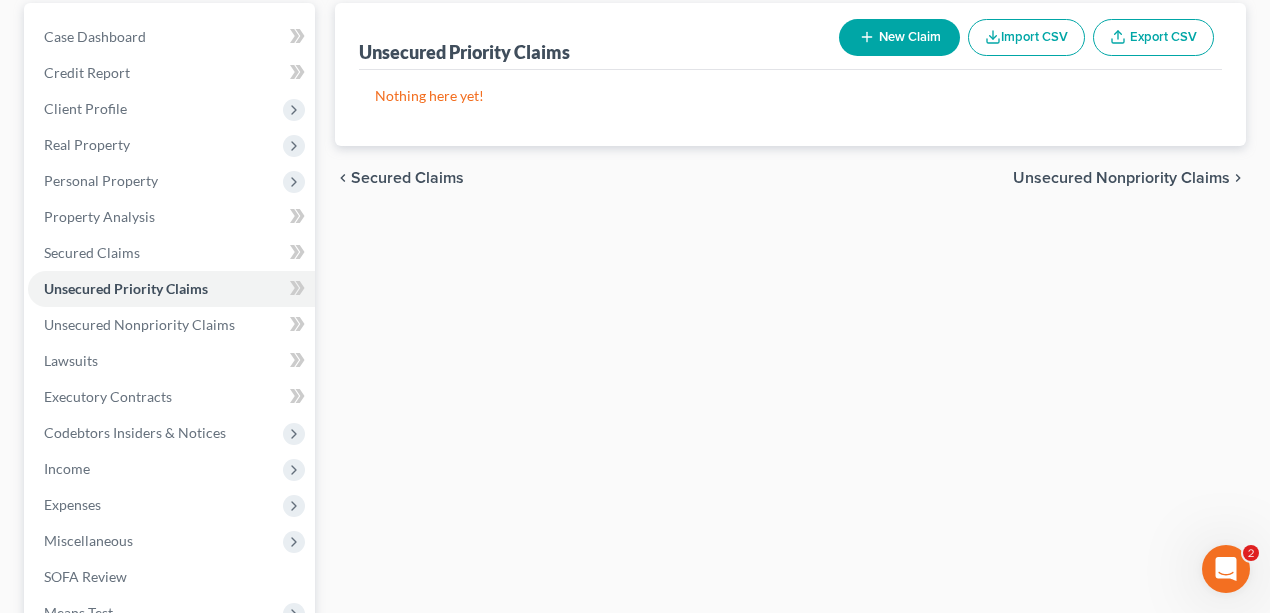 scroll, scrollTop: 466, scrollLeft: 0, axis: vertical 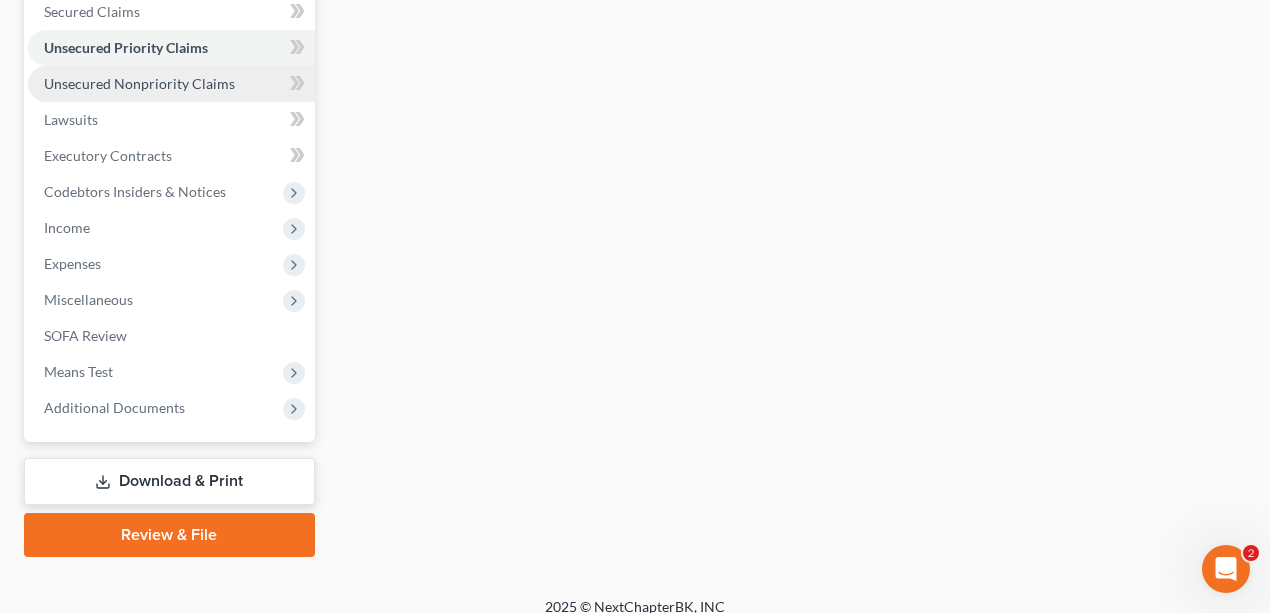 click on "Unsecured Nonpriority Claims" at bounding box center [171, 84] 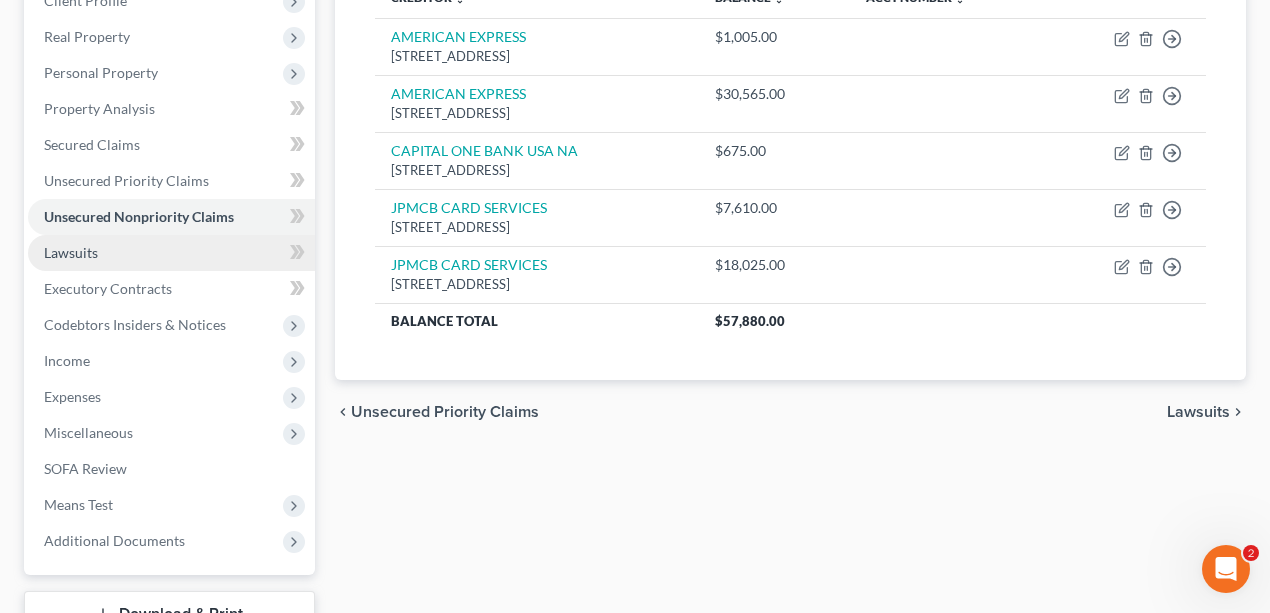 click on "Lawsuits" at bounding box center [171, 253] 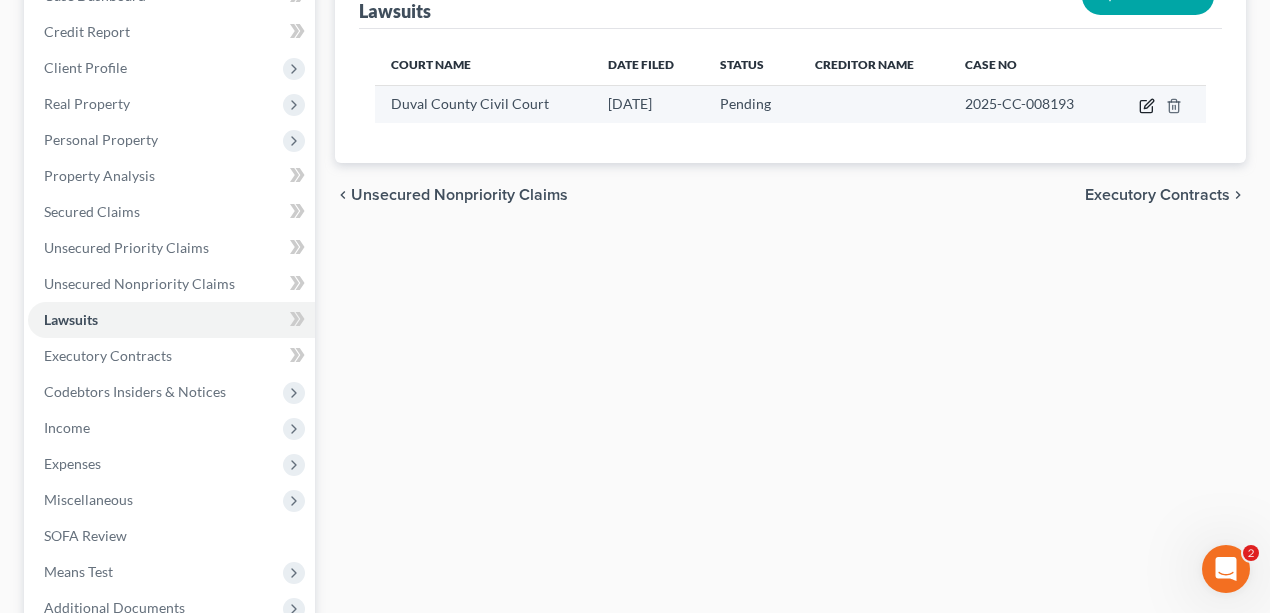 click 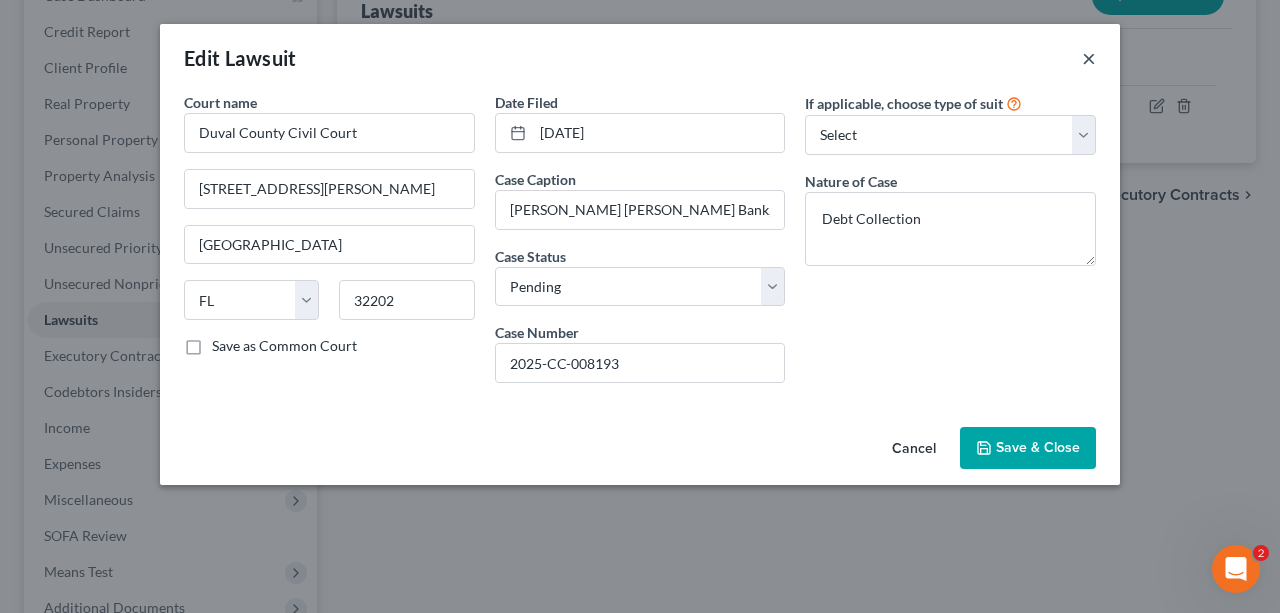click on "×" at bounding box center [1089, 58] 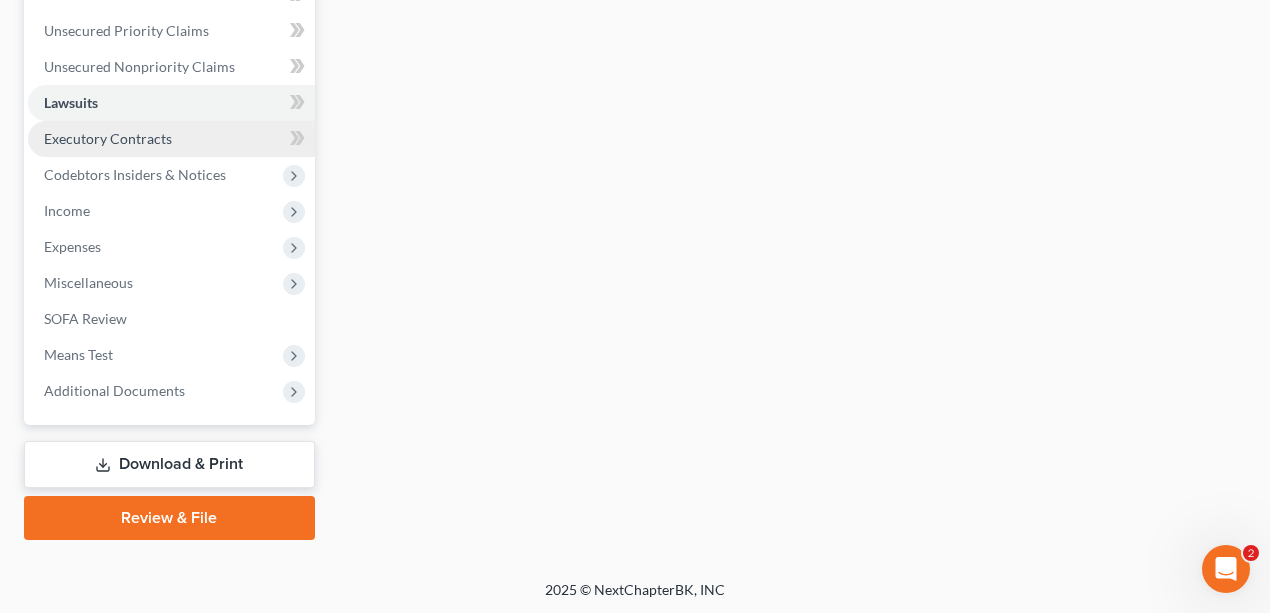 click on "Executory Contracts" at bounding box center (108, 138) 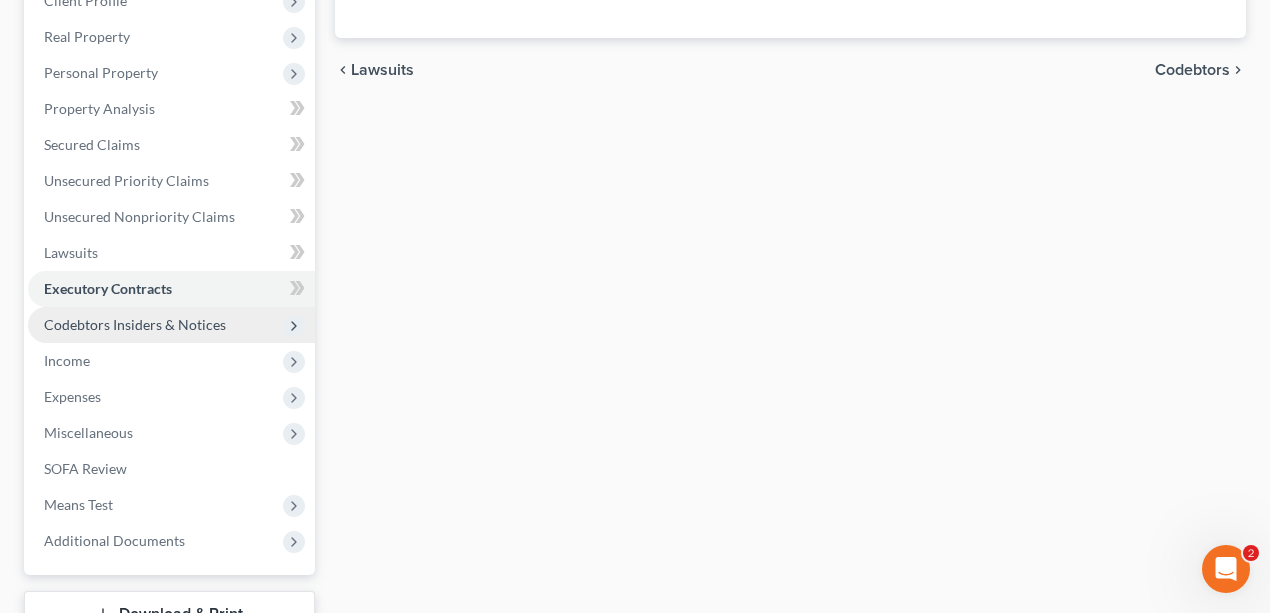 click on "Codebtors Insiders & Notices" at bounding box center (135, 324) 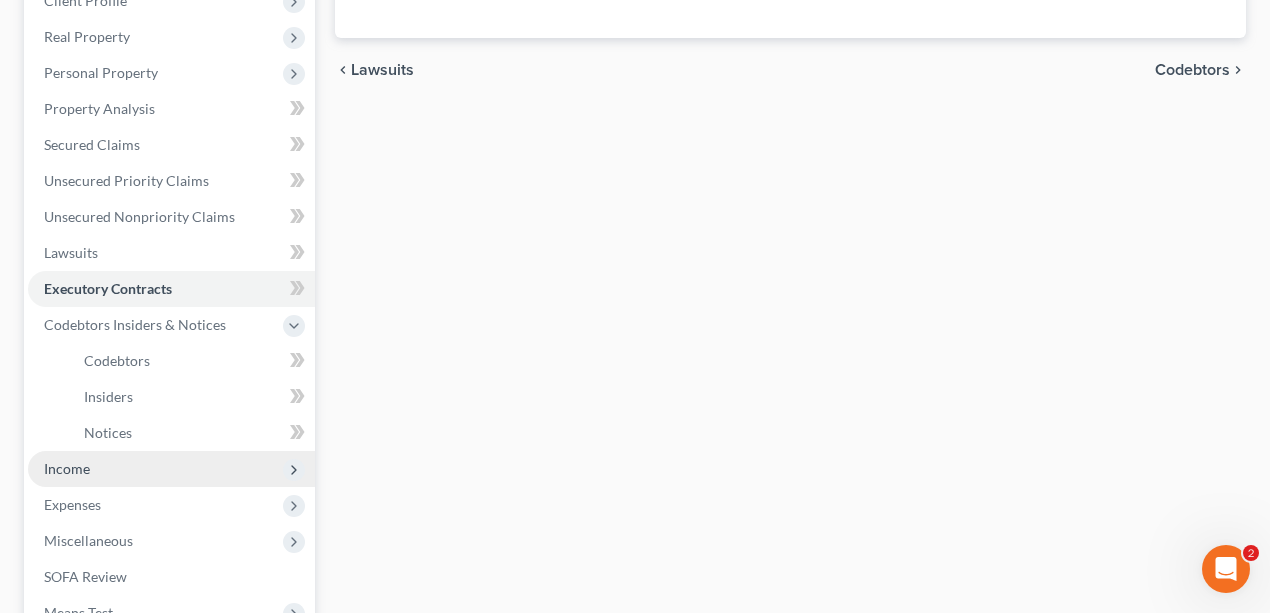 click on "Income" at bounding box center [171, 469] 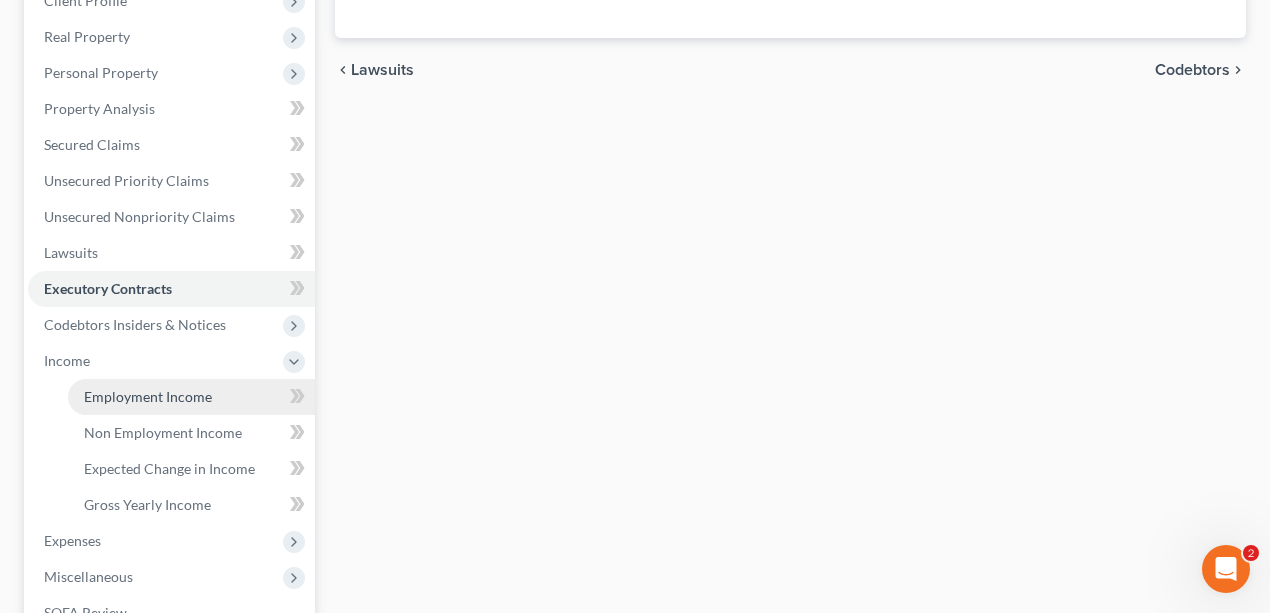 click on "Employment Income" at bounding box center [191, 397] 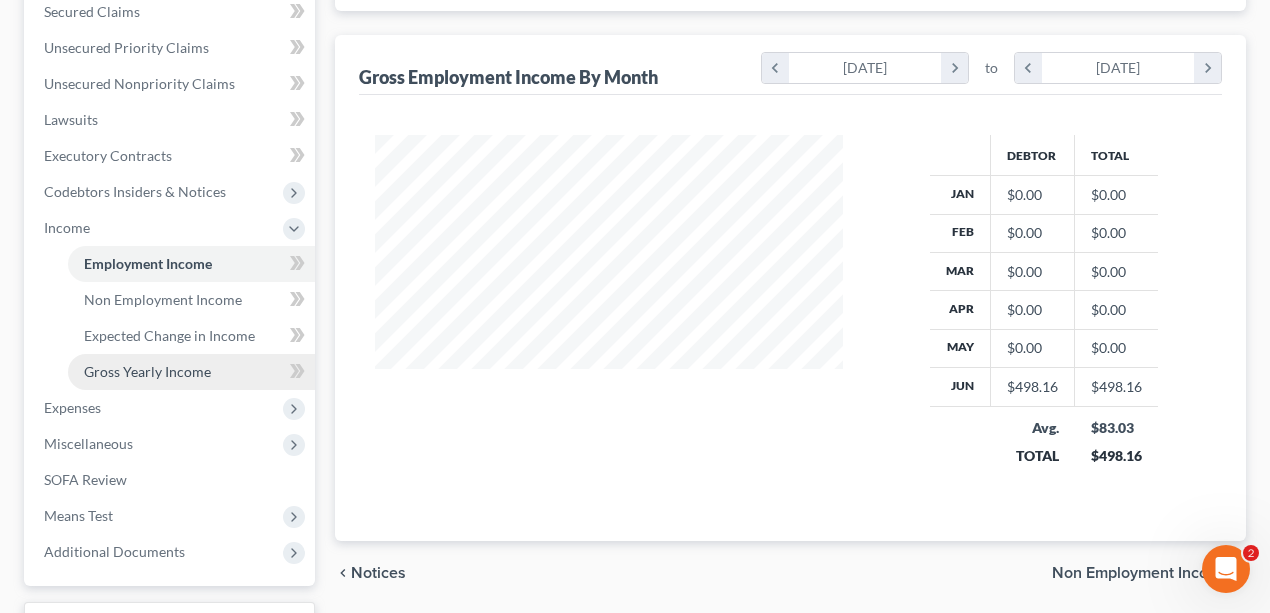 click on "Gross Yearly Income" at bounding box center [147, 371] 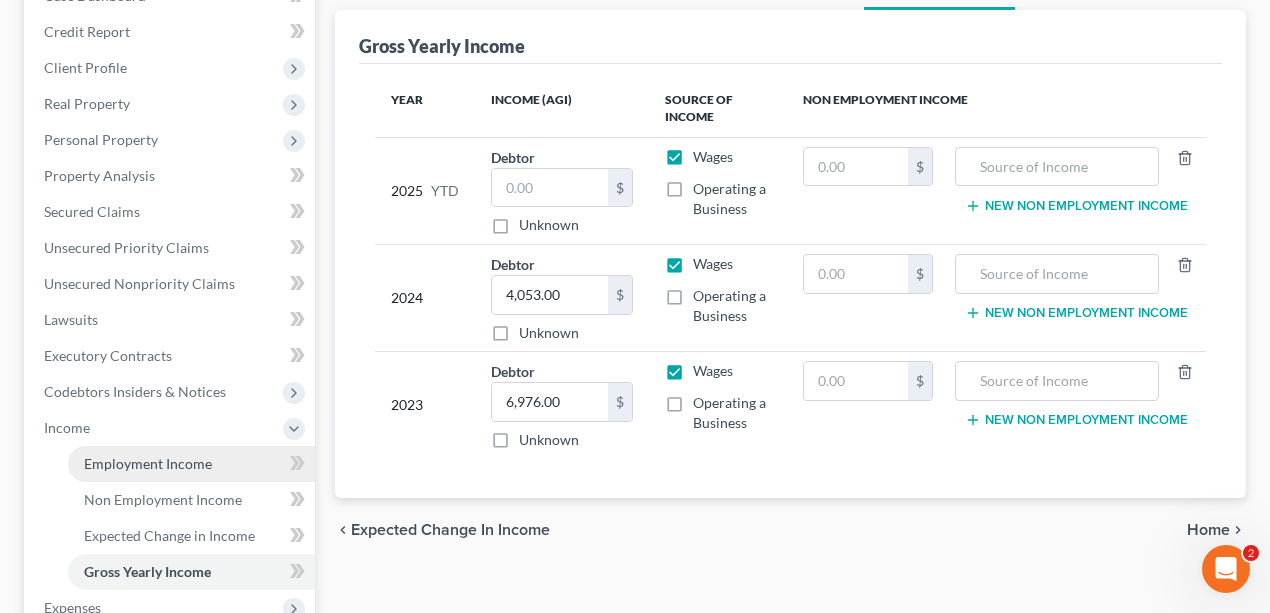 click on "Employment Income" at bounding box center [148, 463] 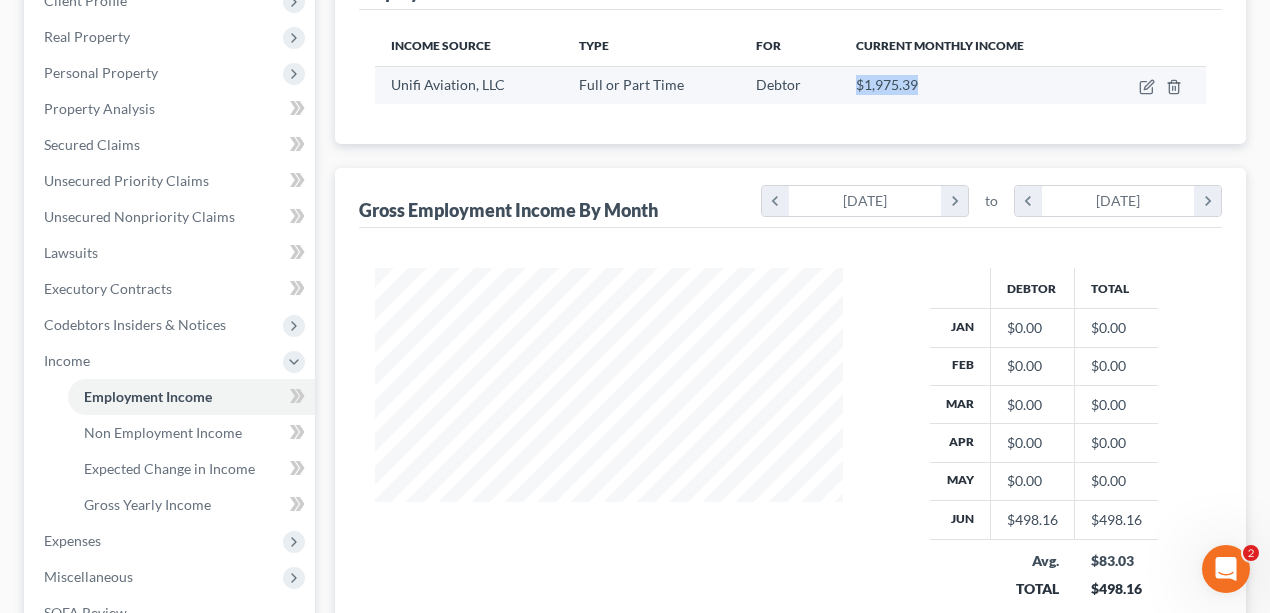 drag, startPoint x: 922, startPoint y: 80, endPoint x: 846, endPoint y: 88, distance: 76.41989 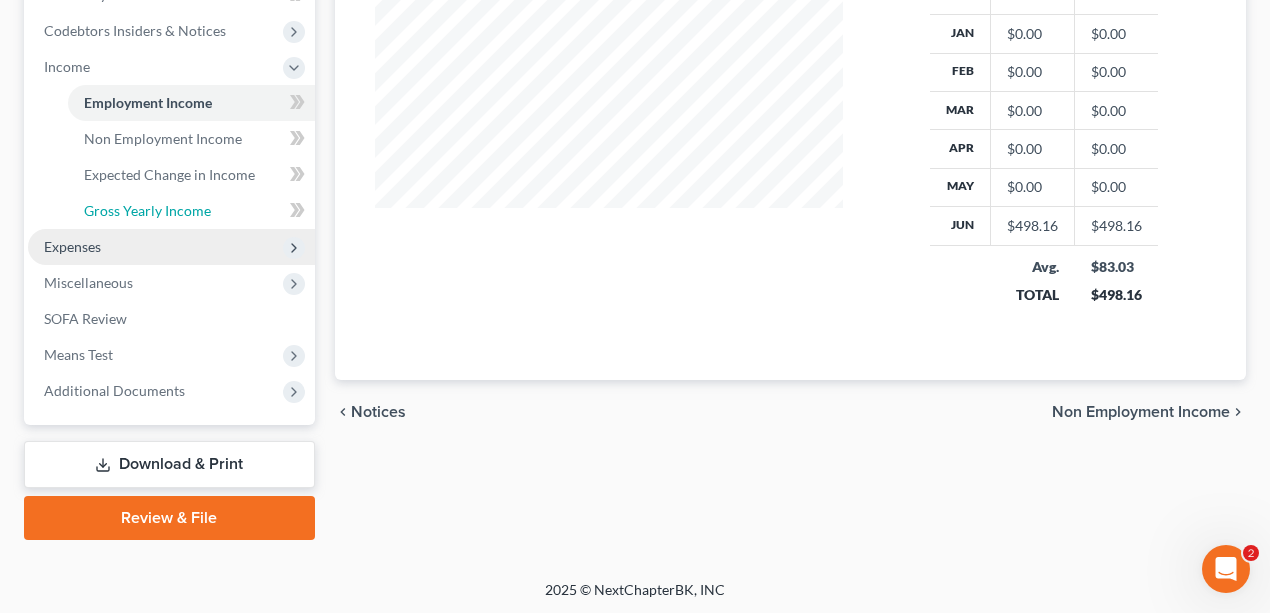 drag, startPoint x: 129, startPoint y: 214, endPoint x: 246, endPoint y: 240, distance: 119.85408 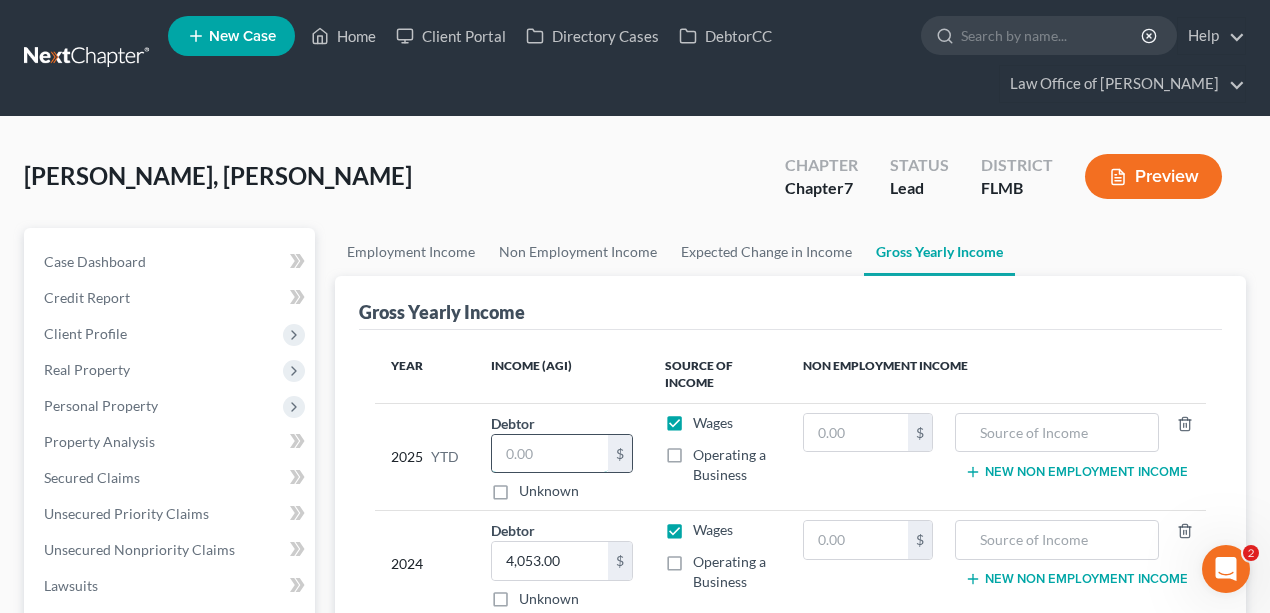 click at bounding box center [550, 454] 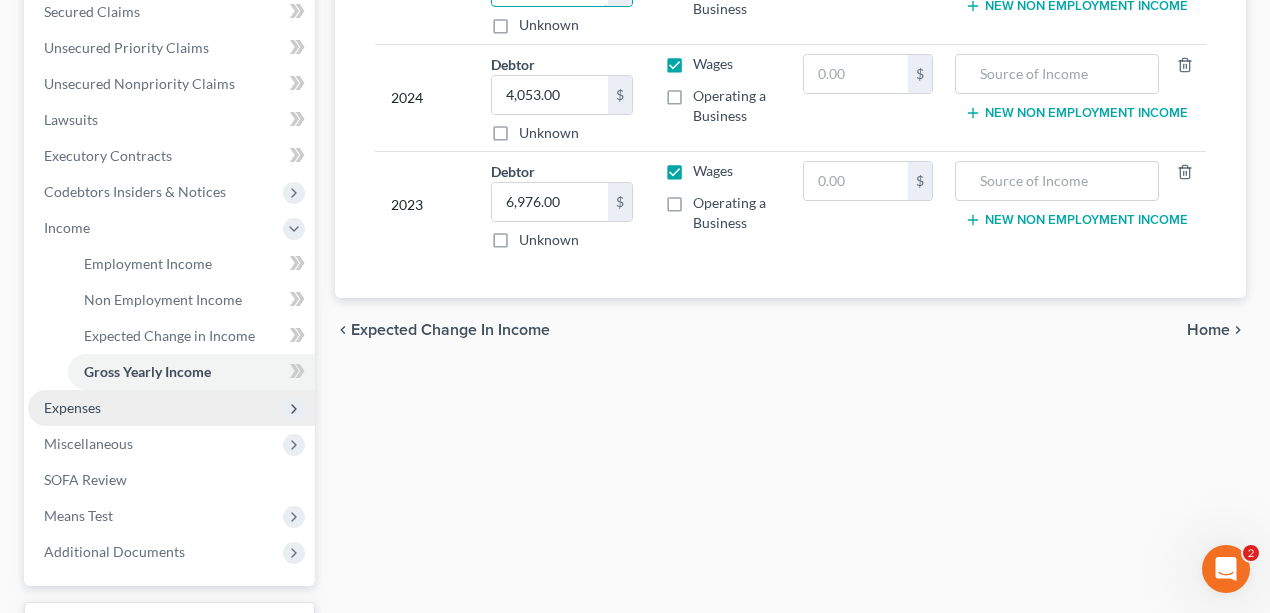 type on "1,975.39" 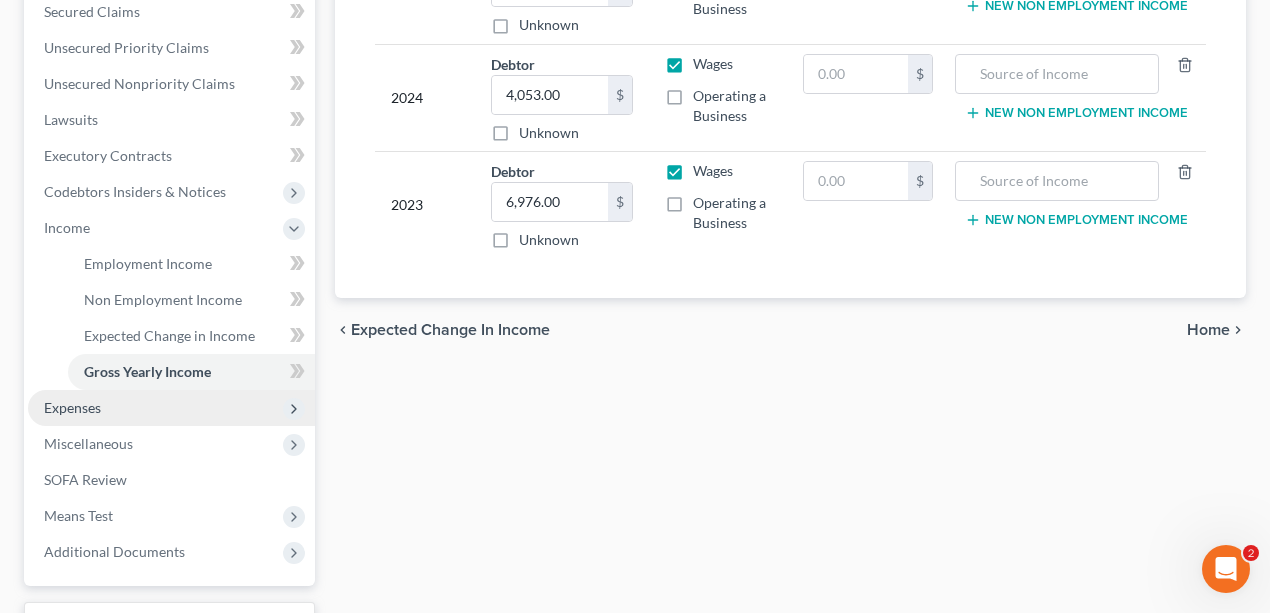 click on "Expenses" at bounding box center [72, 407] 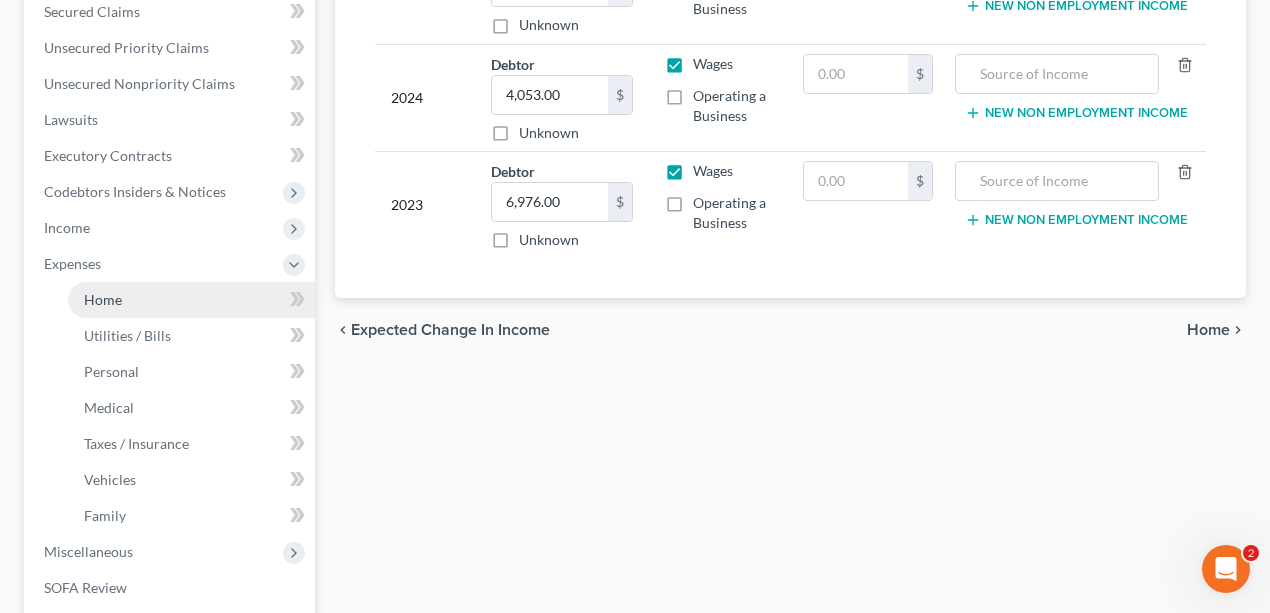 click on "Home" at bounding box center (191, 300) 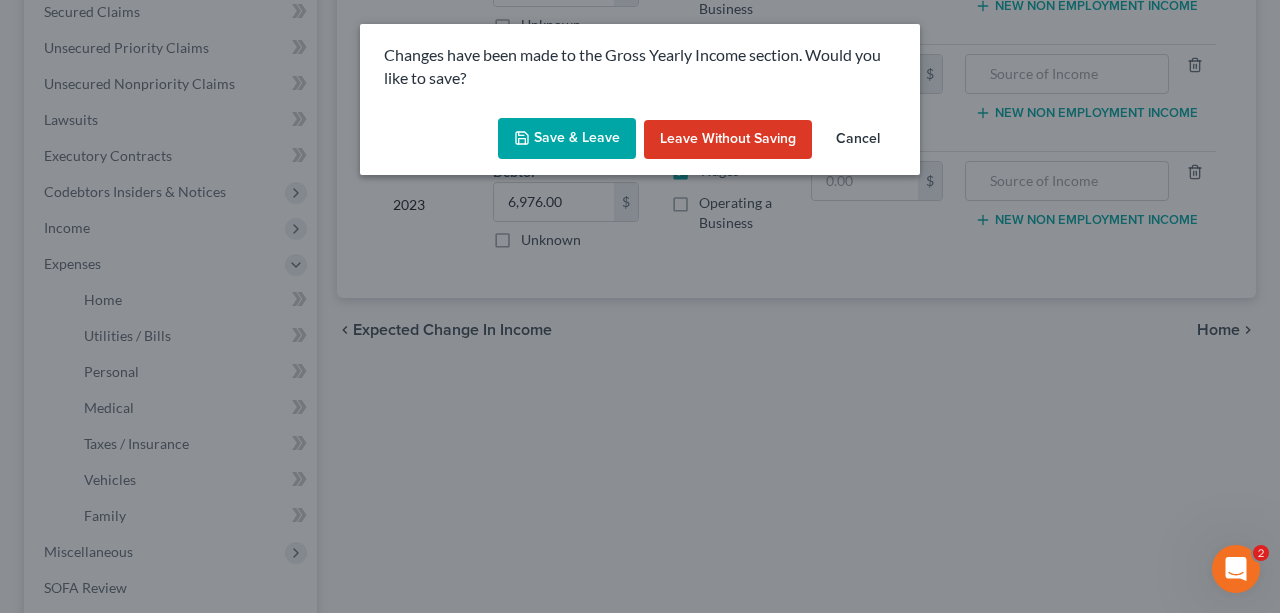 click on "Save & Leave" at bounding box center (567, 139) 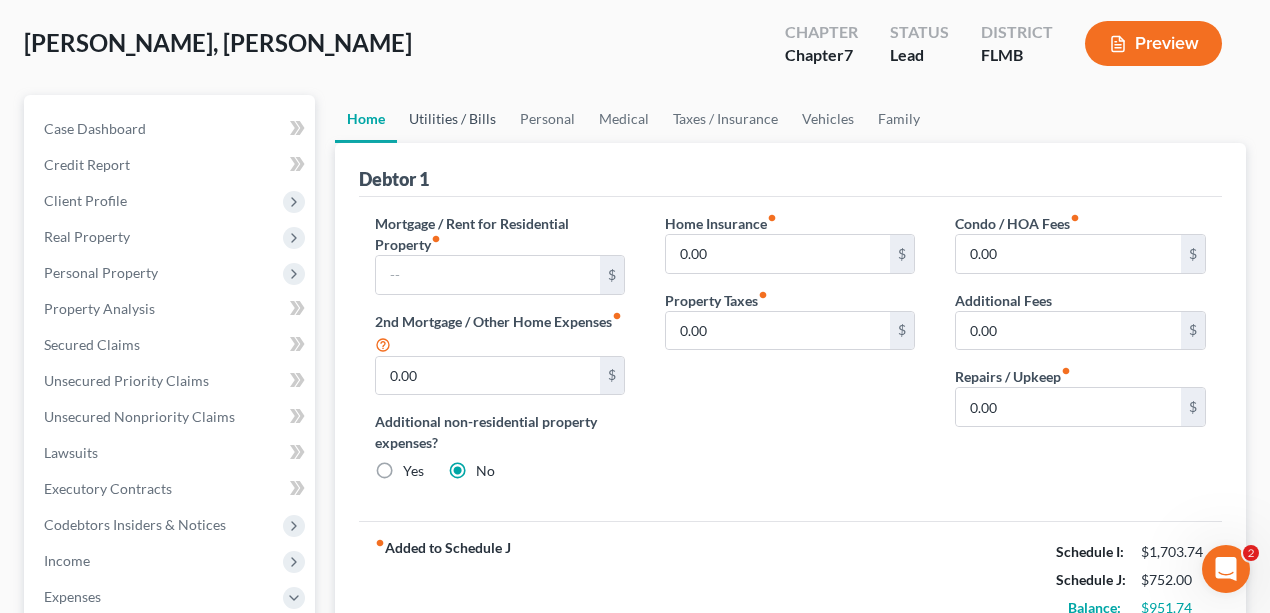 click on "Utilities / Bills" at bounding box center [452, 119] 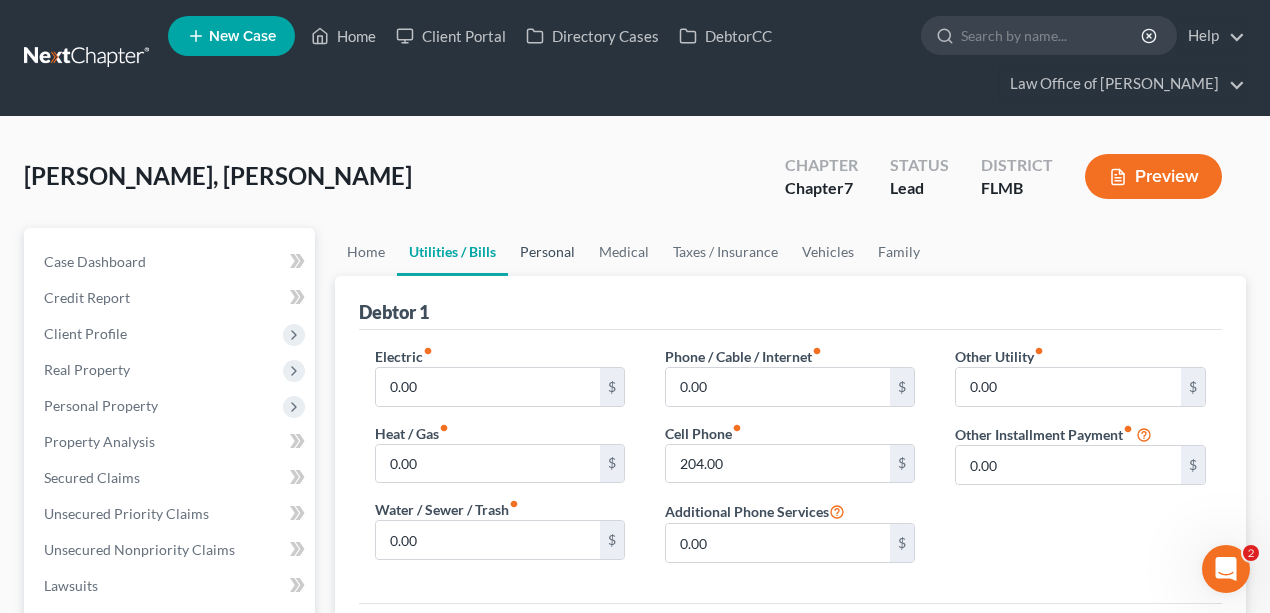 click on "Personal" at bounding box center (547, 252) 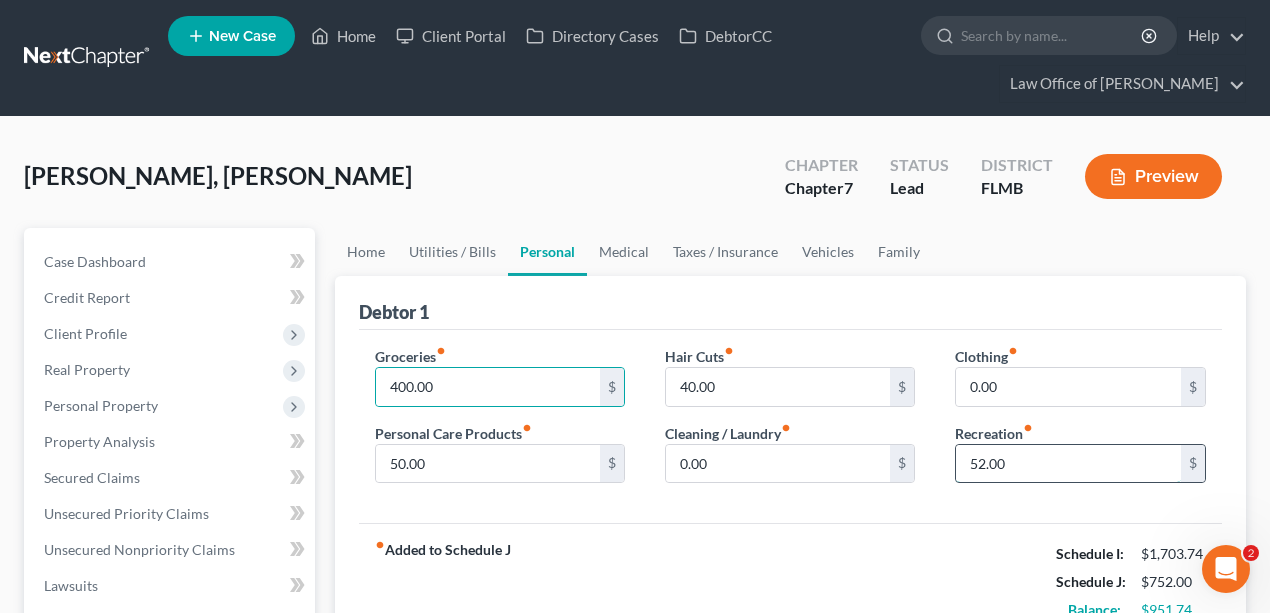 click on "52.00" at bounding box center [1068, 464] 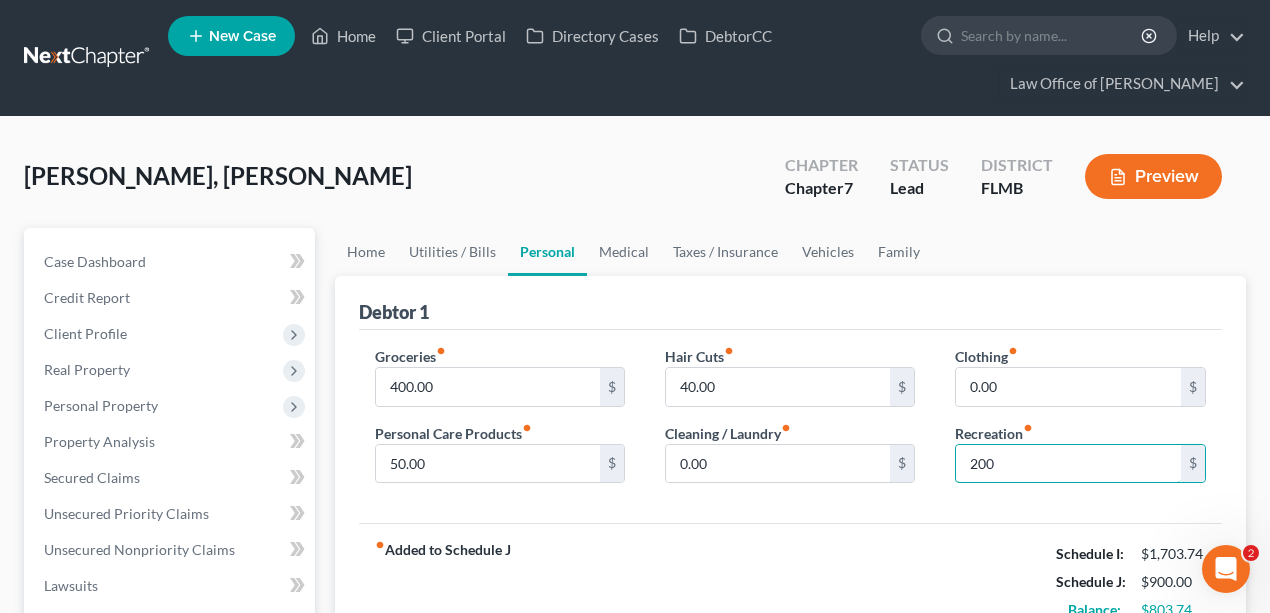 type on "200" 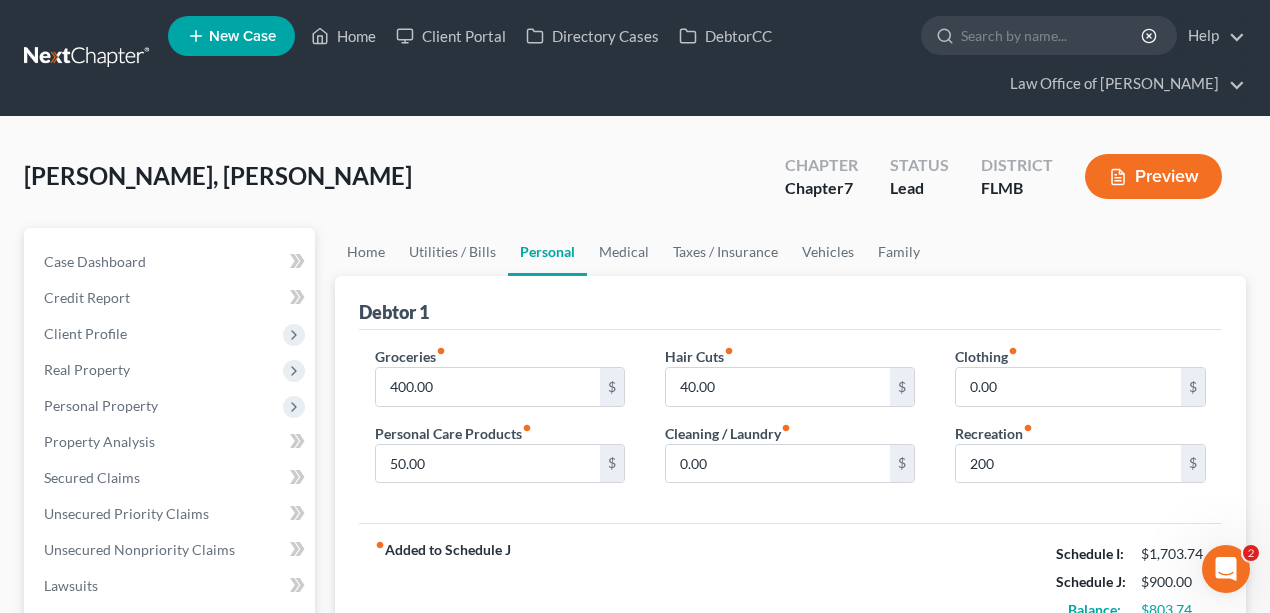 click on "fiber_manual_record  Added to Schedule J Schedule I: $1,703.74 Schedule J: $900.00 Balance: $803.74" at bounding box center [791, 581] 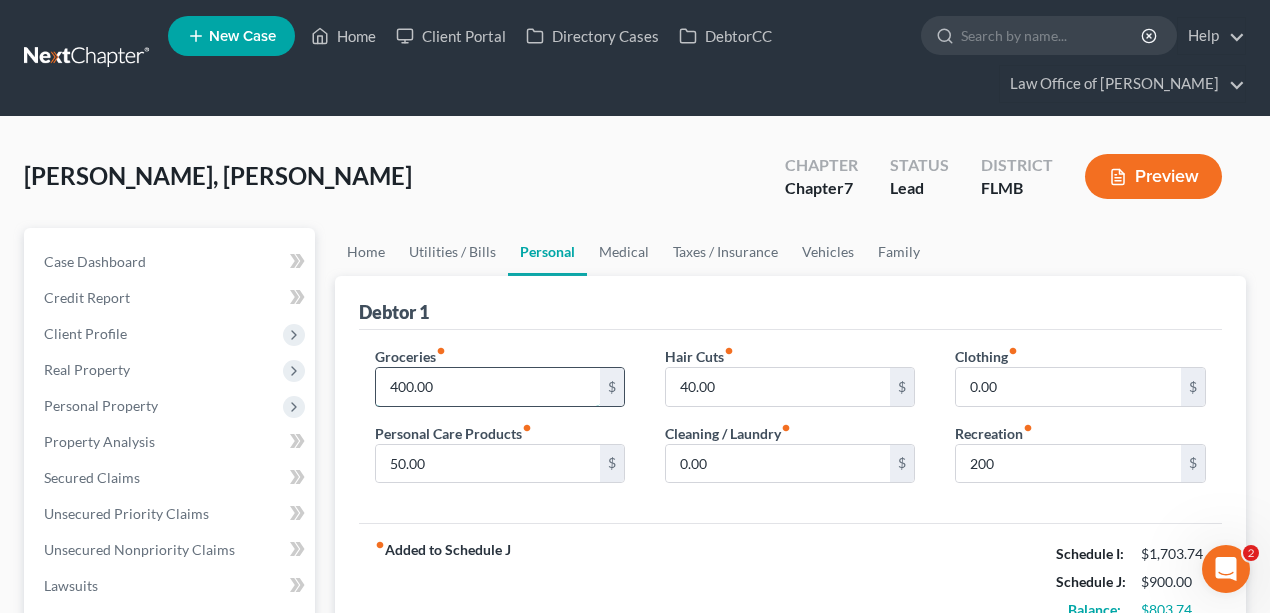 click on "400.00" at bounding box center (488, 387) 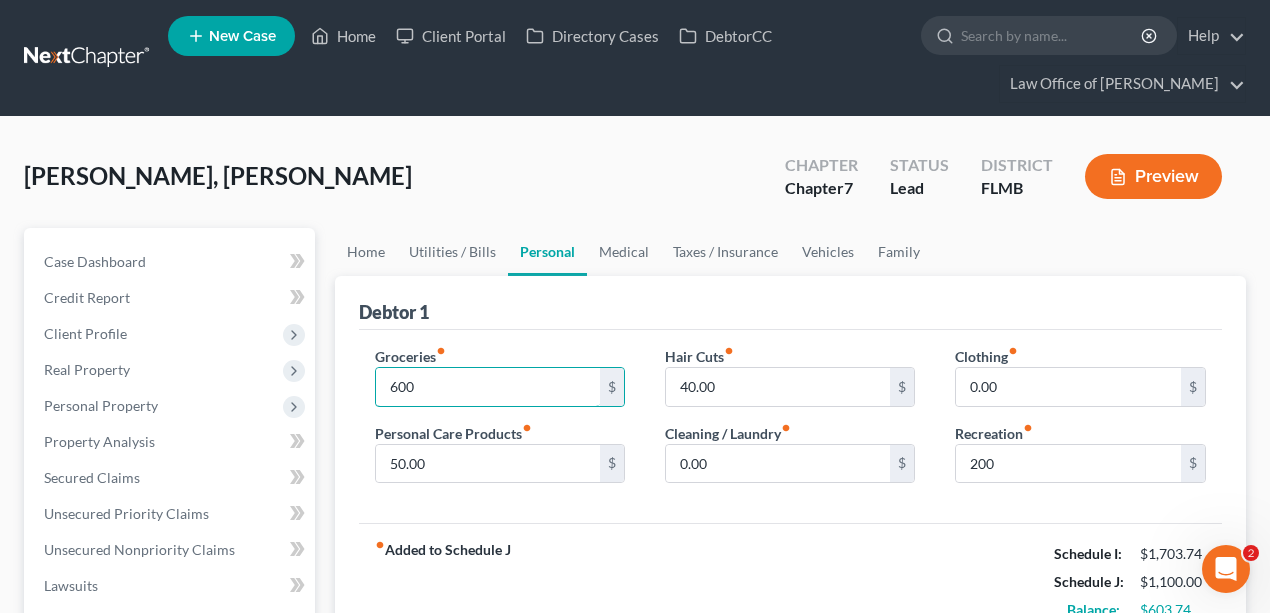 type on "600" 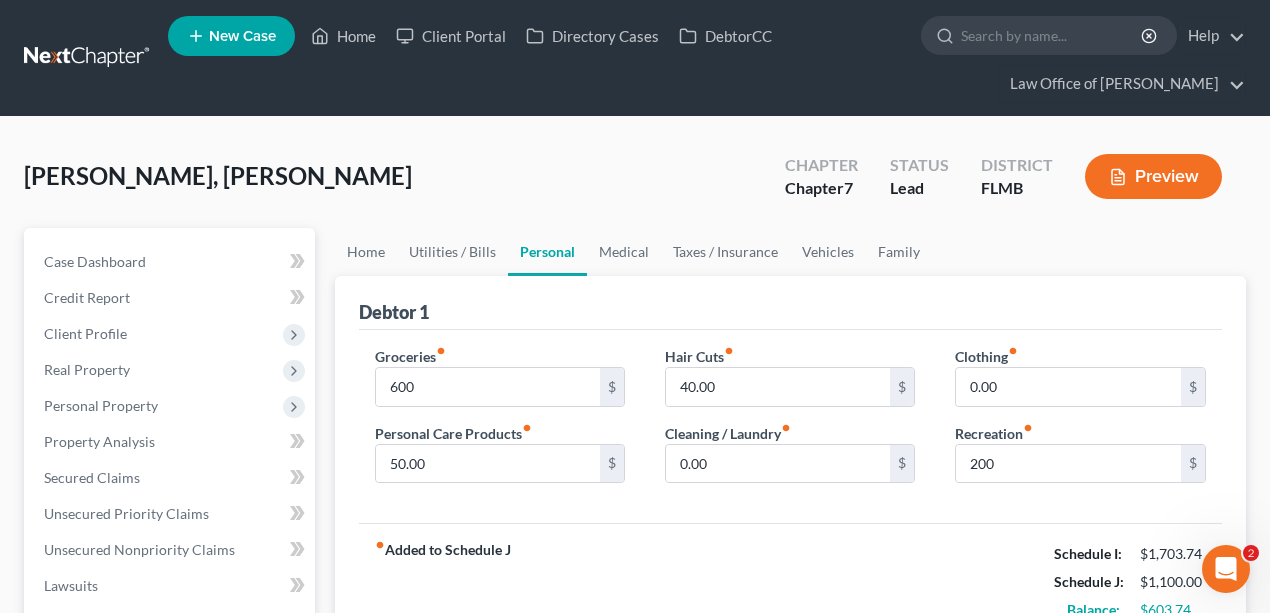 click on "fiber_manual_record  Added to Schedule J Schedule I: $1,703.74 Schedule J: $1,100.00 Balance: $603.74" at bounding box center (791, 581) 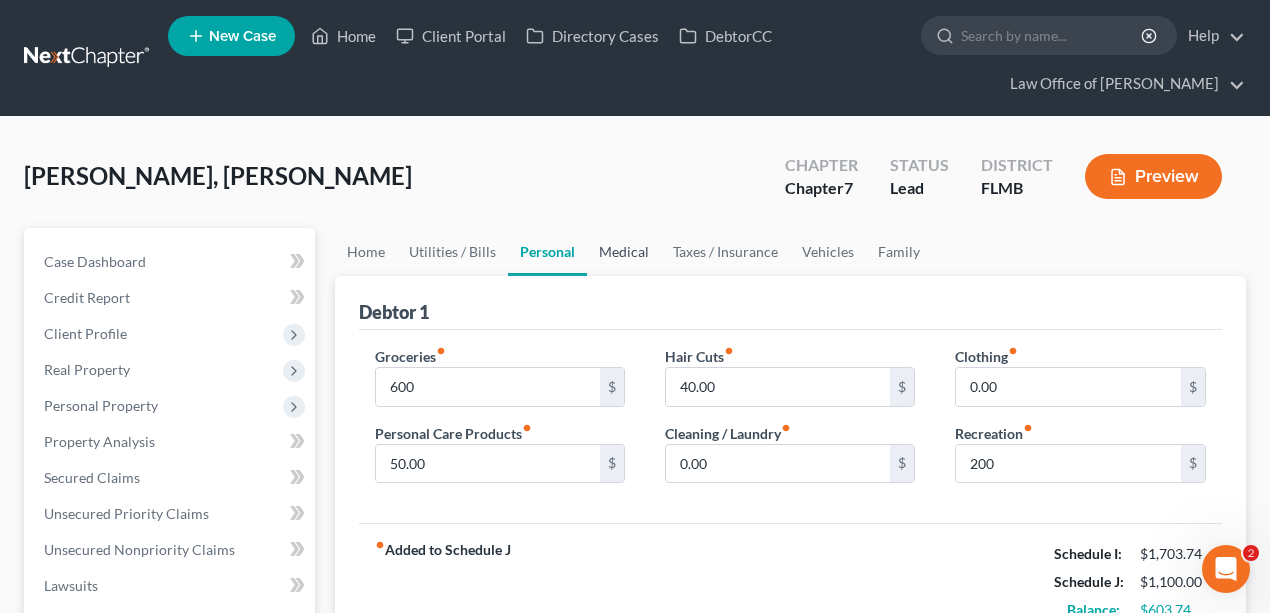 click on "Medical" at bounding box center (624, 252) 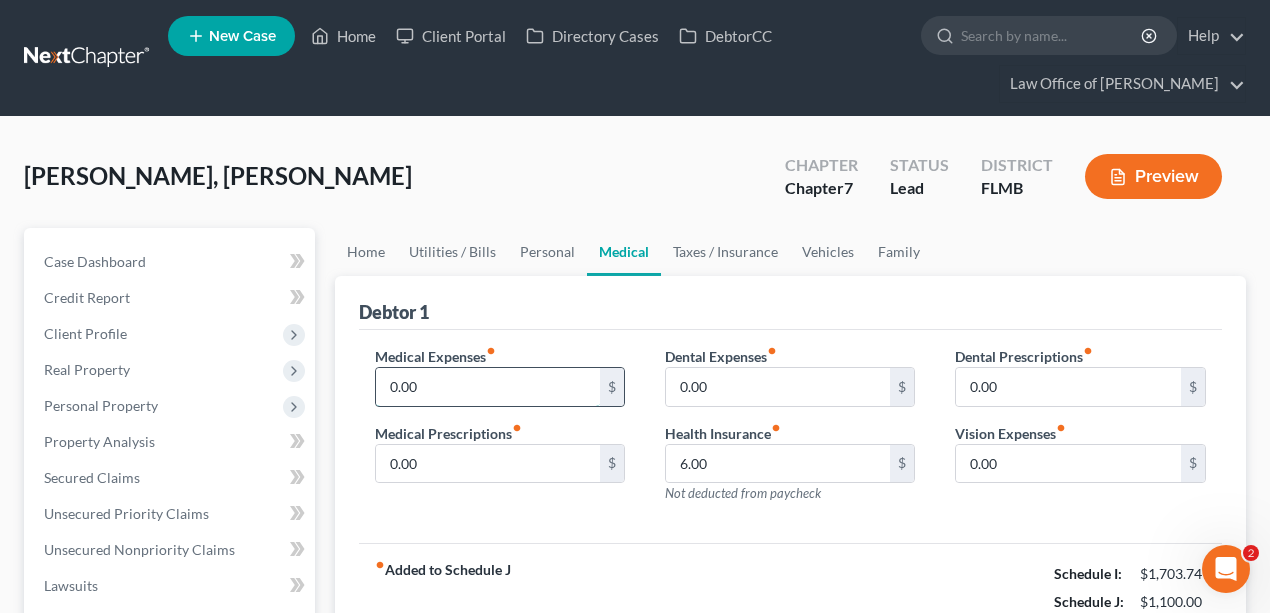 click on "0.00" at bounding box center (488, 387) 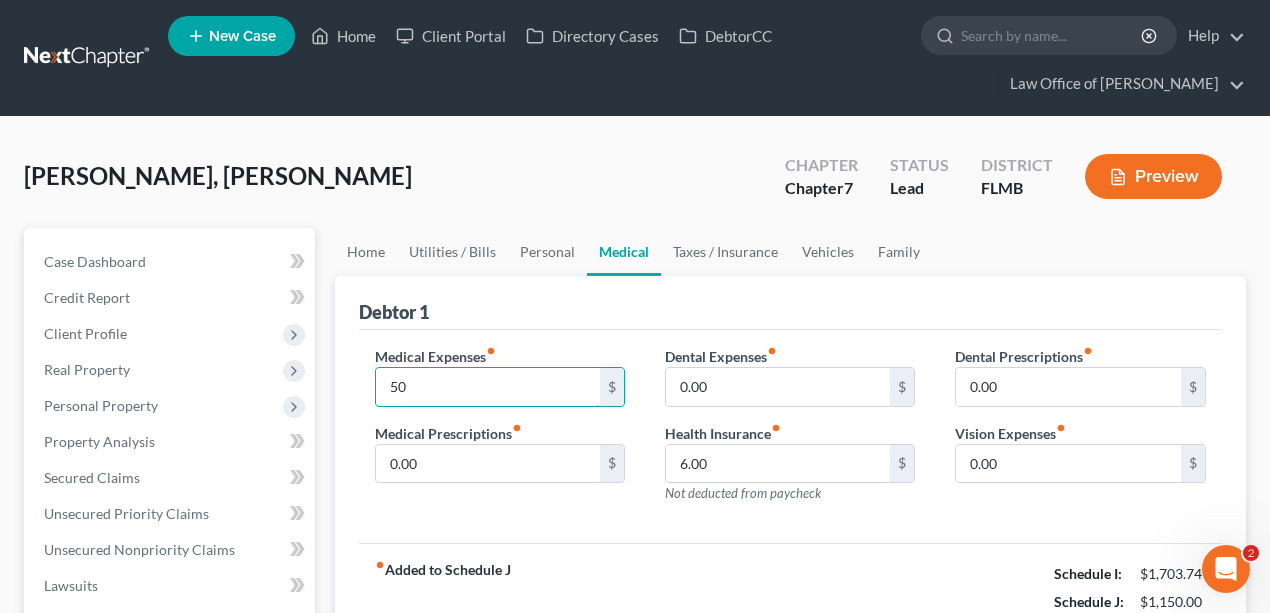 type on "50" 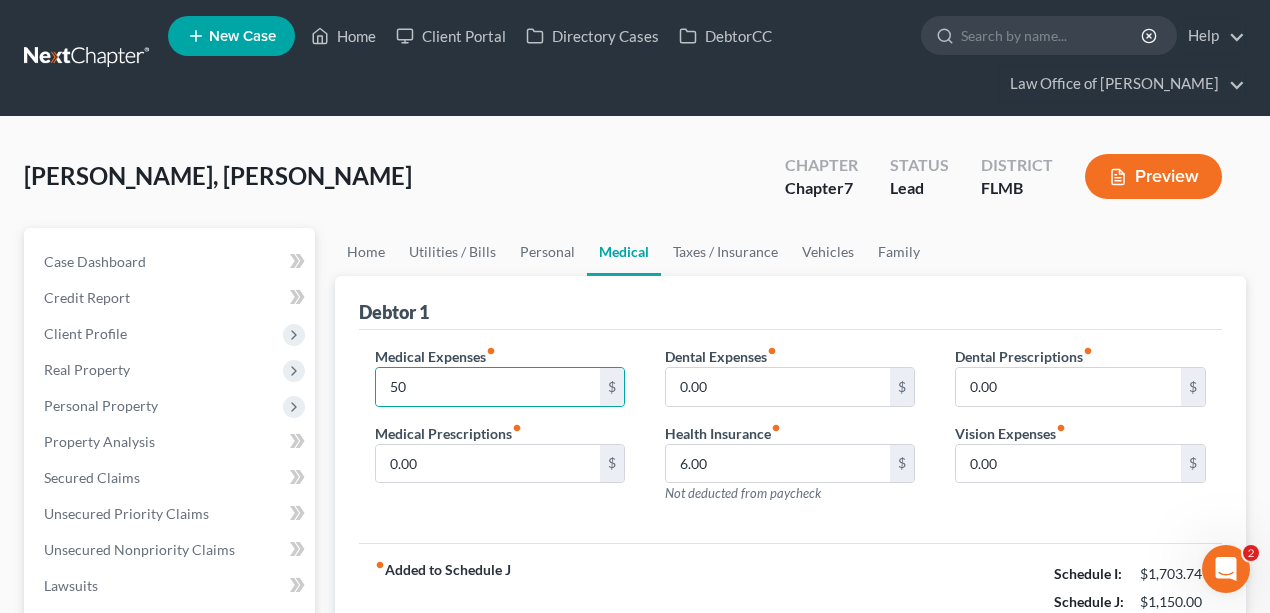 drag, startPoint x: 520, startPoint y: 541, endPoint x: 512, endPoint y: 518, distance: 24.351591 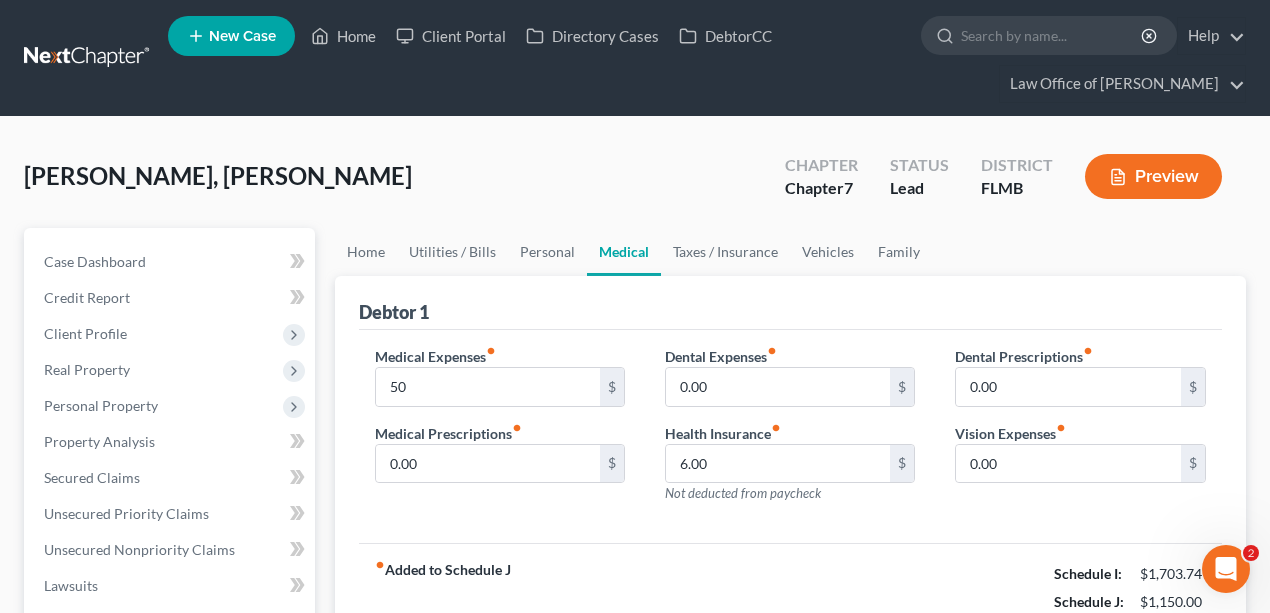 click on "fiber_manual_record  Added to Schedule J Schedule I: $1,703.74 Schedule J: $1,150.00 Balance: $553.74" at bounding box center [791, 601] 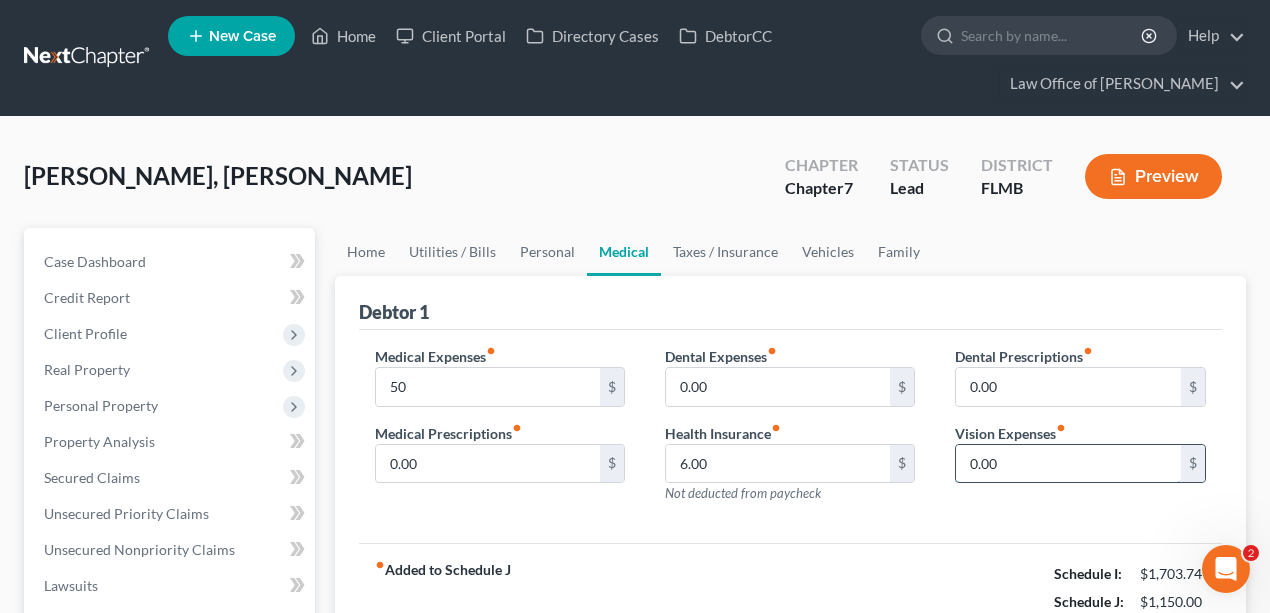 click on "0.00" at bounding box center [1068, 464] 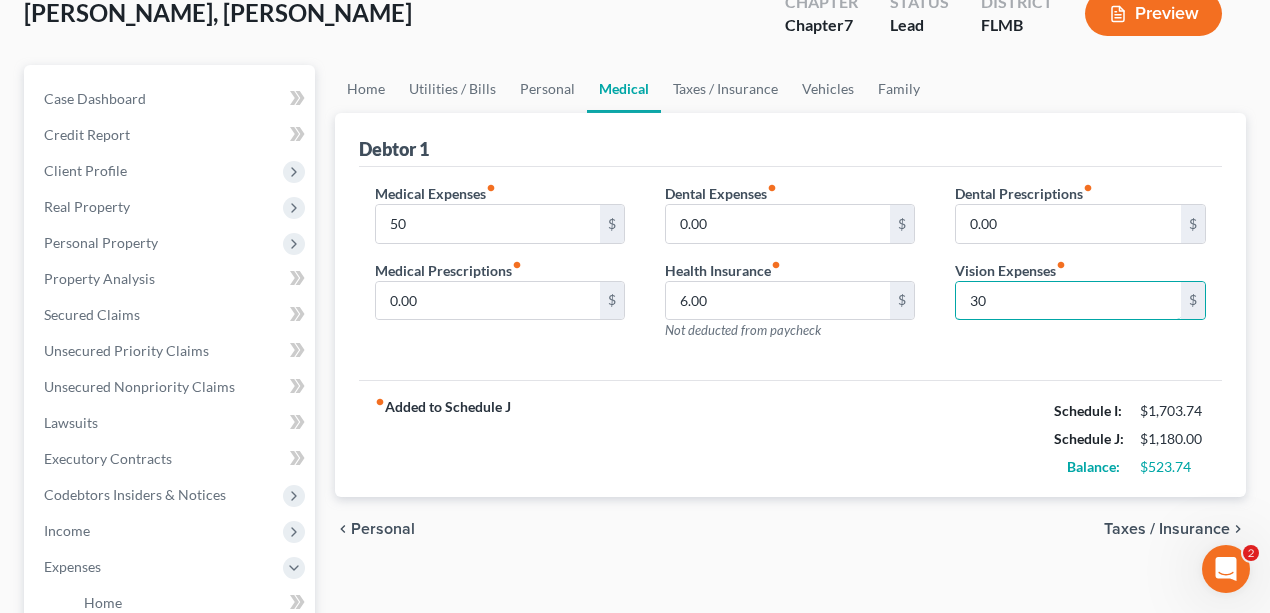 scroll, scrollTop: 0, scrollLeft: 0, axis: both 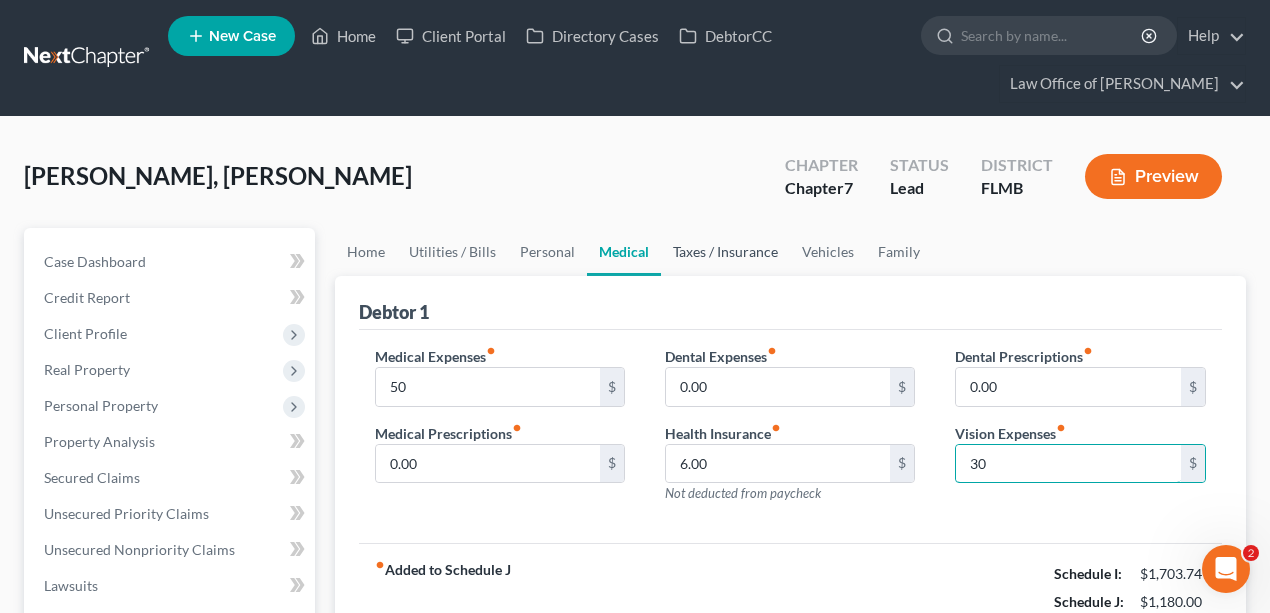 type on "30" 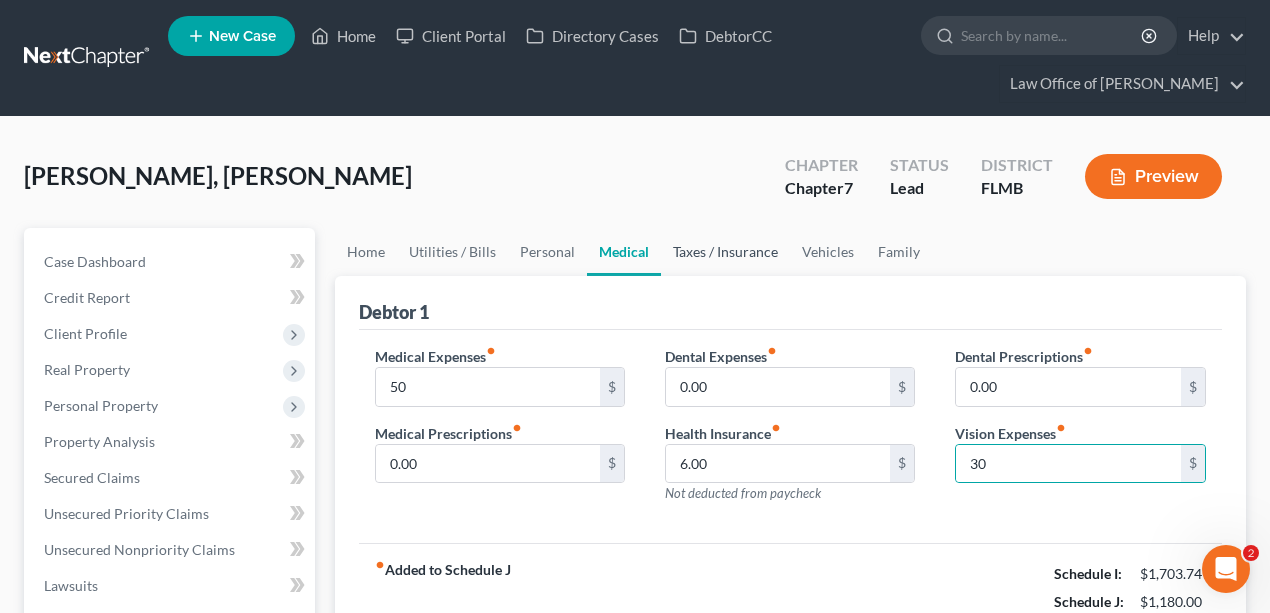 click on "Taxes / Insurance" at bounding box center (725, 252) 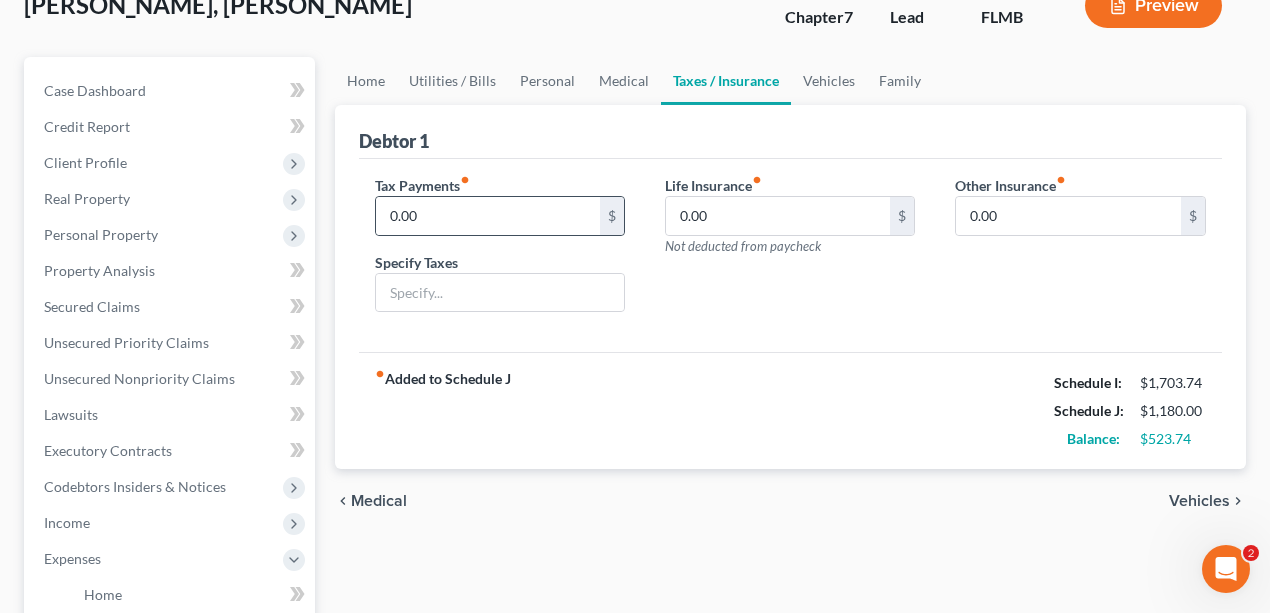 scroll, scrollTop: 200, scrollLeft: 0, axis: vertical 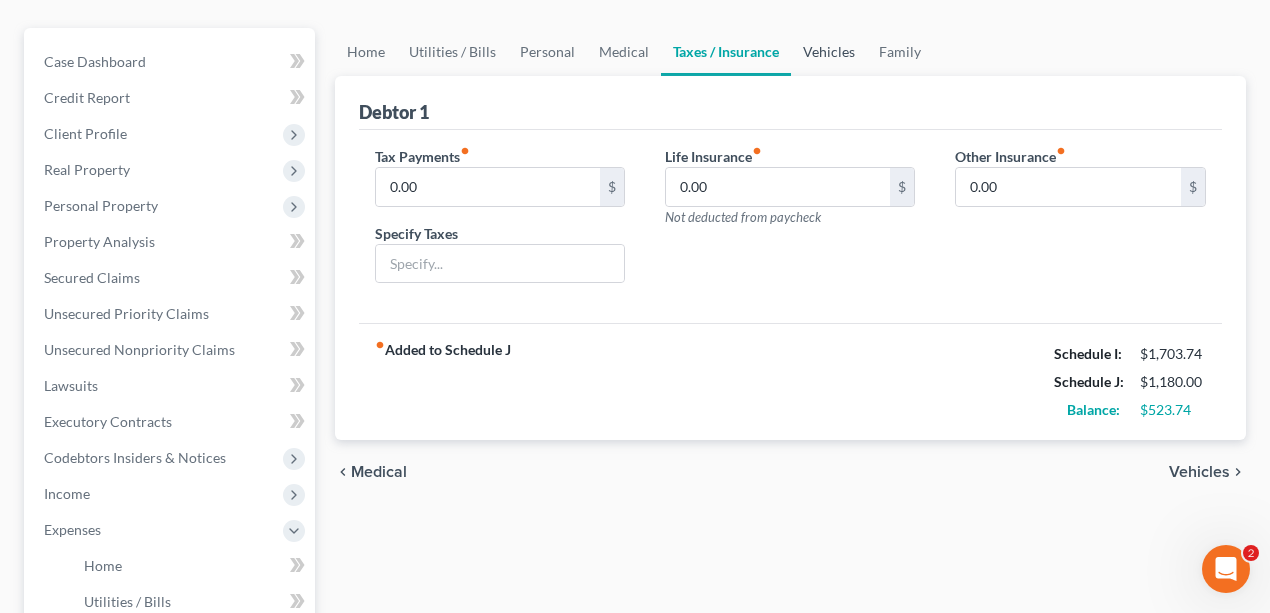 click on "Vehicles" at bounding box center [829, 52] 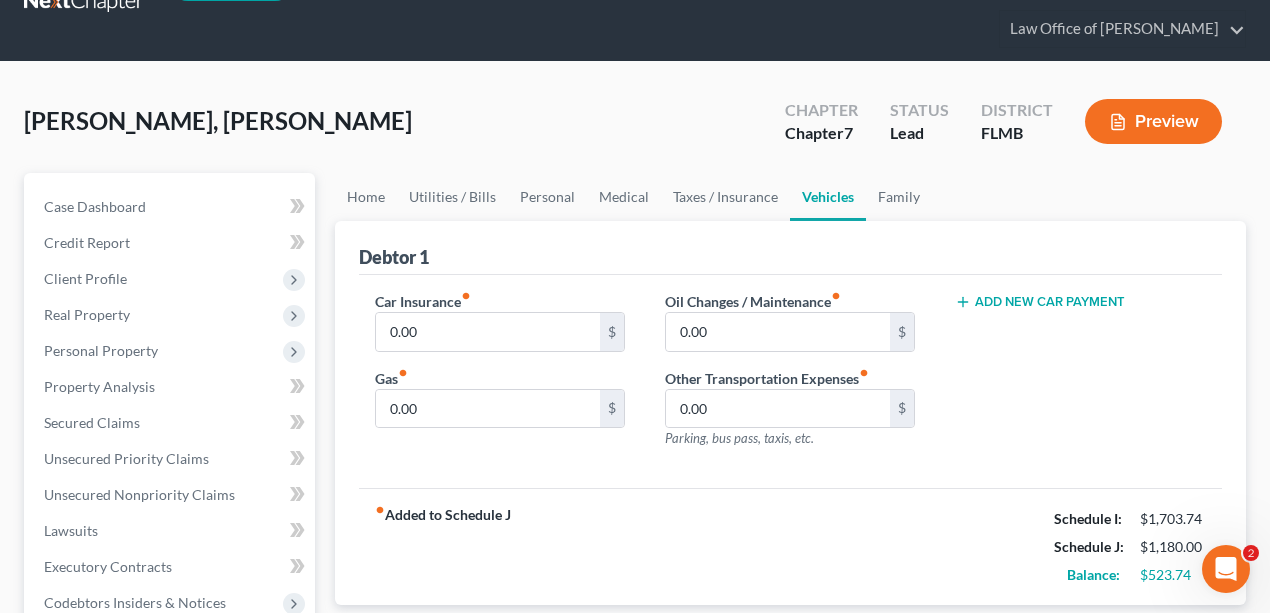 scroll, scrollTop: 0, scrollLeft: 0, axis: both 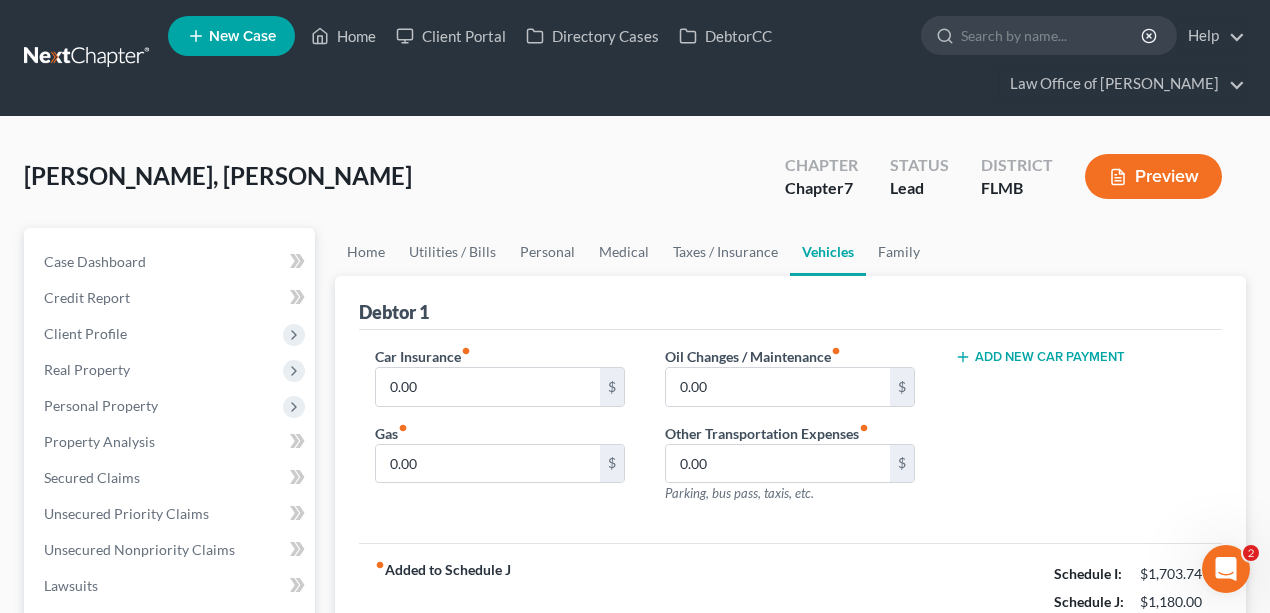 click on "Otano Gonzalez, Yhonathan Upgraded Chapter Chapter  7 Status Lead District FLMB Preview" at bounding box center (635, 184) 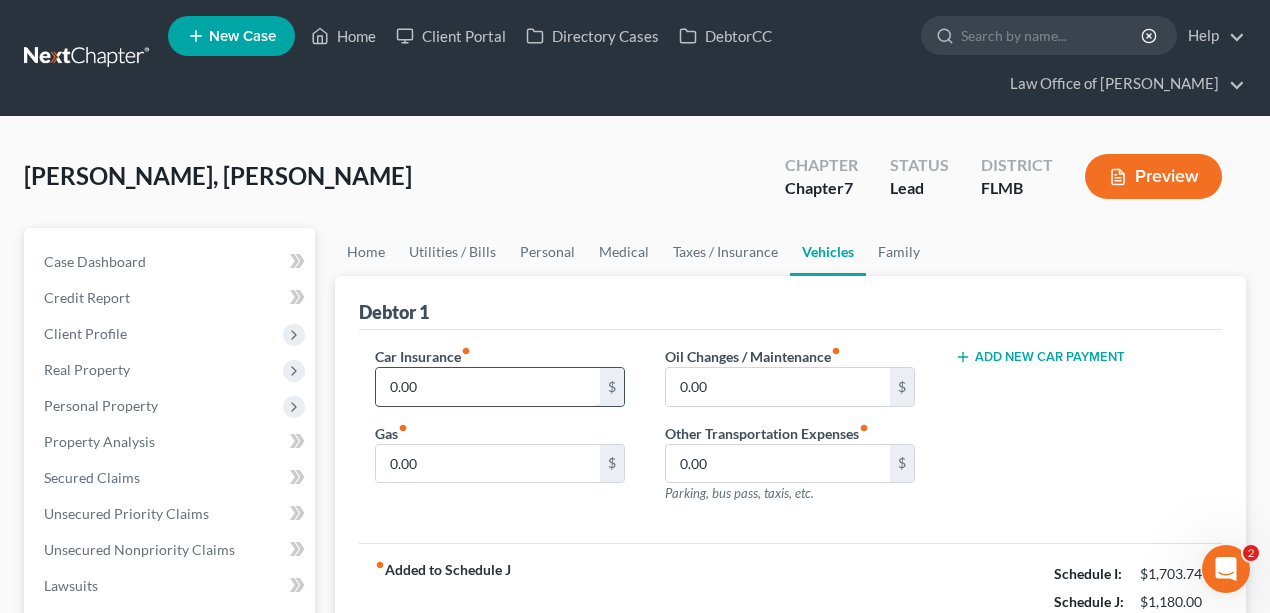 click on "0.00" at bounding box center [488, 387] 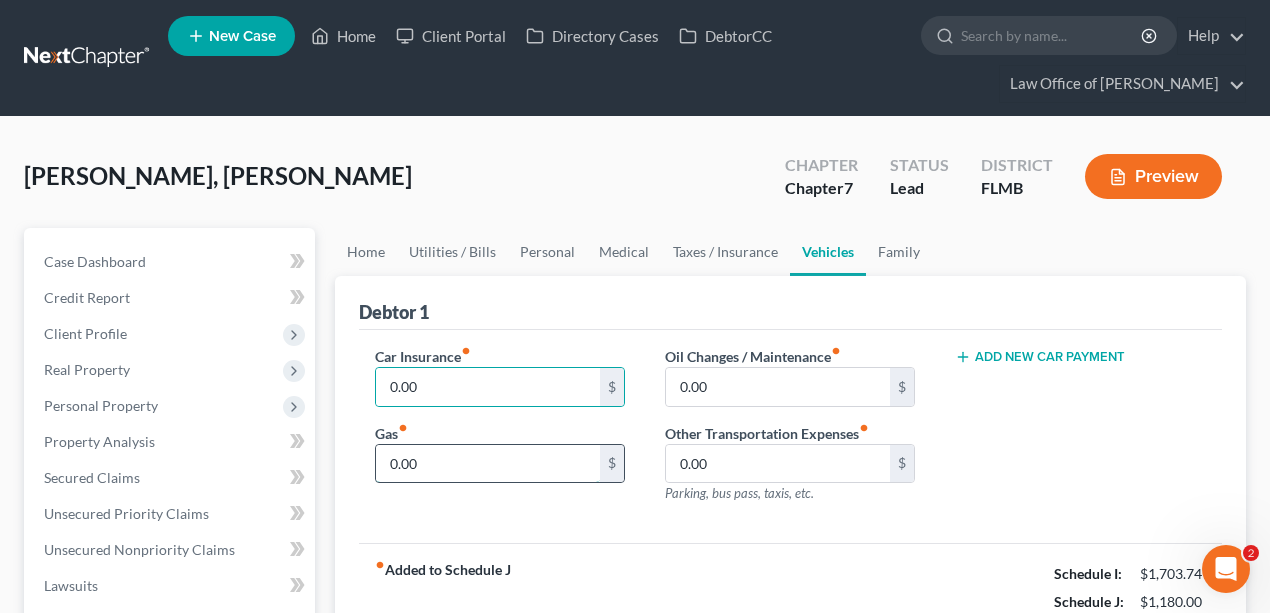 click on "0.00" at bounding box center (488, 464) 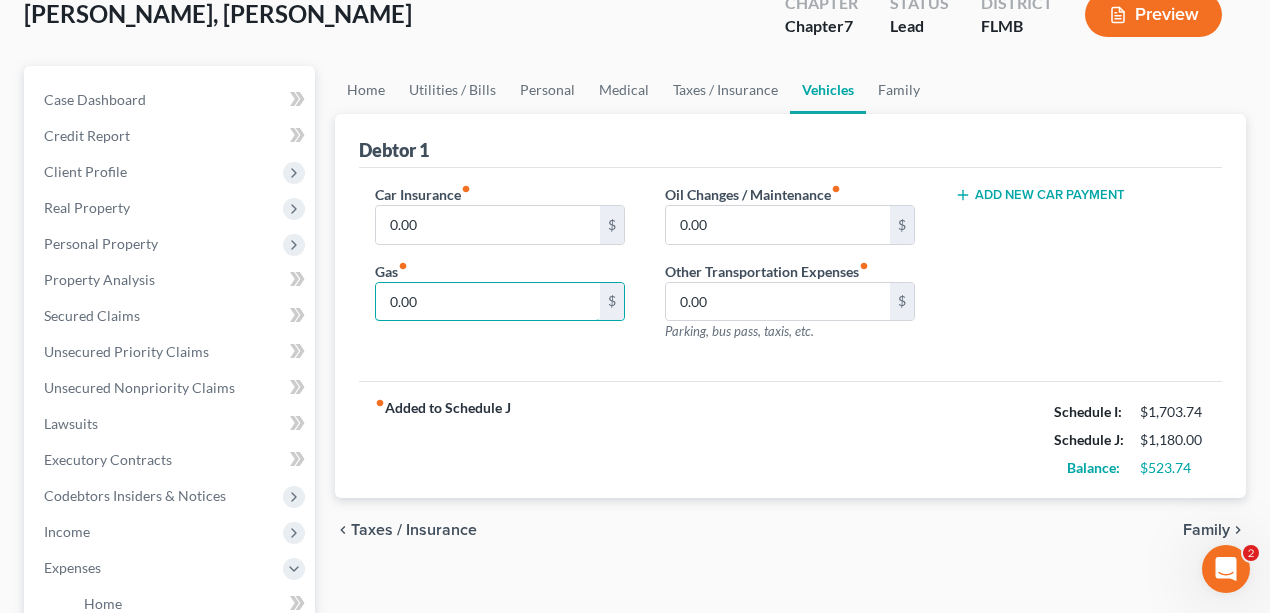 scroll, scrollTop: 266, scrollLeft: 0, axis: vertical 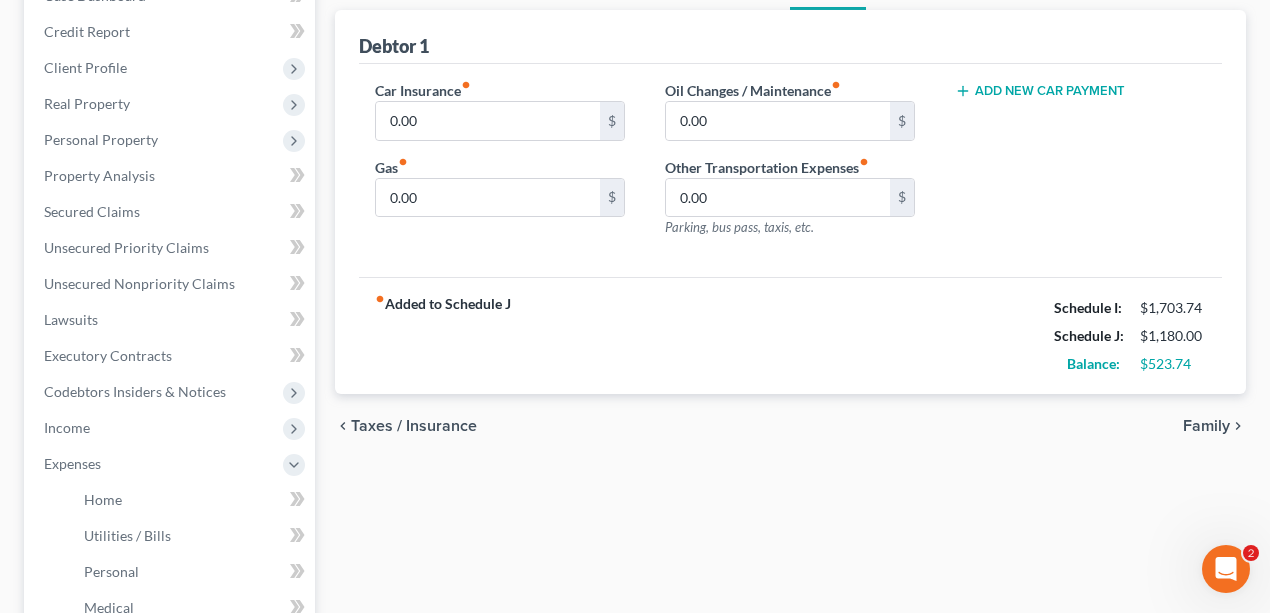 click on "fiber_manual_record  Added to Schedule J Schedule I: $1,703.74 Schedule J: $1,180.00 Balance: $523.74" at bounding box center [791, 335] 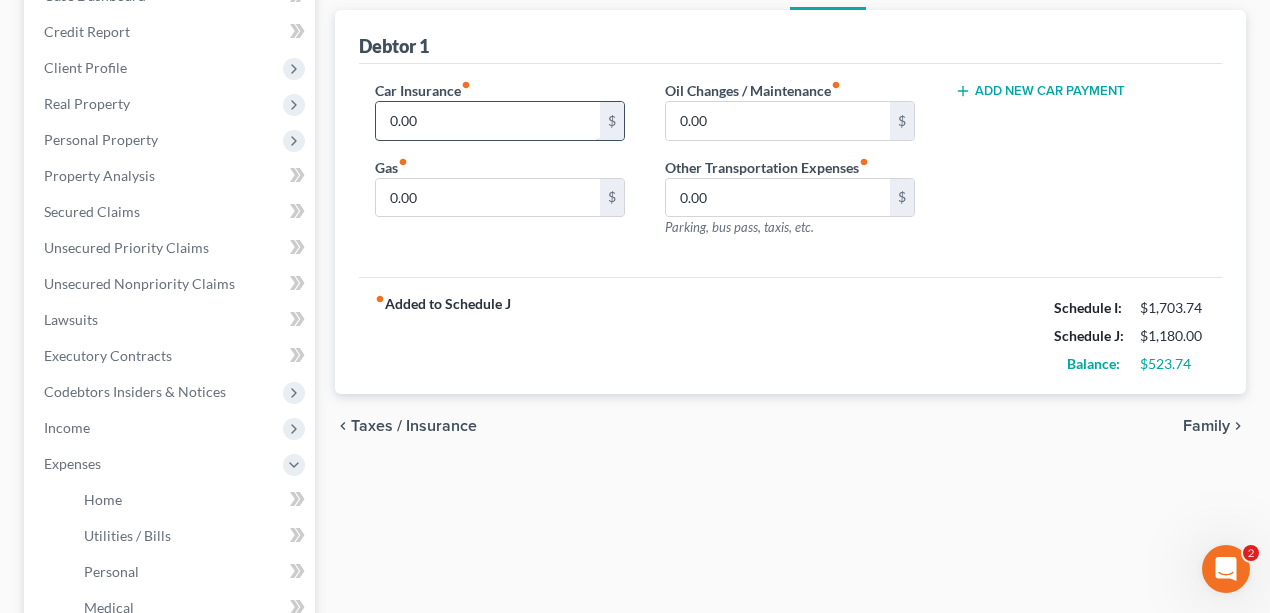 click on "0.00" at bounding box center (488, 121) 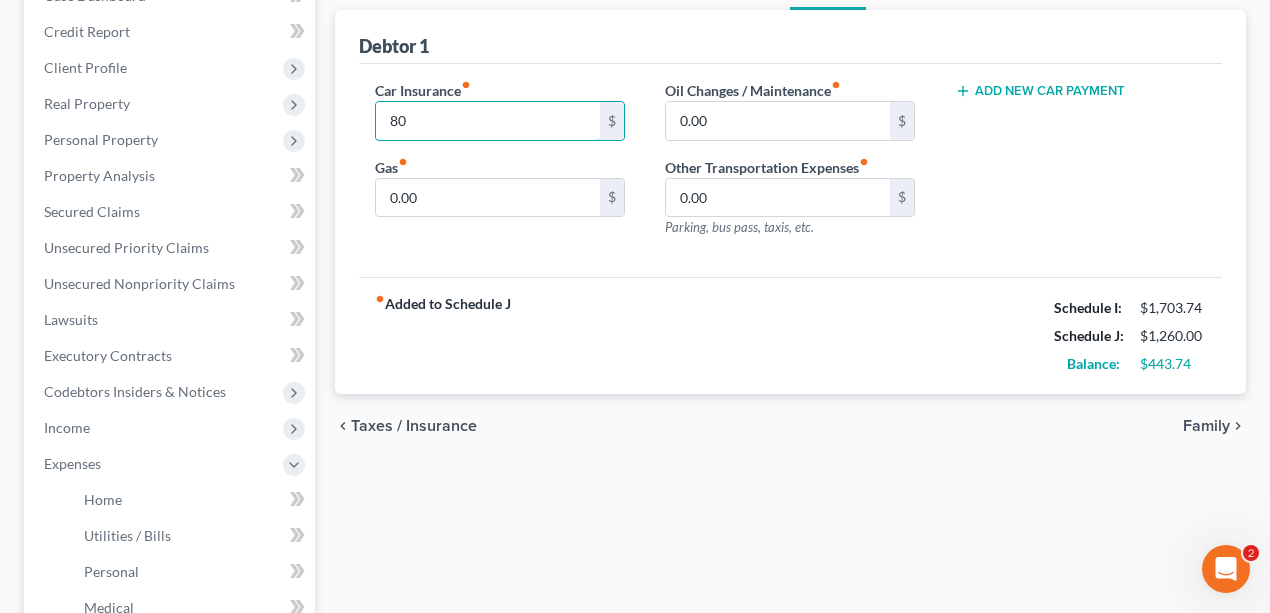 type on "80" 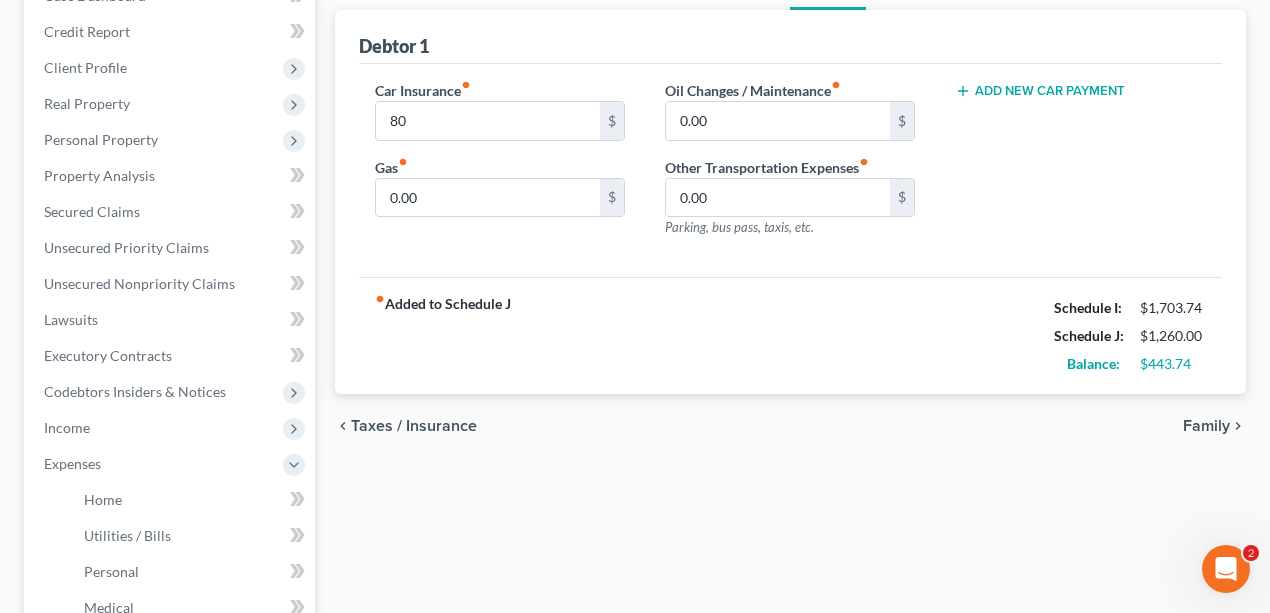 click on "fiber_manual_record  Added to Schedule J Schedule I: $1,703.74 Schedule J: $1,260.00 Balance: $443.74" at bounding box center [791, 335] 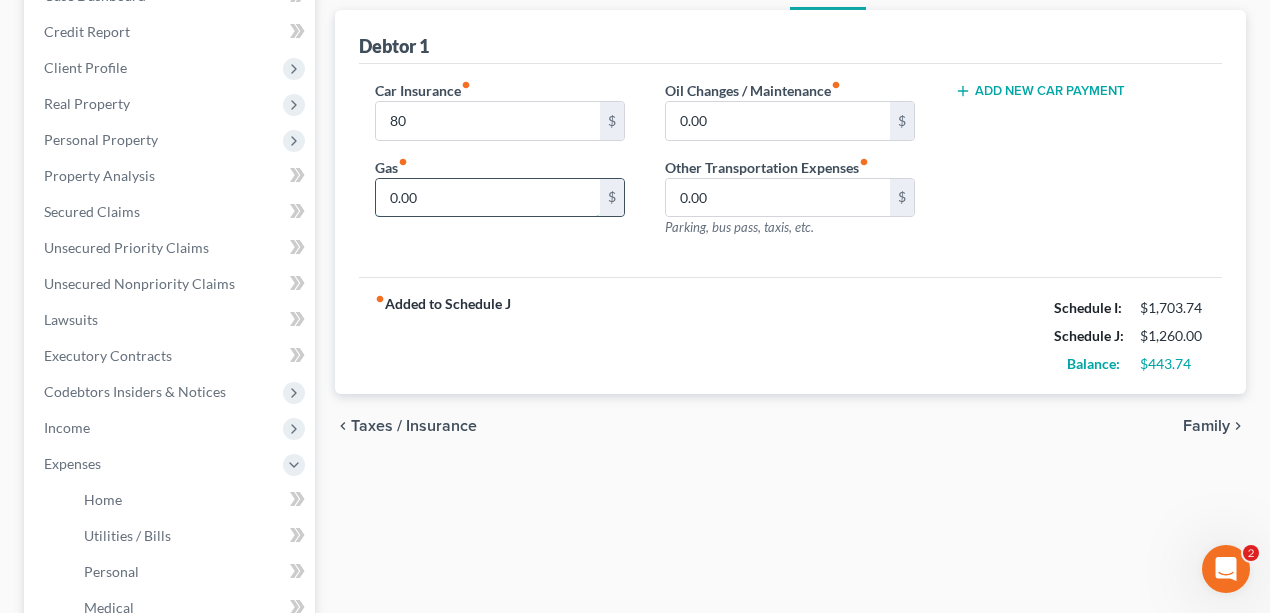 click on "0.00" at bounding box center (488, 198) 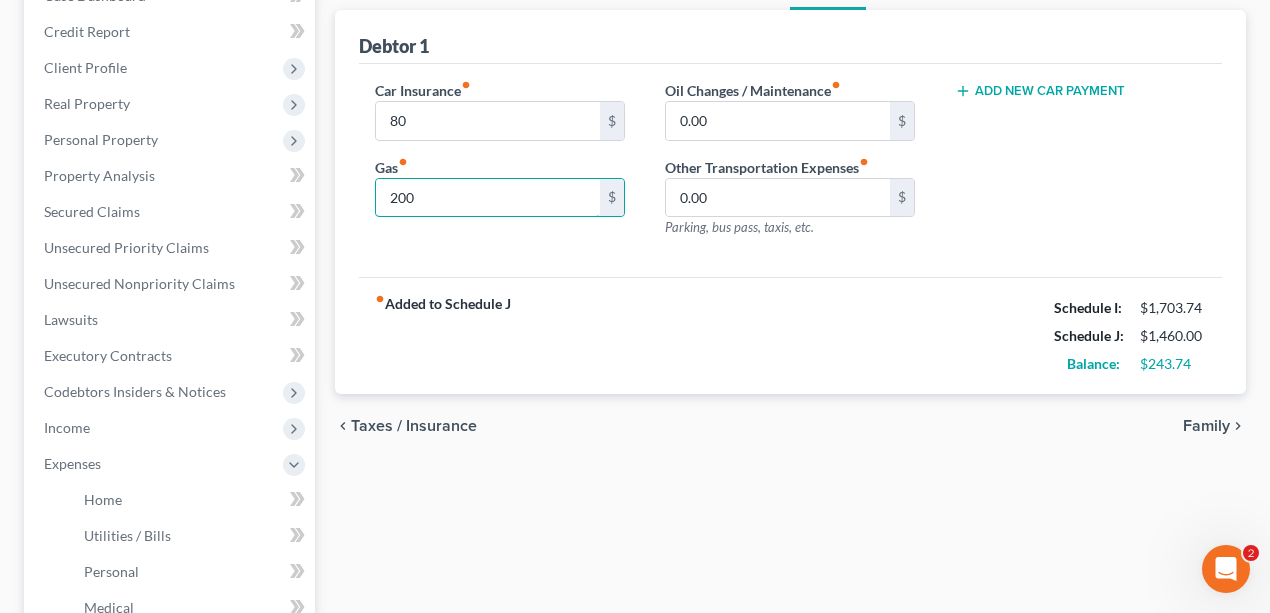 type on "200" 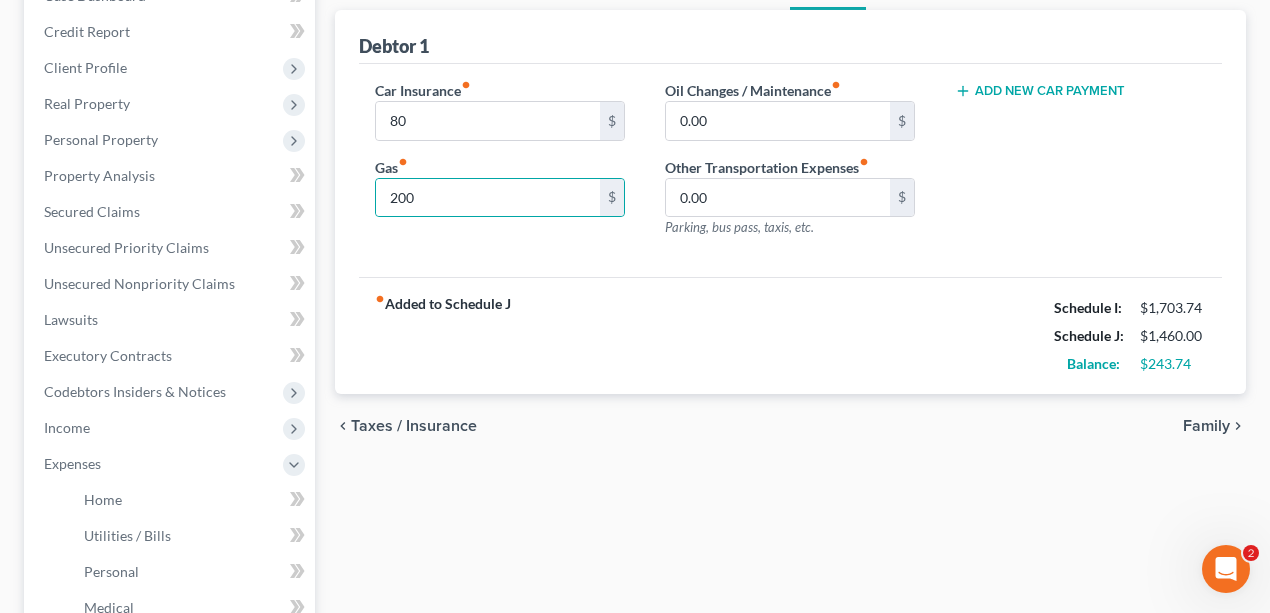 click on "Add New Car Payment" at bounding box center (1040, 91) 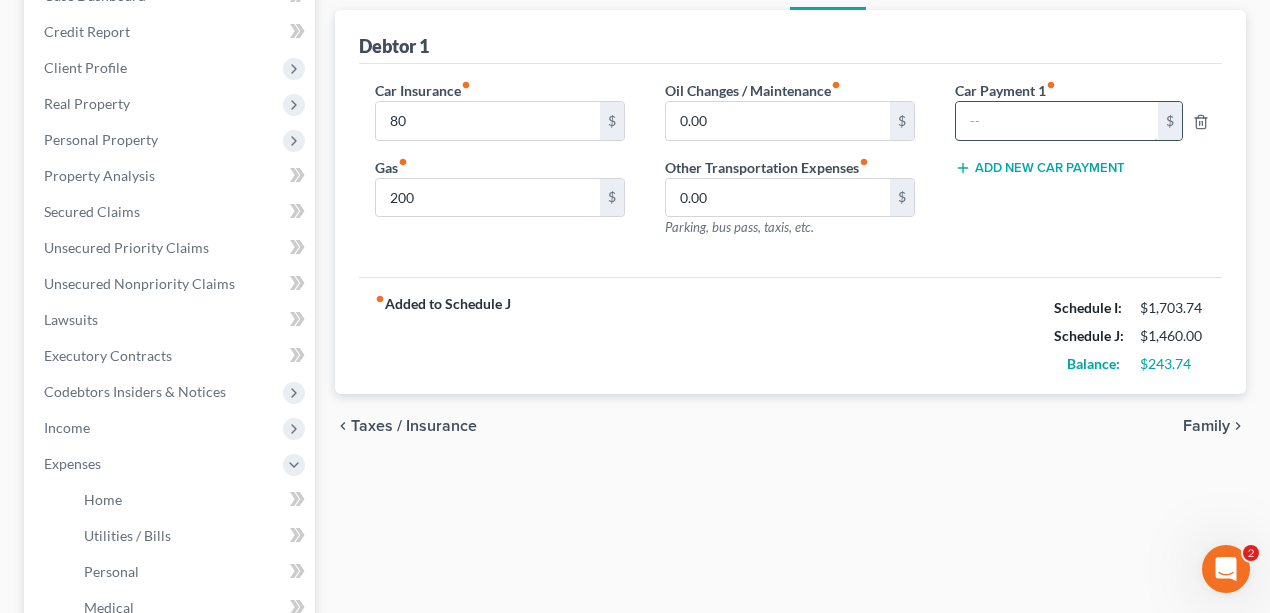 click at bounding box center [1057, 121] 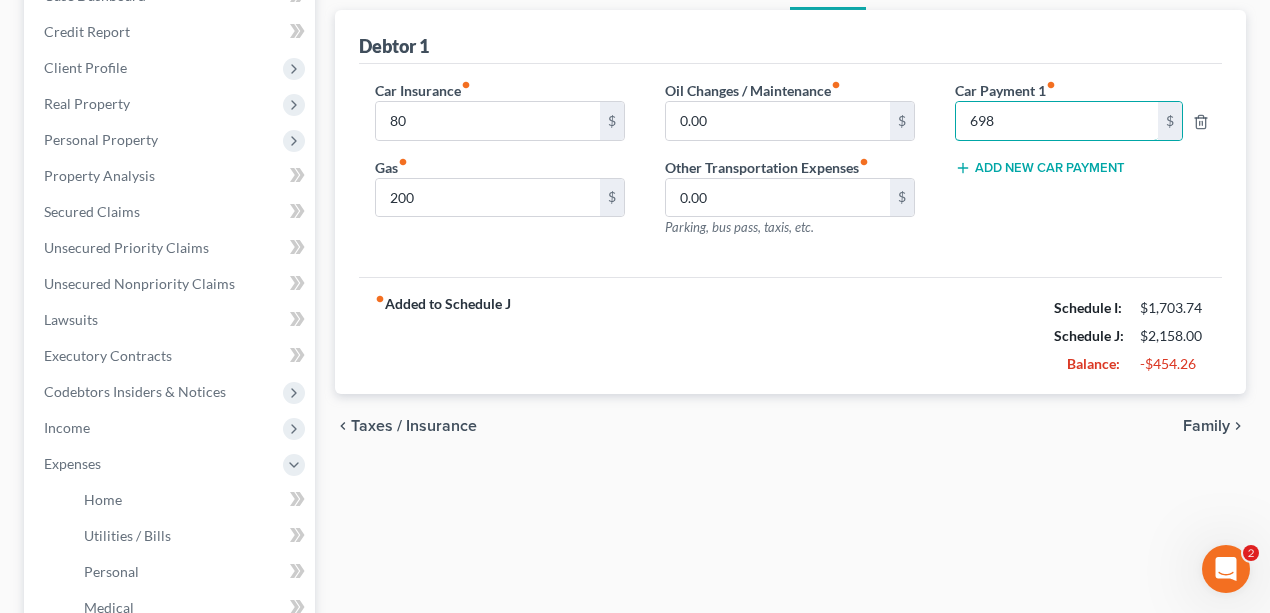 type on "698" 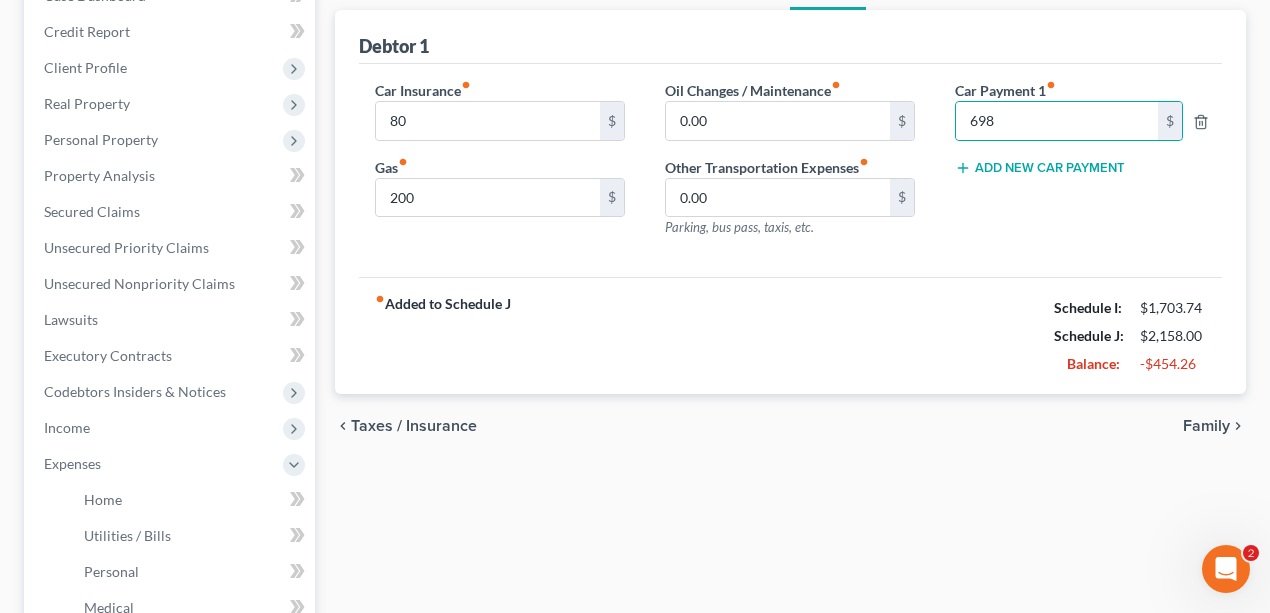 click on "fiber_manual_record  Added to Schedule J Schedule I: $1,703.74 Schedule J: $2,158.00 Balance: -$454.26" at bounding box center (791, 335) 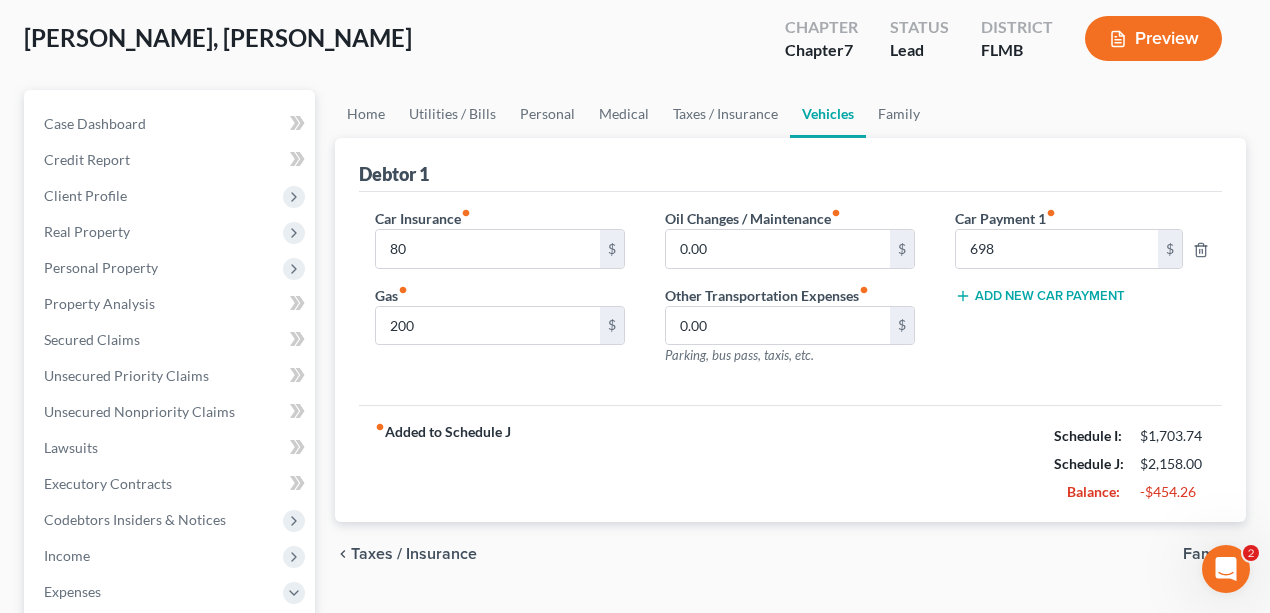 scroll, scrollTop: 0, scrollLeft: 0, axis: both 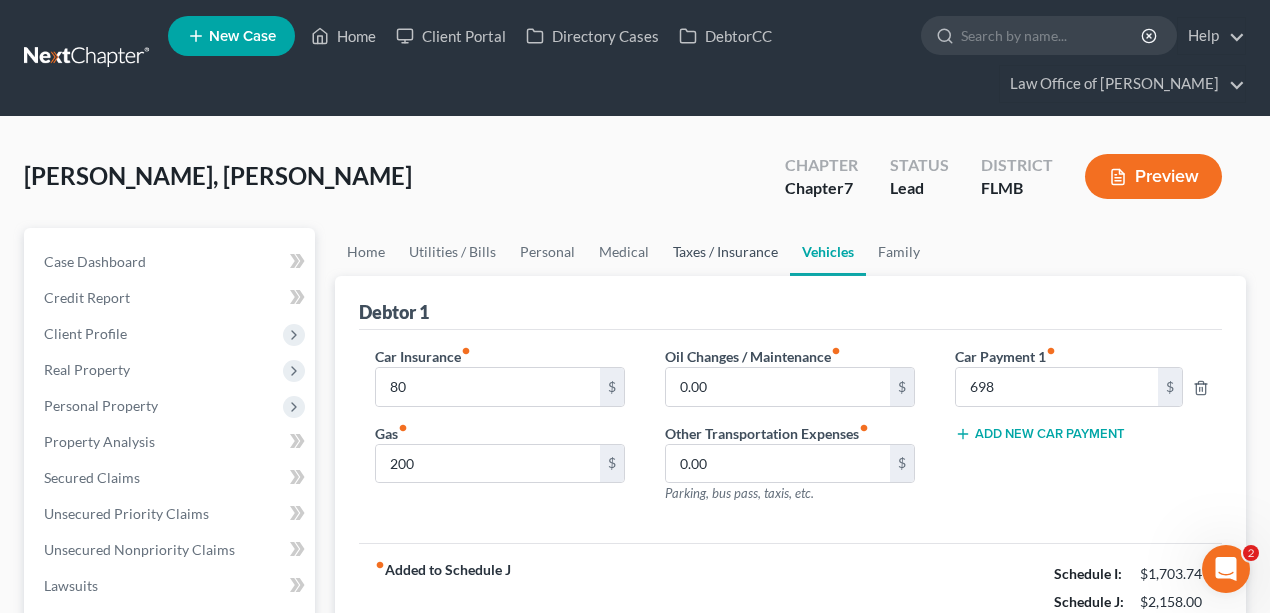 click on "Taxes / Insurance" at bounding box center [725, 252] 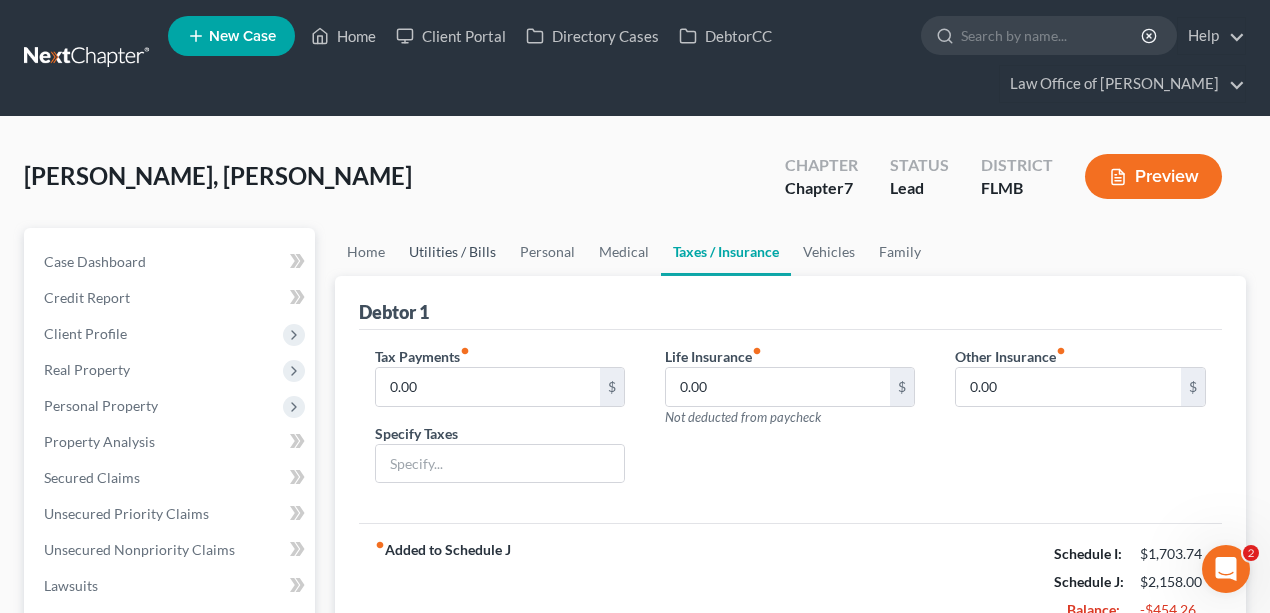 click on "Utilities / Bills" at bounding box center (452, 252) 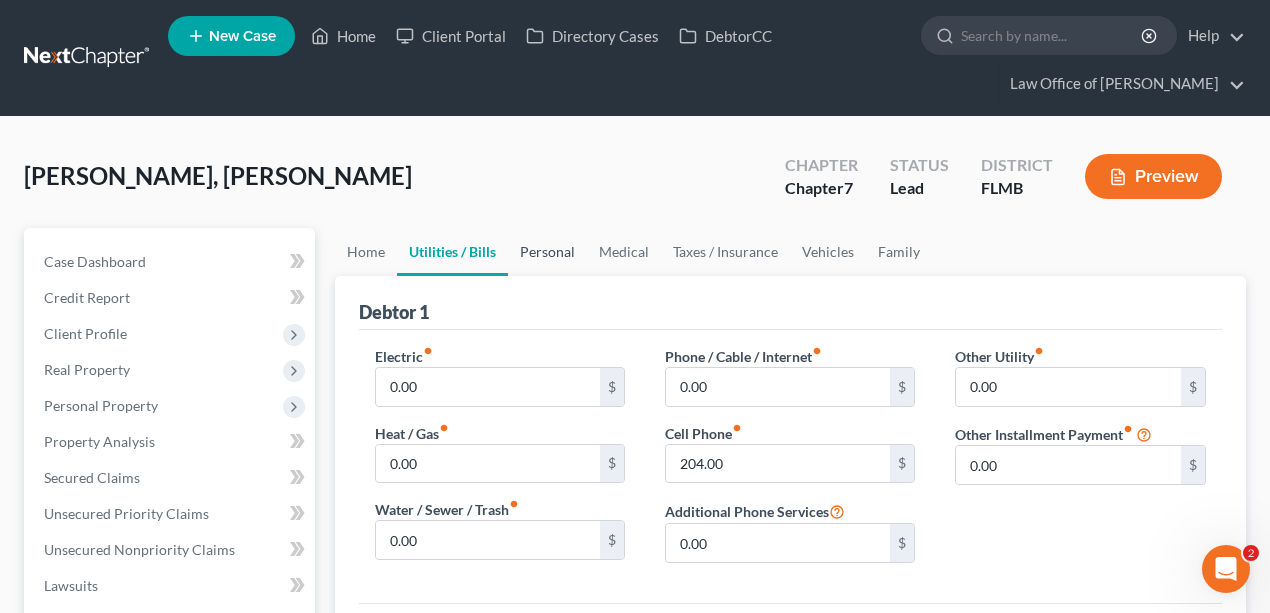 click on "Personal" at bounding box center (547, 252) 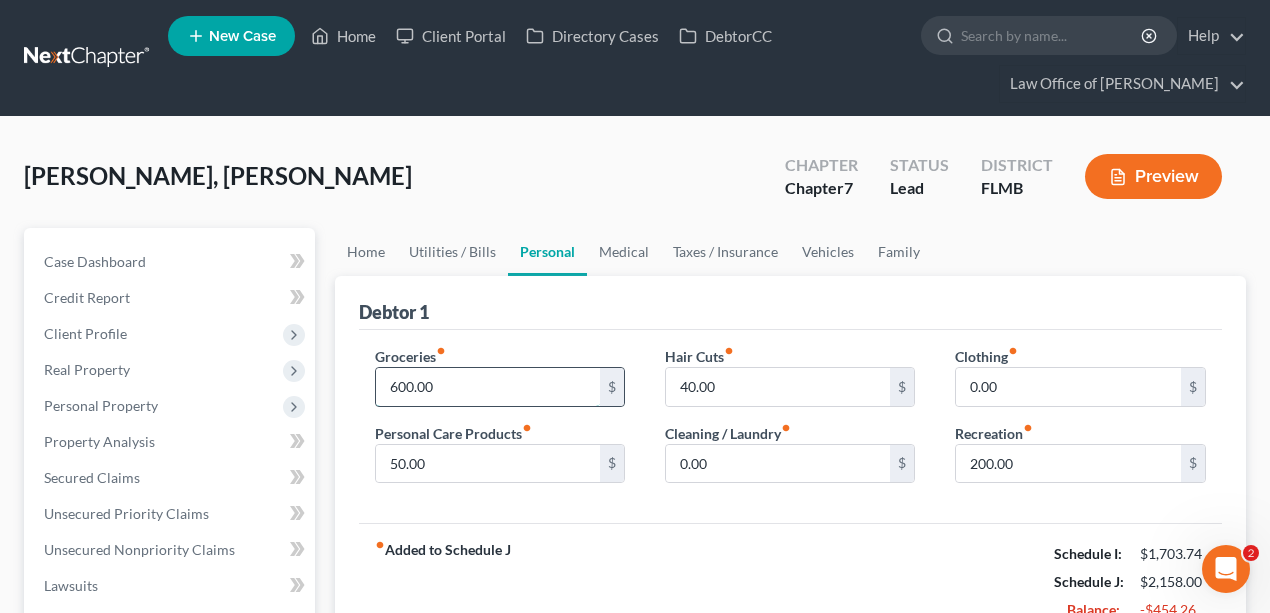 click on "600.00" at bounding box center [488, 387] 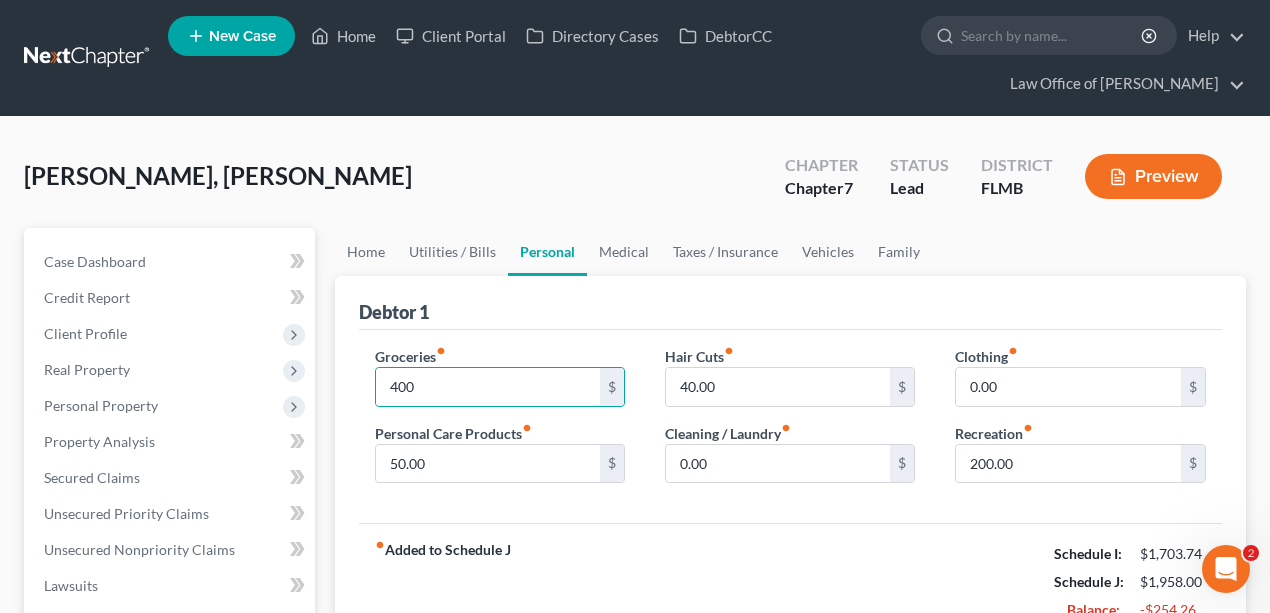 drag, startPoint x: 650, startPoint y: 587, endPoint x: 652, endPoint y: 555, distance: 32.06244 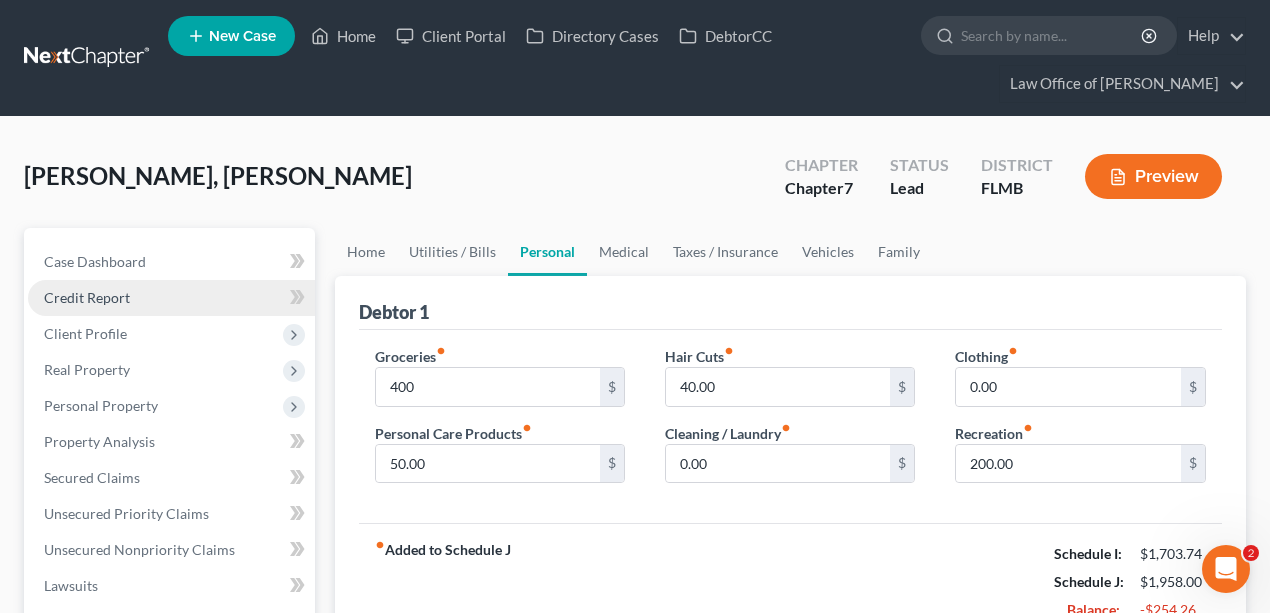 click on "Credit Report" at bounding box center [171, 298] 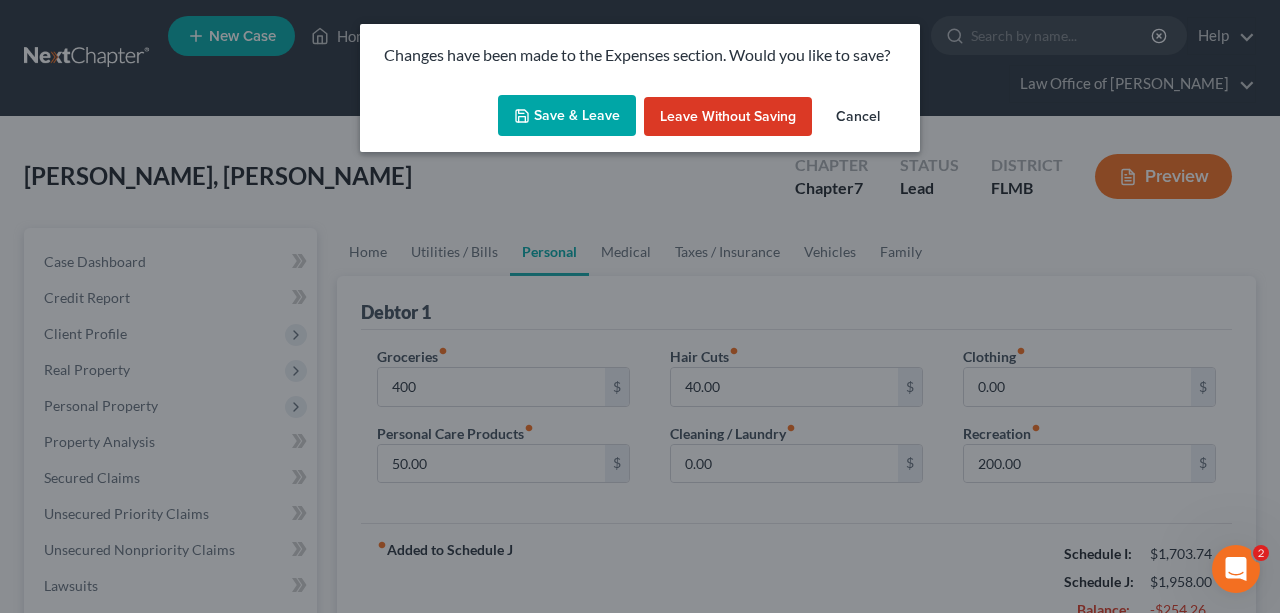 click on "Save & Leave" at bounding box center [567, 116] 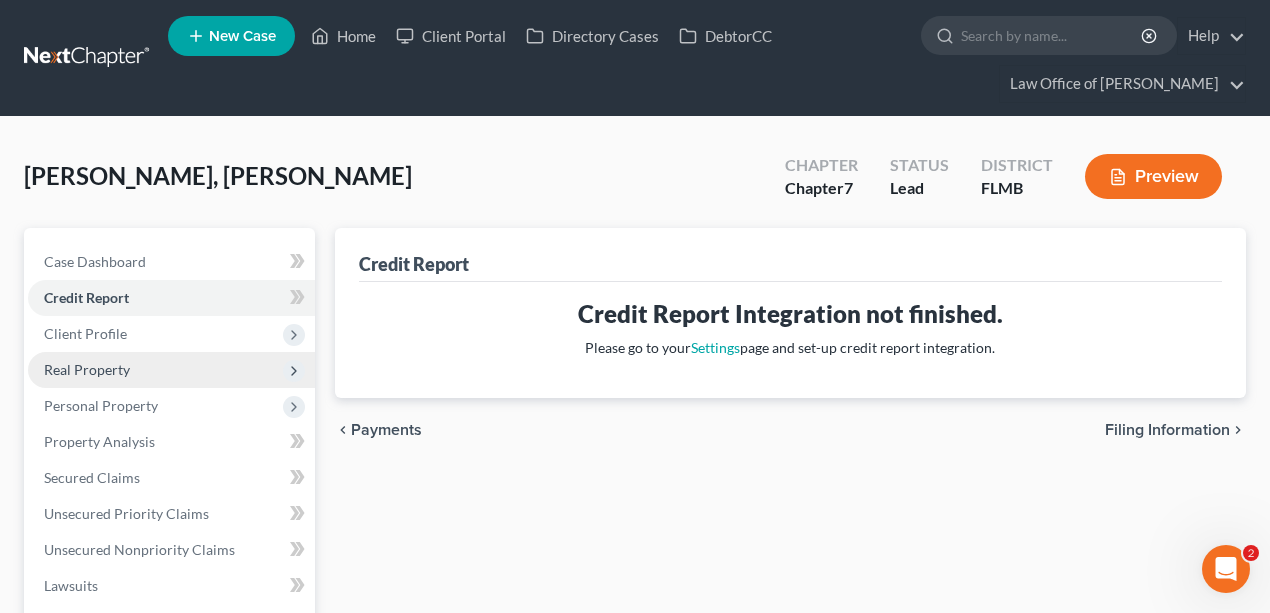click on "Real Property" at bounding box center [171, 370] 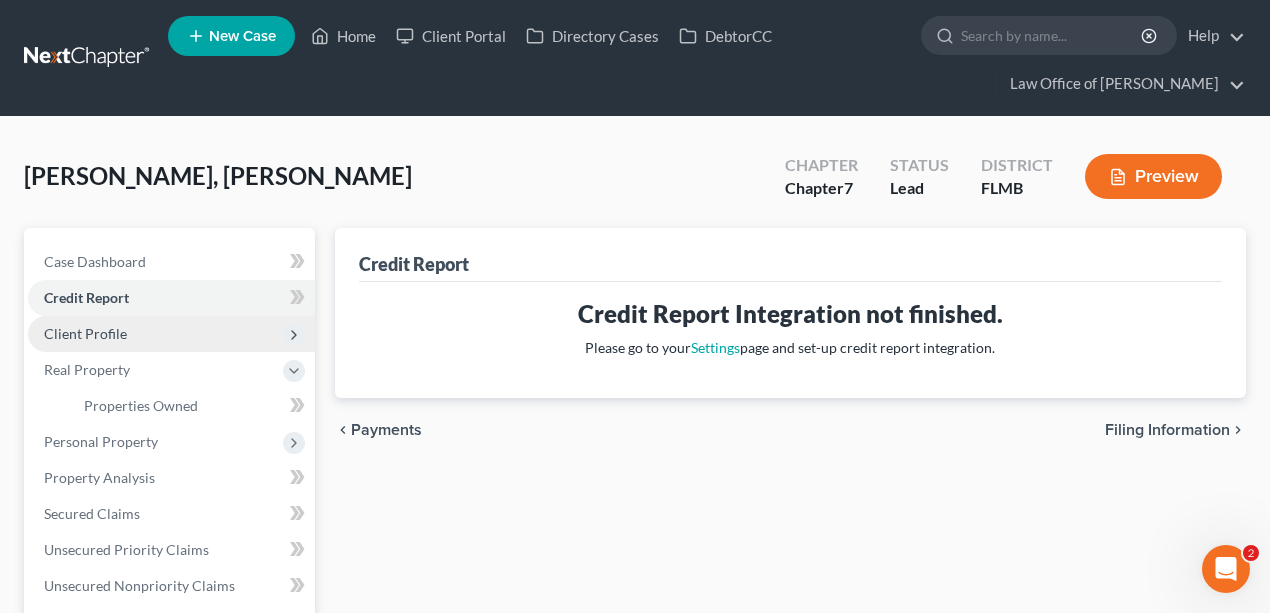 click on "Client Profile" at bounding box center (171, 334) 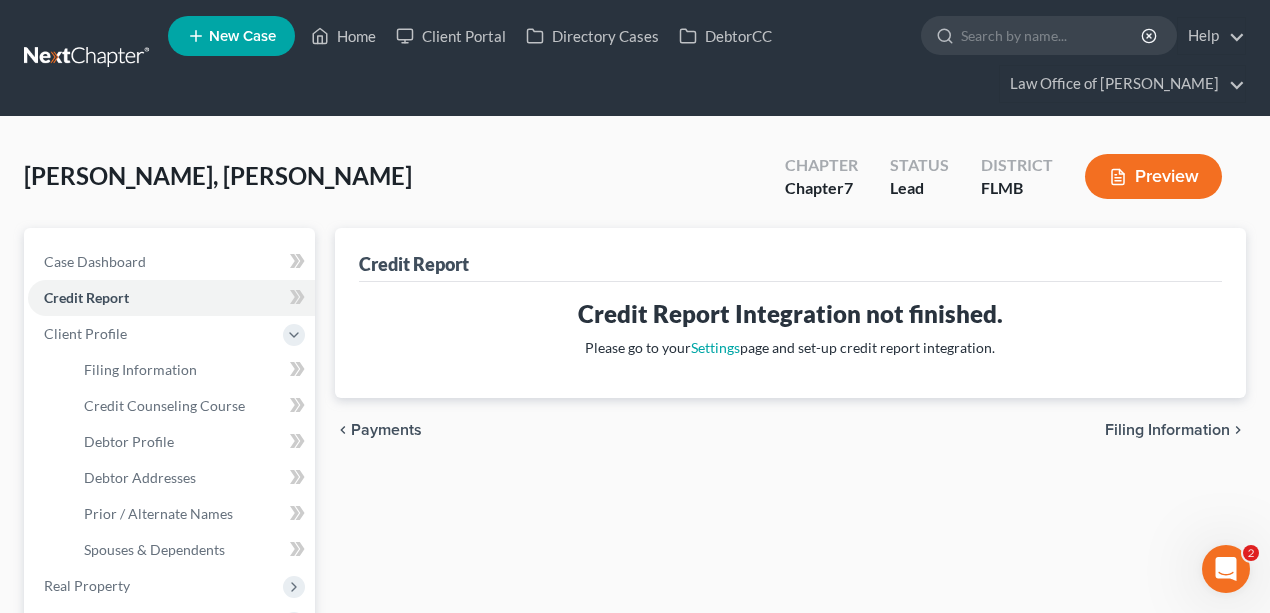 drag, startPoint x: 622, startPoint y: 517, endPoint x: 614, endPoint y: 508, distance: 12.0415945 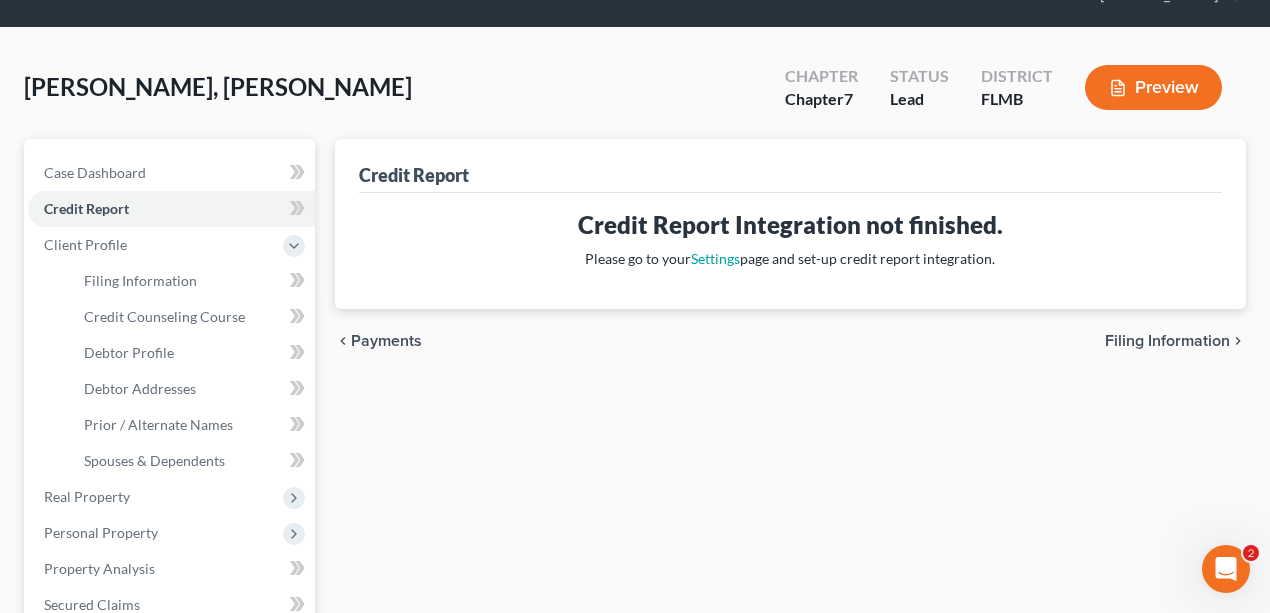 scroll, scrollTop: 400, scrollLeft: 0, axis: vertical 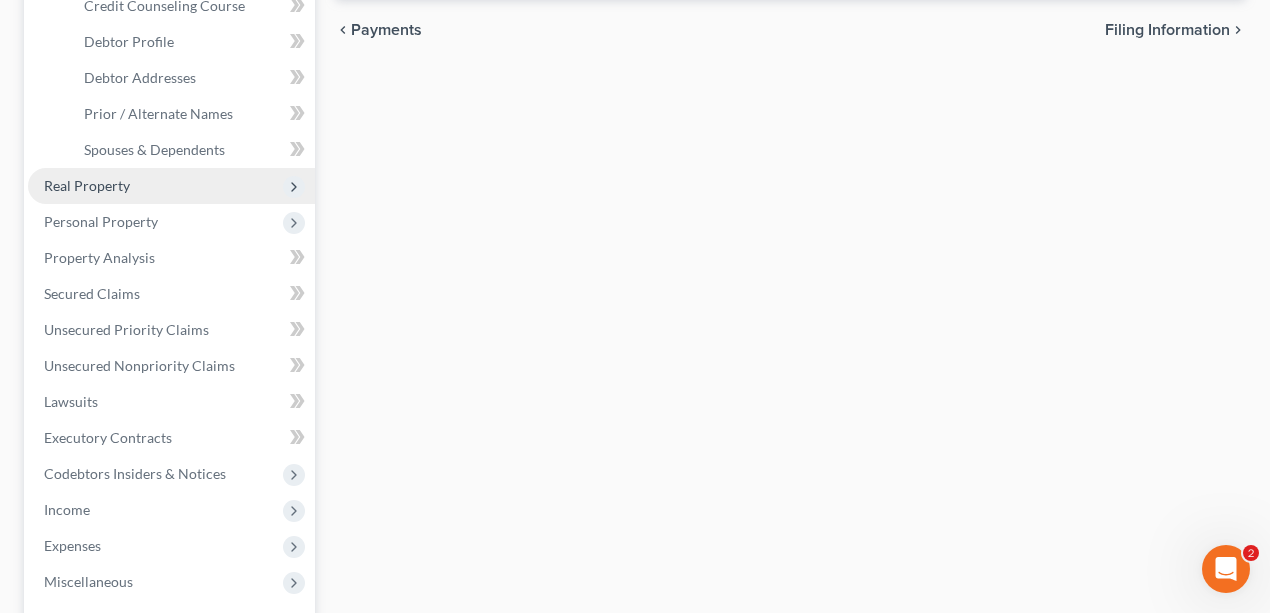 click on "Real Property" at bounding box center [171, 186] 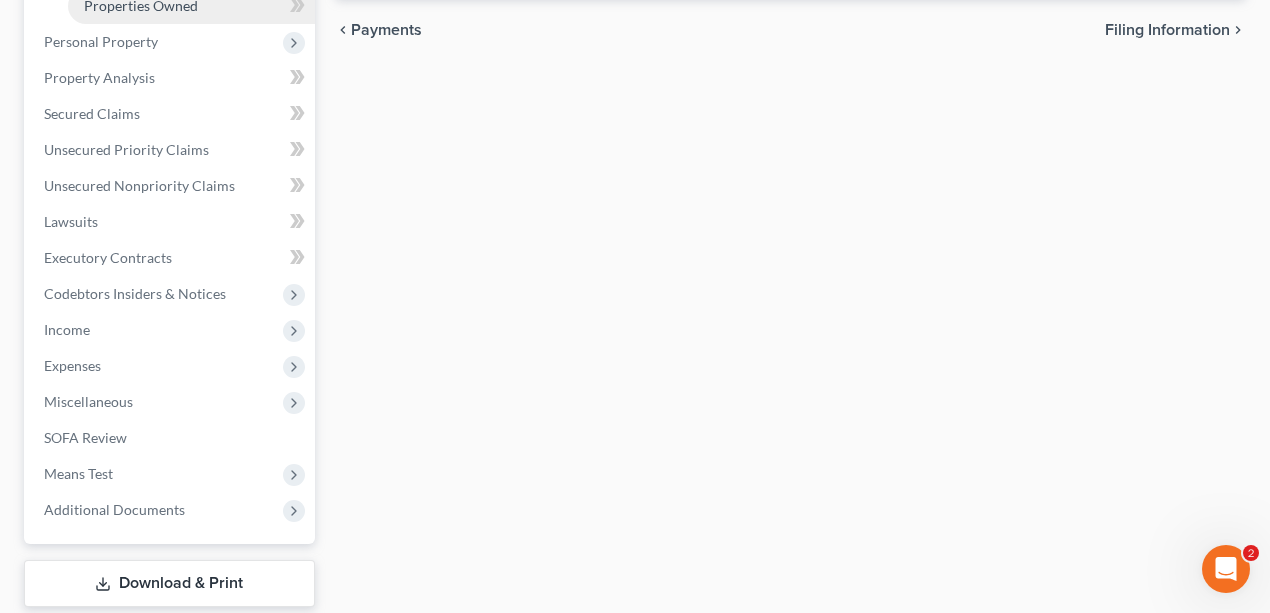 scroll, scrollTop: 266, scrollLeft: 0, axis: vertical 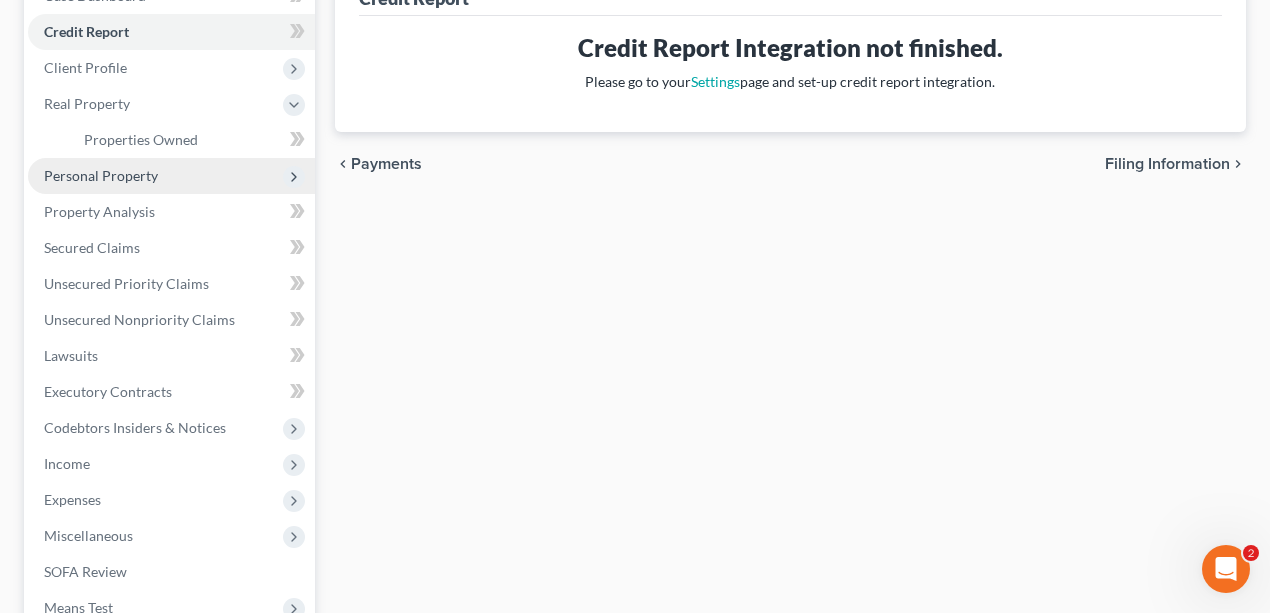 click on "Personal Property" at bounding box center (171, 176) 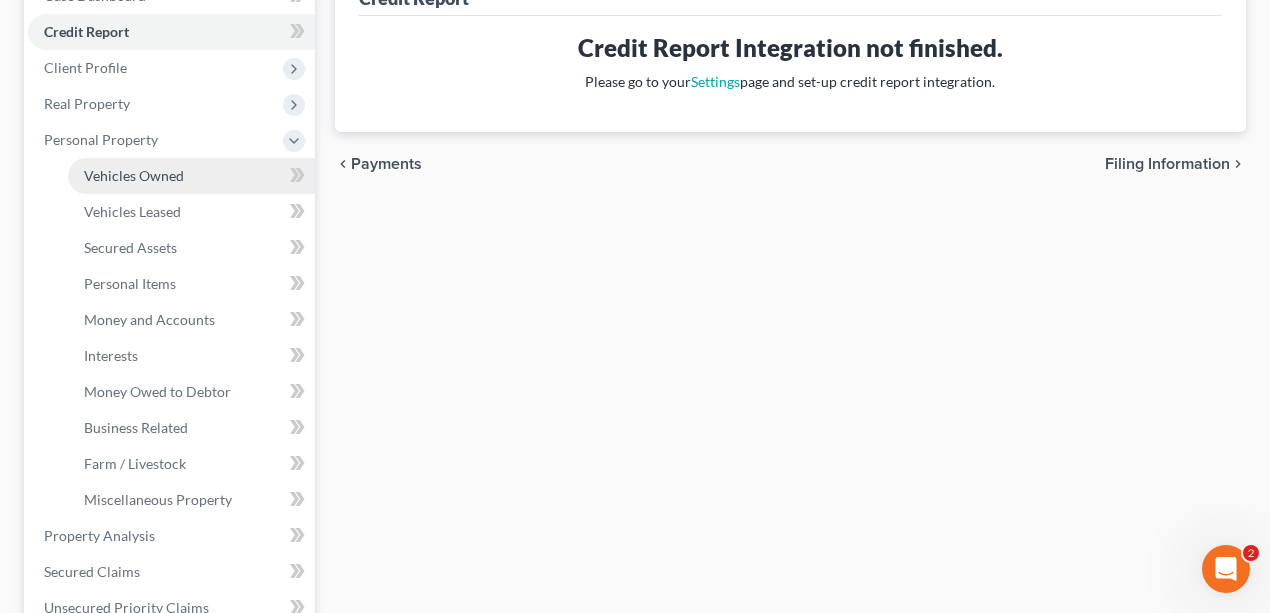 click on "Vehicles Owned" at bounding box center [134, 175] 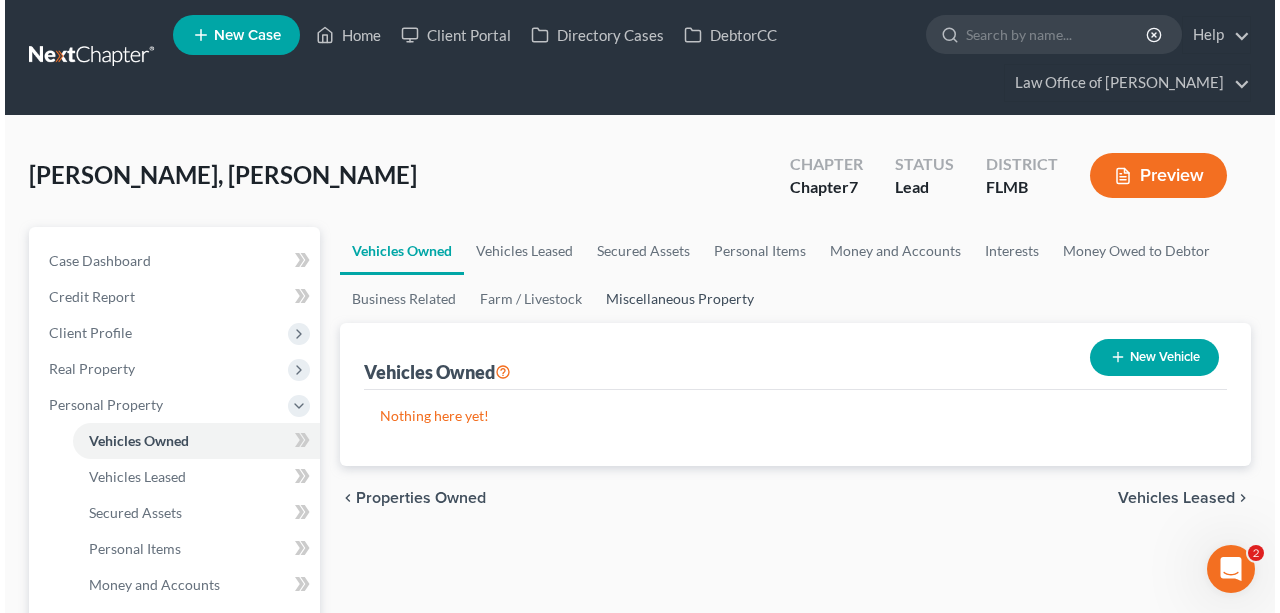 scroll, scrollTop: 0, scrollLeft: 0, axis: both 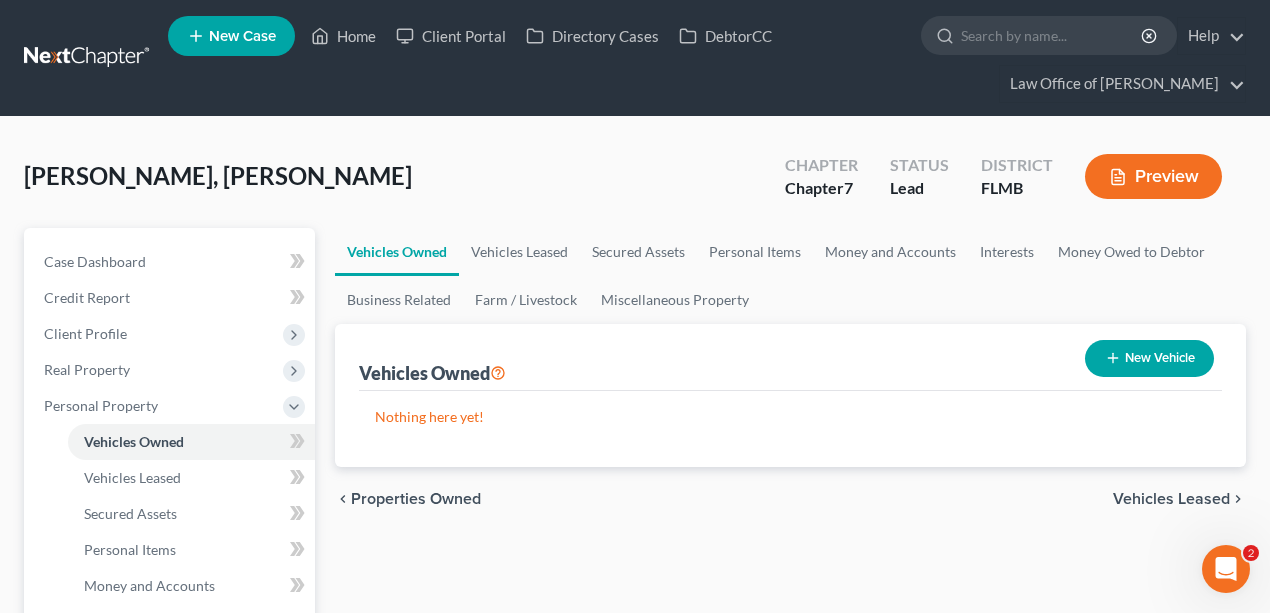 click on "New Vehicle" at bounding box center [1149, 358] 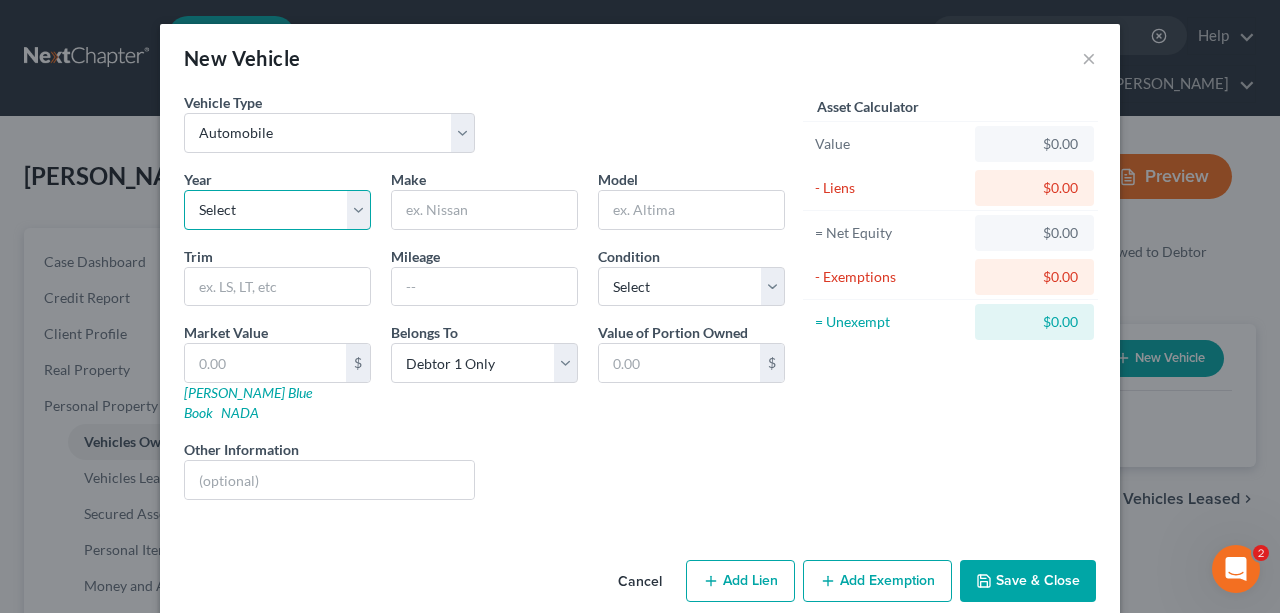 click on "Select 2026 2025 2024 2023 2022 2021 2020 2019 2018 2017 2016 2015 2014 2013 2012 2011 2010 2009 2008 2007 2006 2005 2004 2003 2002 2001 2000 1999 1998 1997 1996 1995 1994 1993 1992 1991 1990 1989 1988 1987 1986 1985 1984 1983 1982 1981 1980 1979 1978 1977 1976 1975 1974 1973 1972 1971 1970 1969 1968 1967 1966 1965 1964 1963 1962 1961 1960 1959 1958 1957 1956 1955 1954 1953 1952 1951 1950 1949 1948 1947 1946 1945 1944 1943 1942 1941 1940 1939 1938 1937 1936 1935 1934 1933 1932 1931 1930 1929 1928 1927 1926 1925 1924 1923 1922 1921 1920 1919 1918 1917 1916 1915 1914 1913 1912 1911 1910 1909 1908 1907 1906 1905 1904 1903 1902 1901" at bounding box center (277, 210) 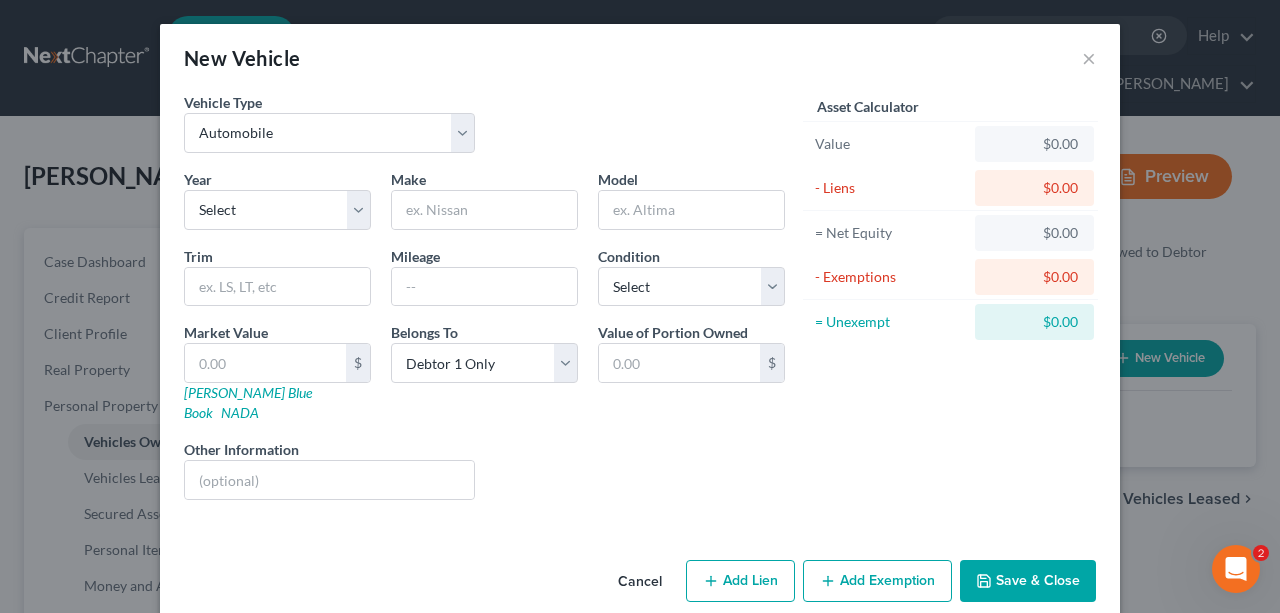 click on "Make
*" at bounding box center (484, 199) 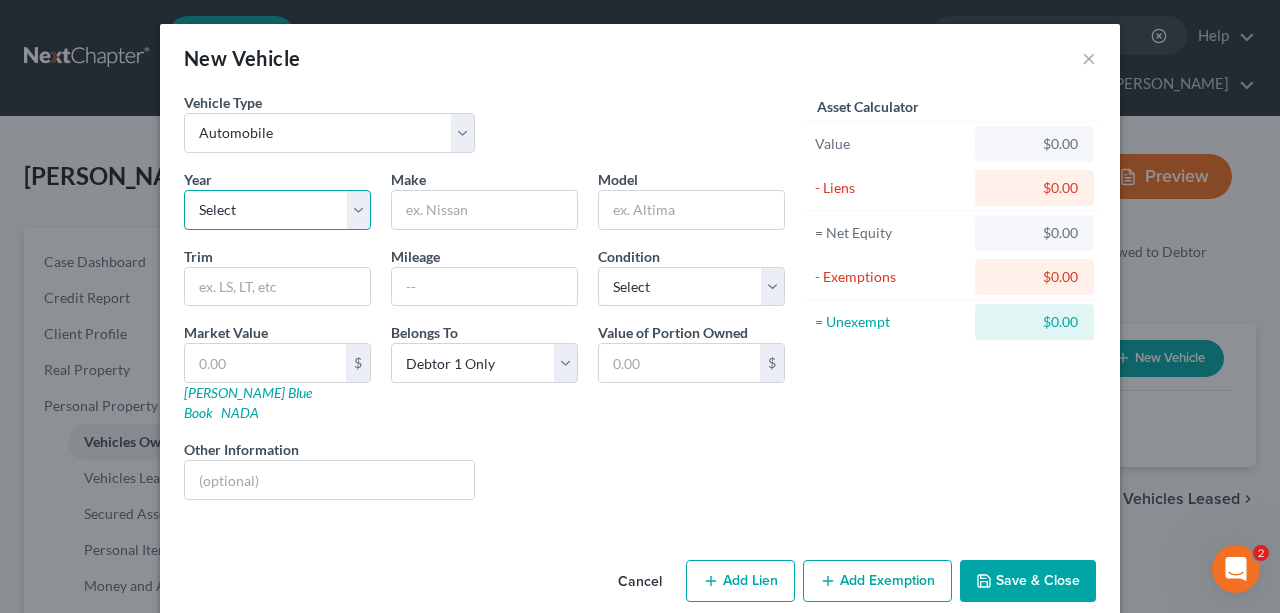 click on "Select 2026 2025 2024 2023 2022 2021 2020 2019 2018 2017 2016 2015 2014 2013 2012 2011 2010 2009 2008 2007 2006 2005 2004 2003 2002 2001 2000 1999 1998 1997 1996 1995 1994 1993 1992 1991 1990 1989 1988 1987 1986 1985 1984 1983 1982 1981 1980 1979 1978 1977 1976 1975 1974 1973 1972 1971 1970 1969 1968 1967 1966 1965 1964 1963 1962 1961 1960 1959 1958 1957 1956 1955 1954 1953 1952 1951 1950 1949 1948 1947 1946 1945 1944 1943 1942 1941 1940 1939 1938 1937 1936 1935 1934 1933 1932 1931 1930 1929 1928 1927 1926 1925 1924 1923 1922 1921 1920 1919 1918 1917 1916 1915 1914 1913 1912 1911 1910 1909 1908 1907 1906 1905 1904 1903 1902 1901" at bounding box center (277, 210) 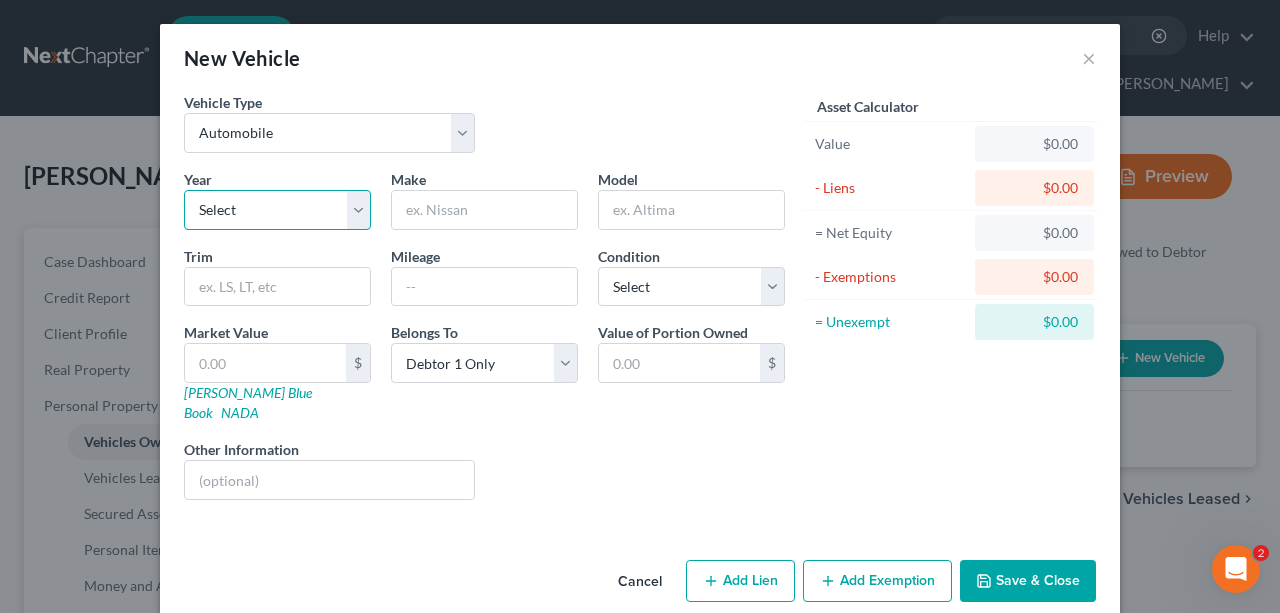 select on "1" 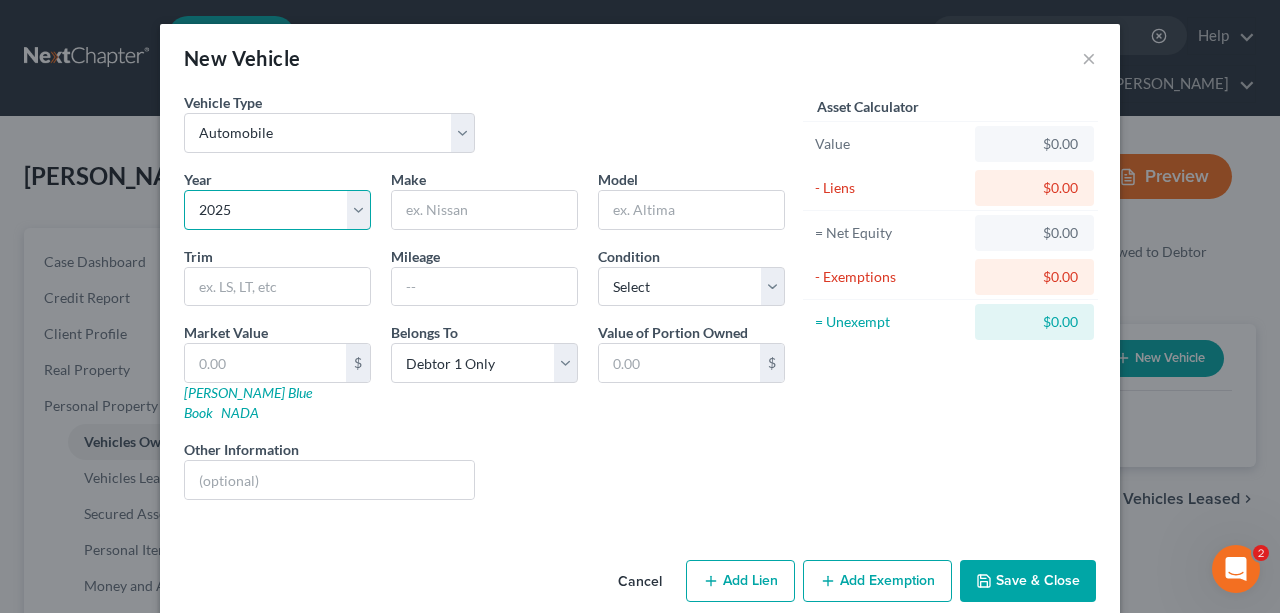 click on "Select 2026 2025 2024 2023 2022 2021 2020 2019 2018 2017 2016 2015 2014 2013 2012 2011 2010 2009 2008 2007 2006 2005 2004 2003 2002 2001 2000 1999 1998 1997 1996 1995 1994 1993 1992 1991 1990 1989 1988 1987 1986 1985 1984 1983 1982 1981 1980 1979 1978 1977 1976 1975 1974 1973 1972 1971 1970 1969 1968 1967 1966 1965 1964 1963 1962 1961 1960 1959 1958 1957 1956 1955 1954 1953 1952 1951 1950 1949 1948 1947 1946 1945 1944 1943 1942 1941 1940 1939 1938 1937 1936 1935 1934 1933 1932 1931 1930 1929 1928 1927 1926 1925 1924 1923 1922 1921 1920 1919 1918 1917 1916 1915 1914 1913 1912 1911 1910 1909 1908 1907 1906 1905 1904 1903 1902 1901" at bounding box center [277, 210] 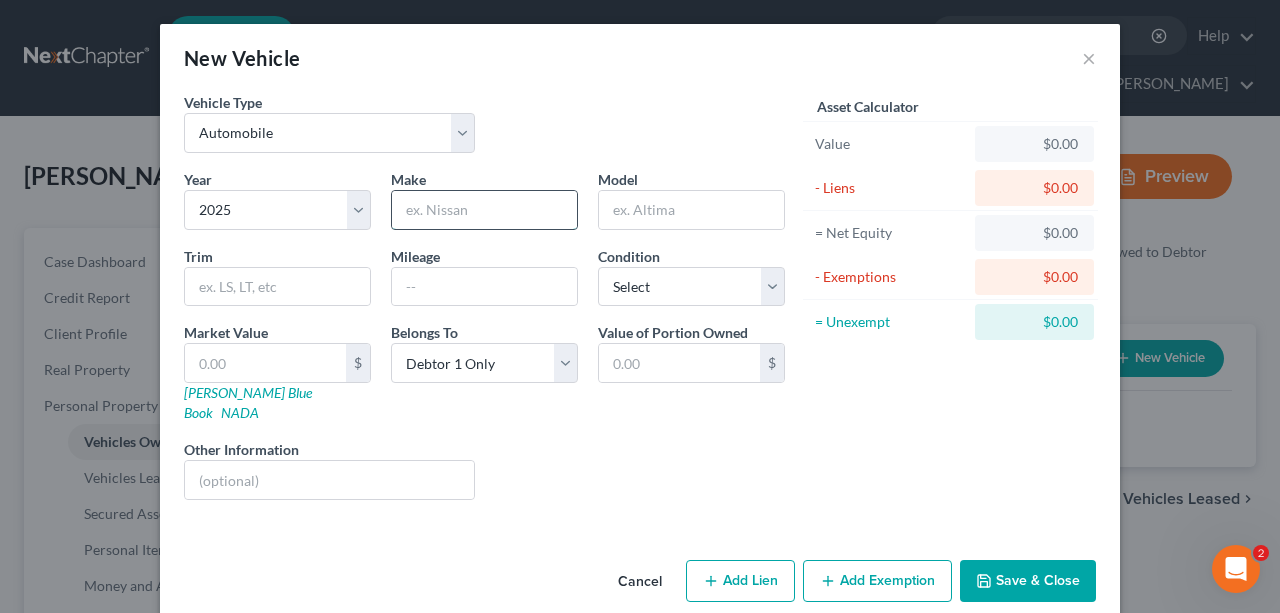 click at bounding box center (484, 210) 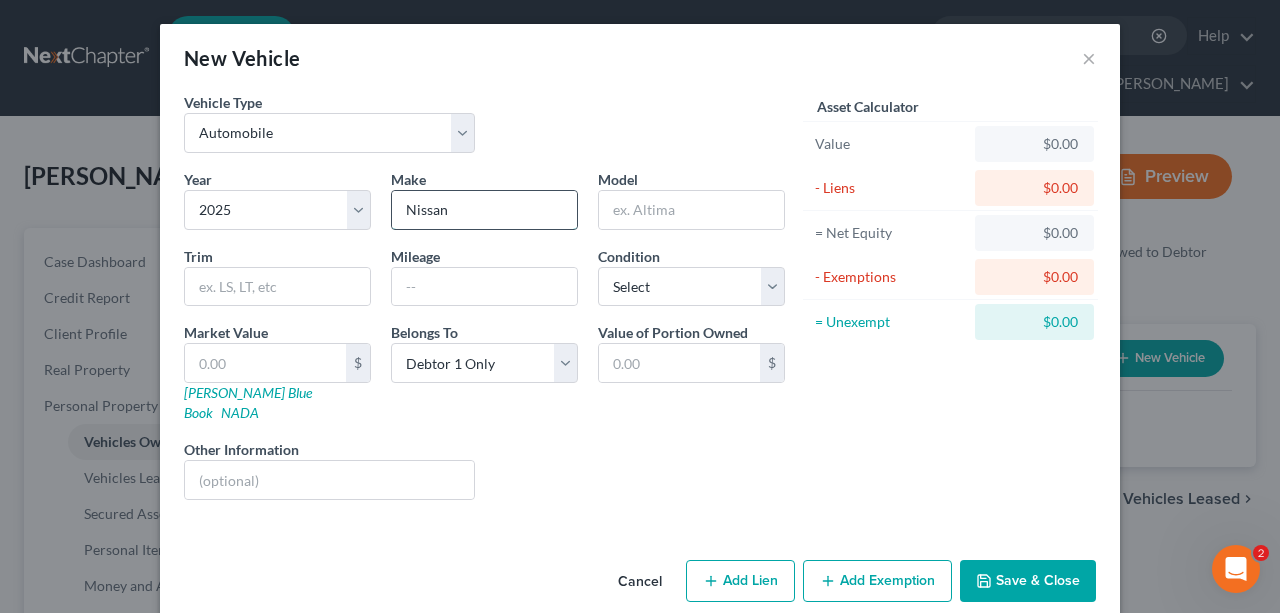 type on "Nissan" 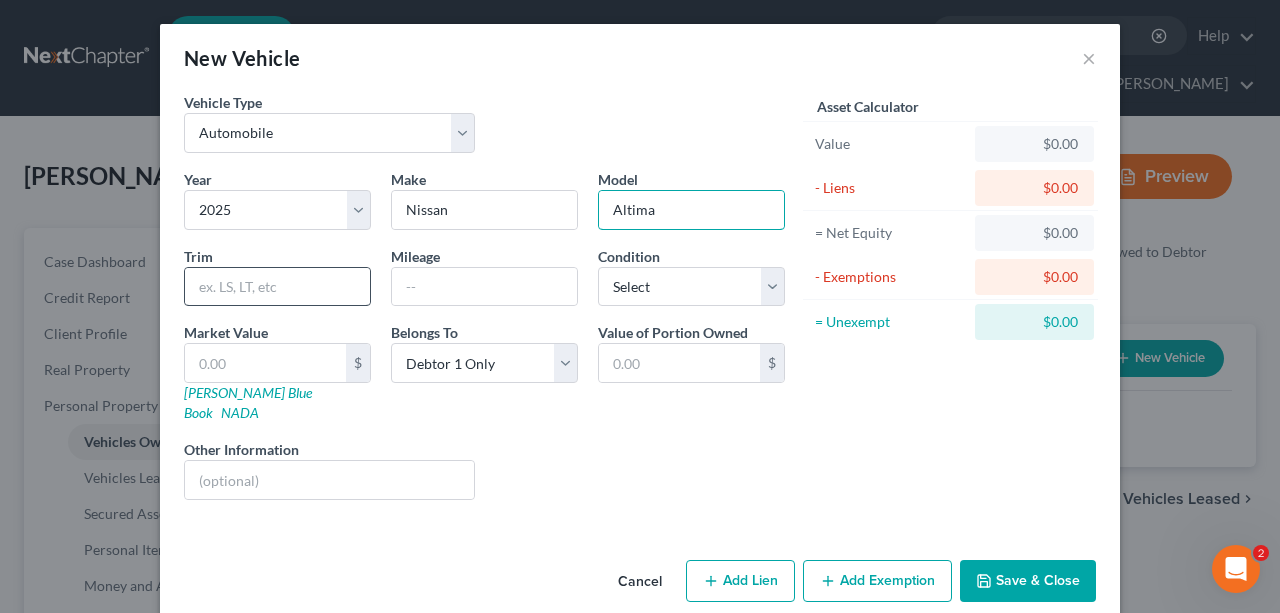 type on "Altima" 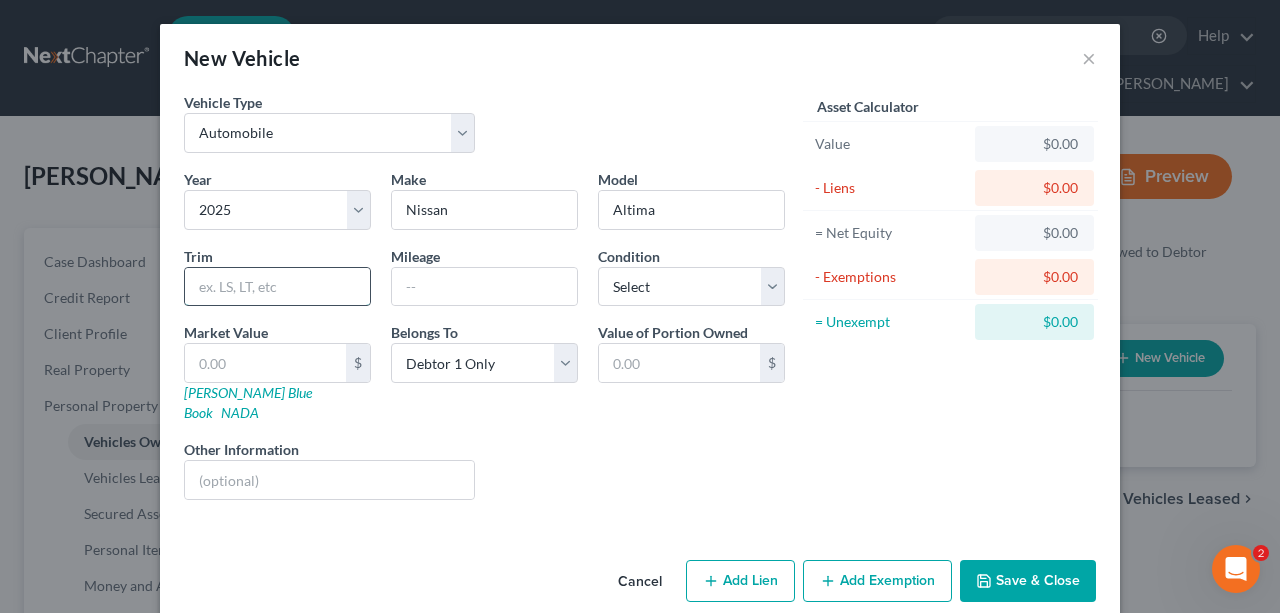 click at bounding box center (277, 287) 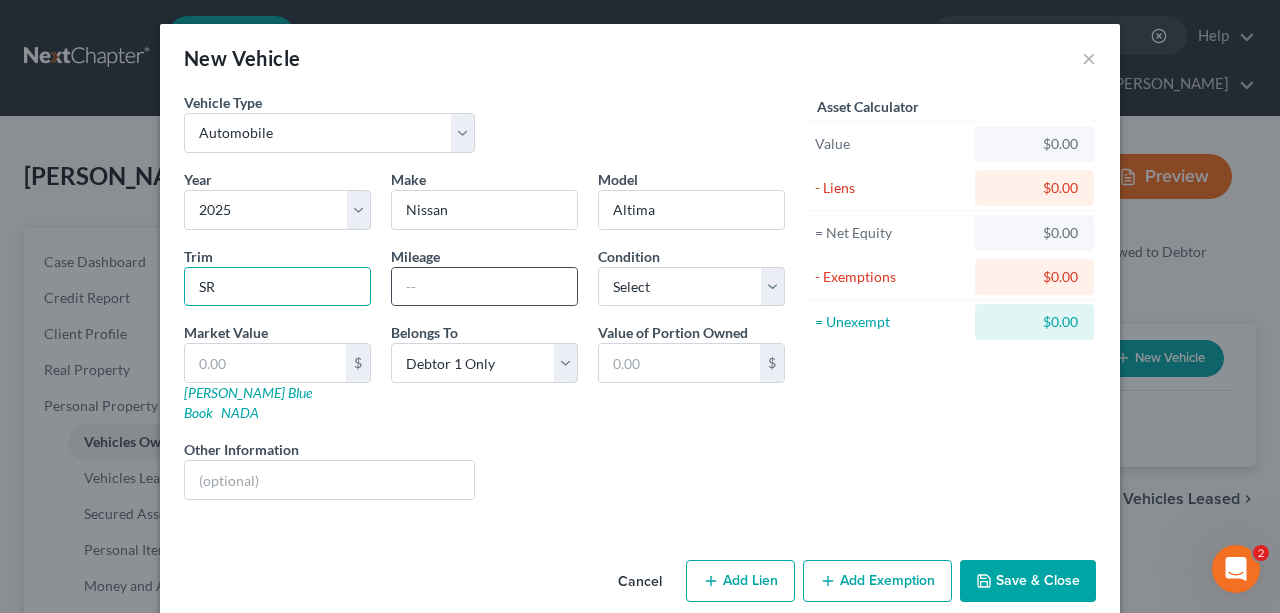 type on "SR" 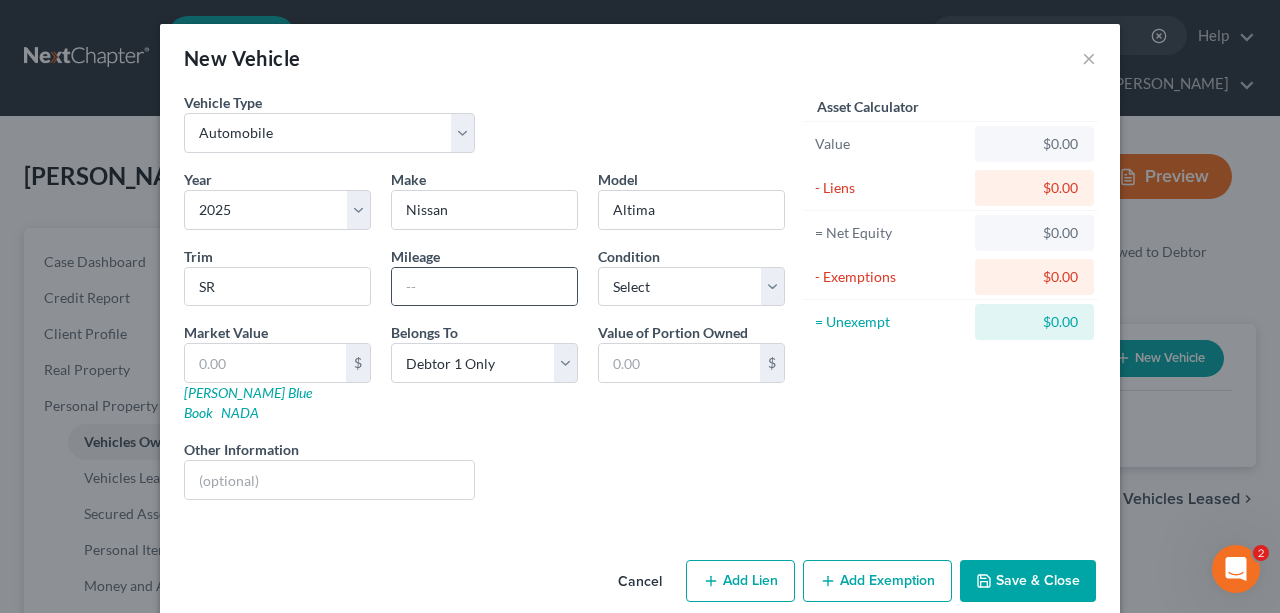 click at bounding box center [484, 287] 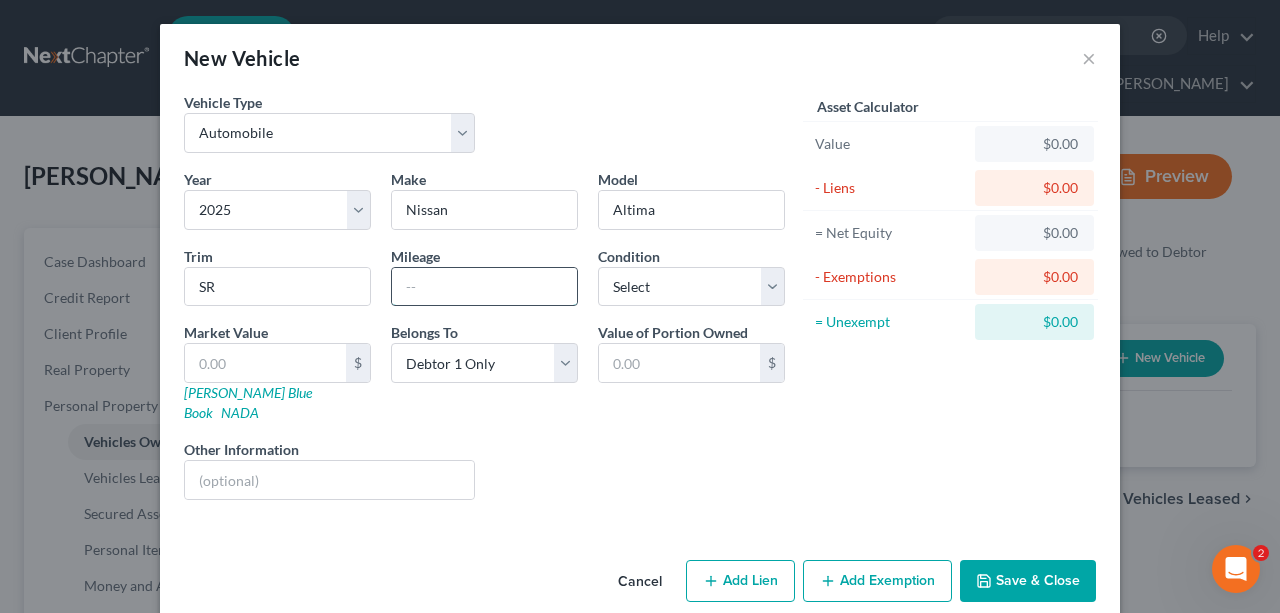 click at bounding box center (484, 287) 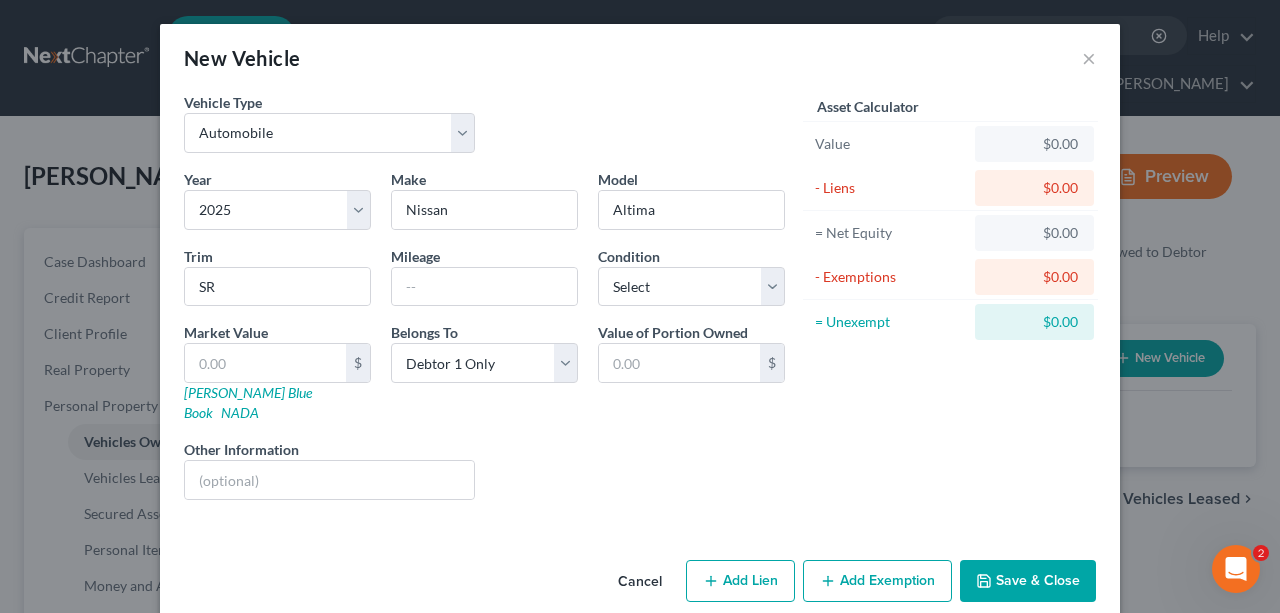 click on "Liens
Select" at bounding box center [640, 469] 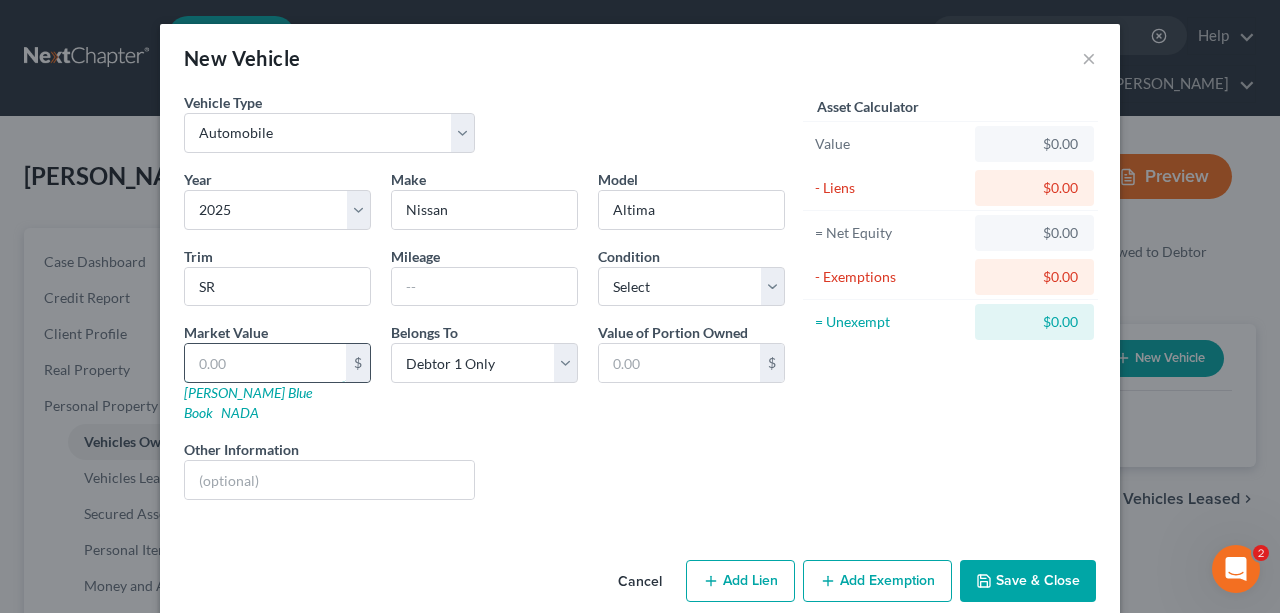 click at bounding box center [265, 363] 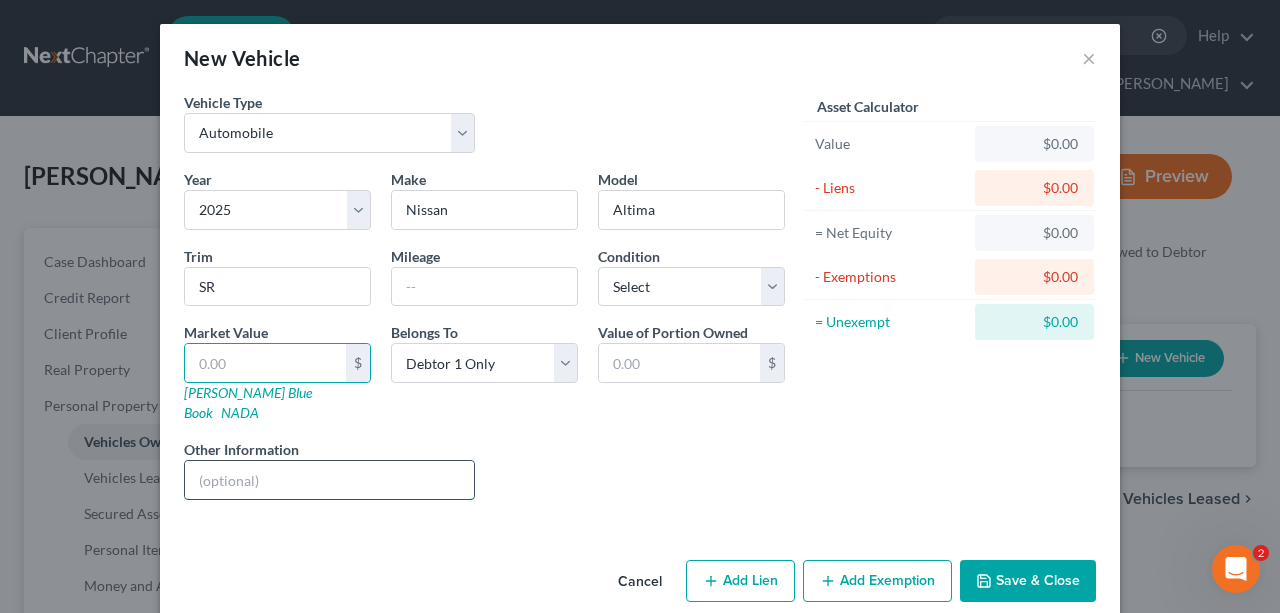 click at bounding box center [329, 480] 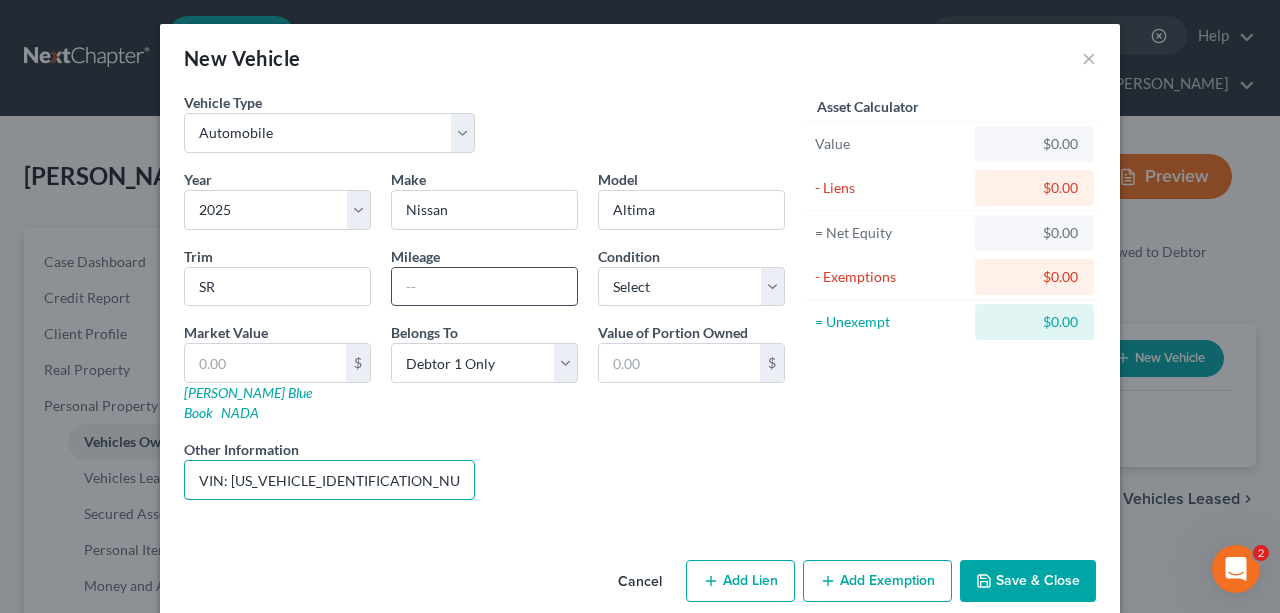 type on "VIN: 1N4BL4CV5SN342134" 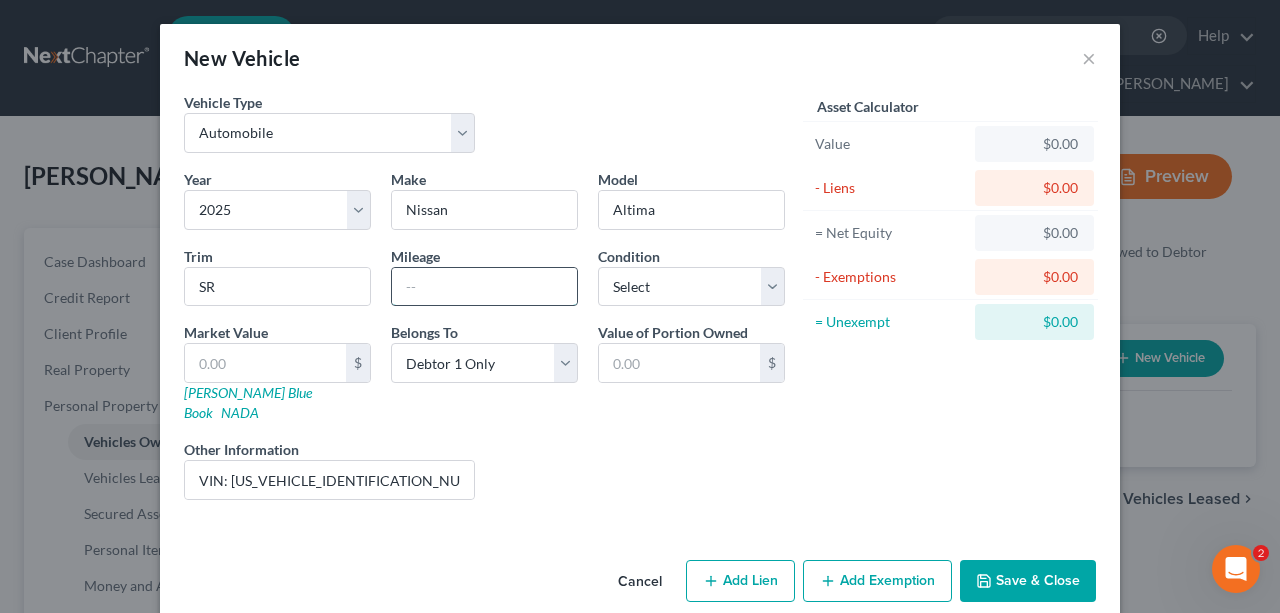 click at bounding box center (484, 287) 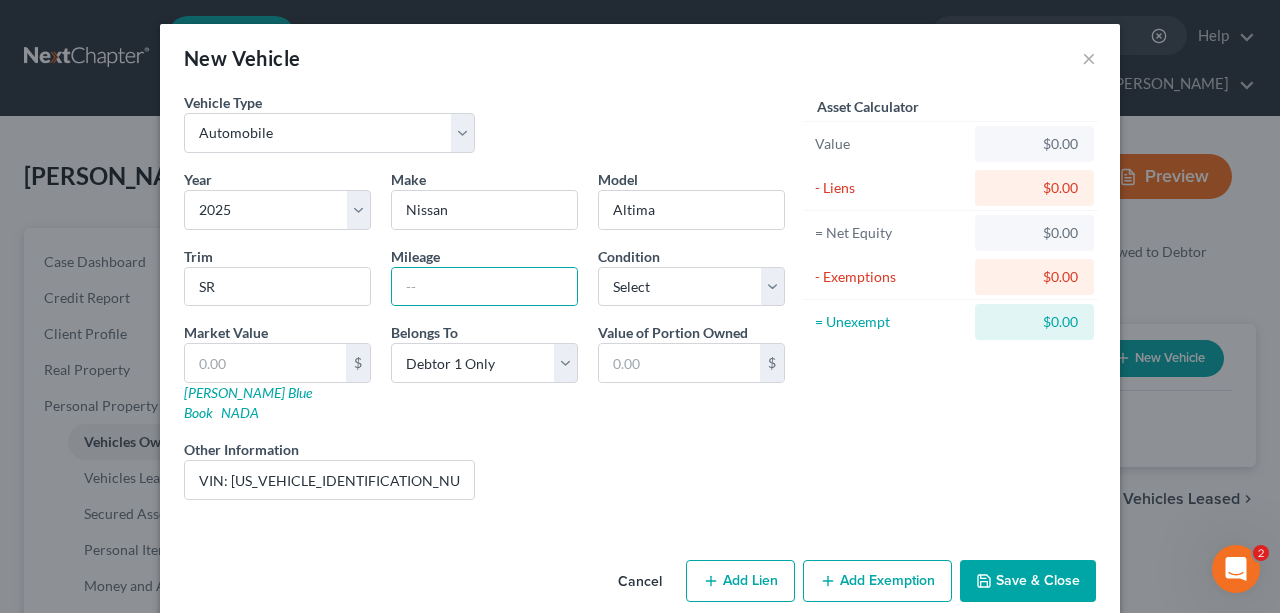 click on "Liens
Select" at bounding box center [640, 469] 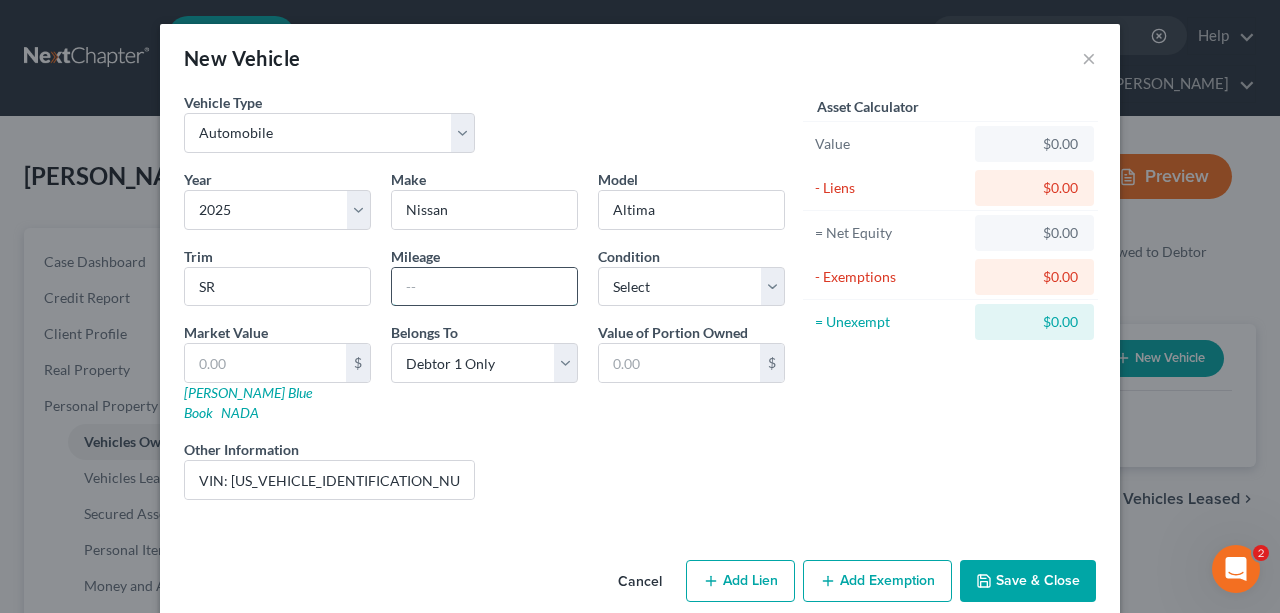 click at bounding box center [484, 287] 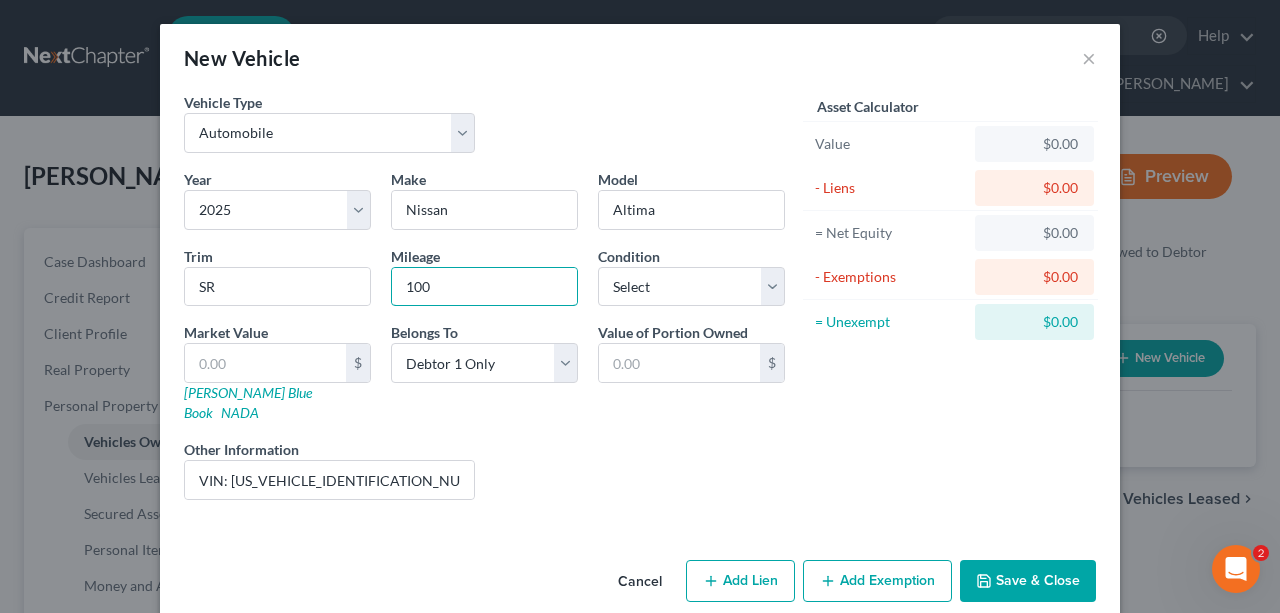 type on "100" 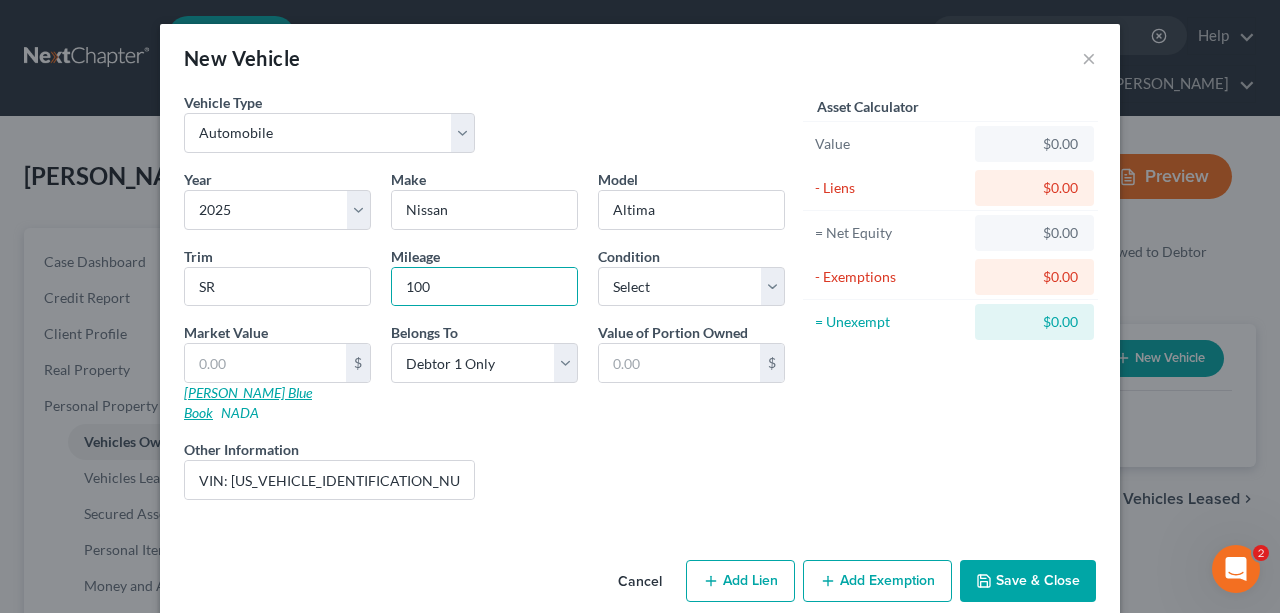 drag, startPoint x: 682, startPoint y: 462, endPoint x: 213, endPoint y: 393, distance: 474.04852 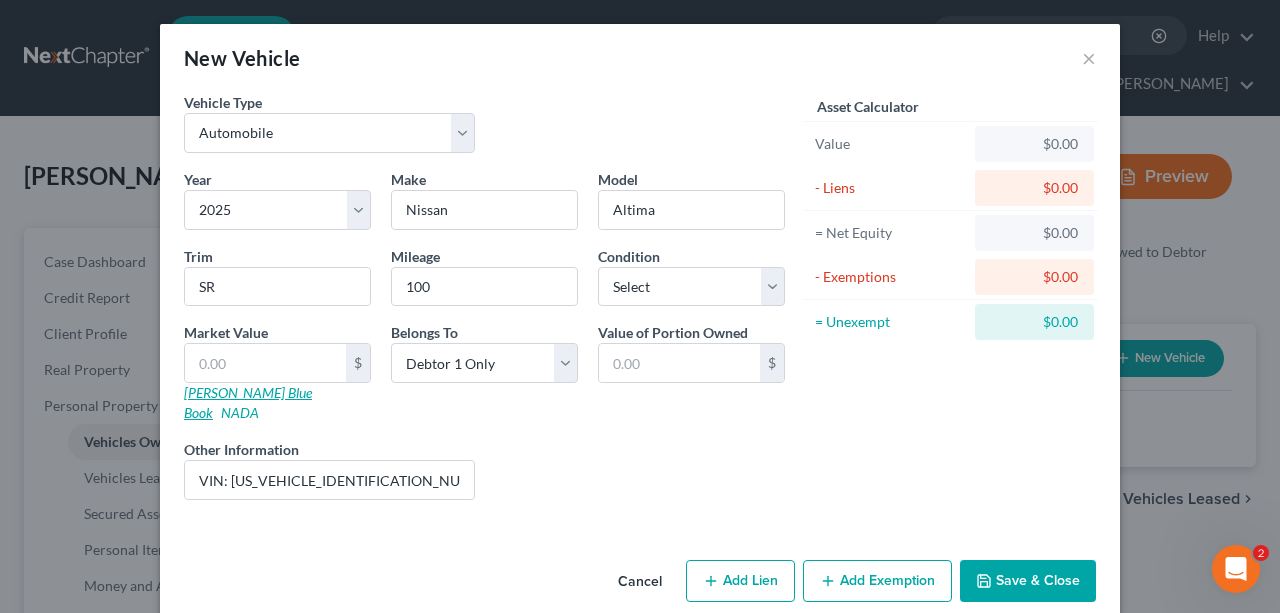 click on "Kelly Blue Book" at bounding box center (248, 402) 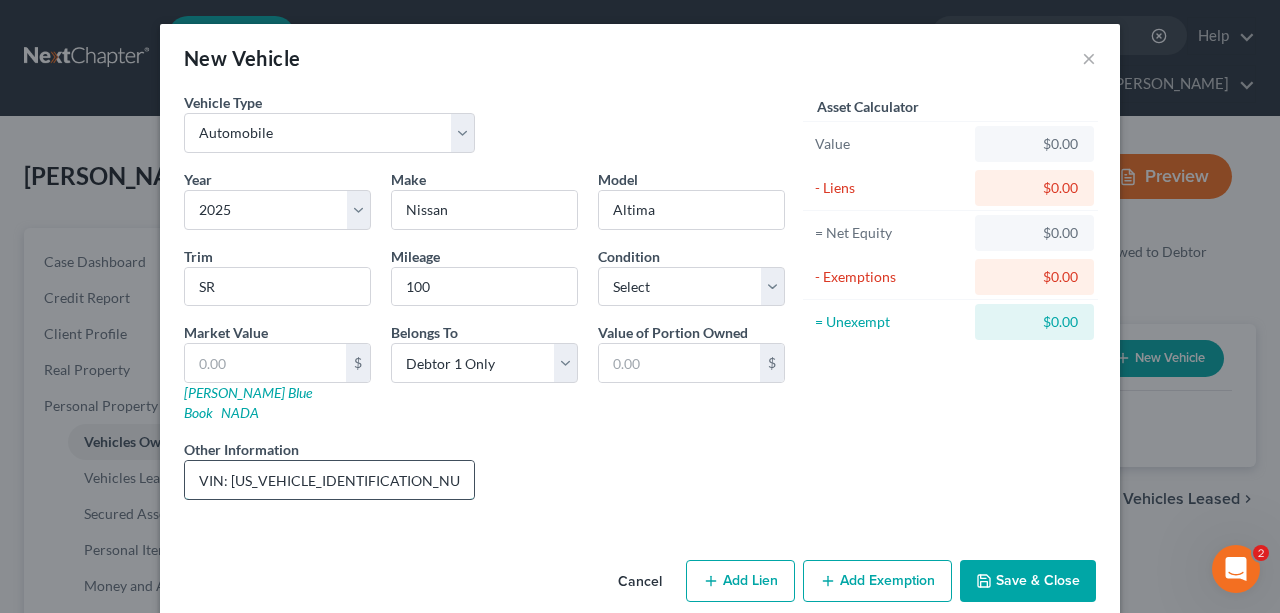 drag, startPoint x: 386, startPoint y: 458, endPoint x: 225, endPoint y: 453, distance: 161.07762 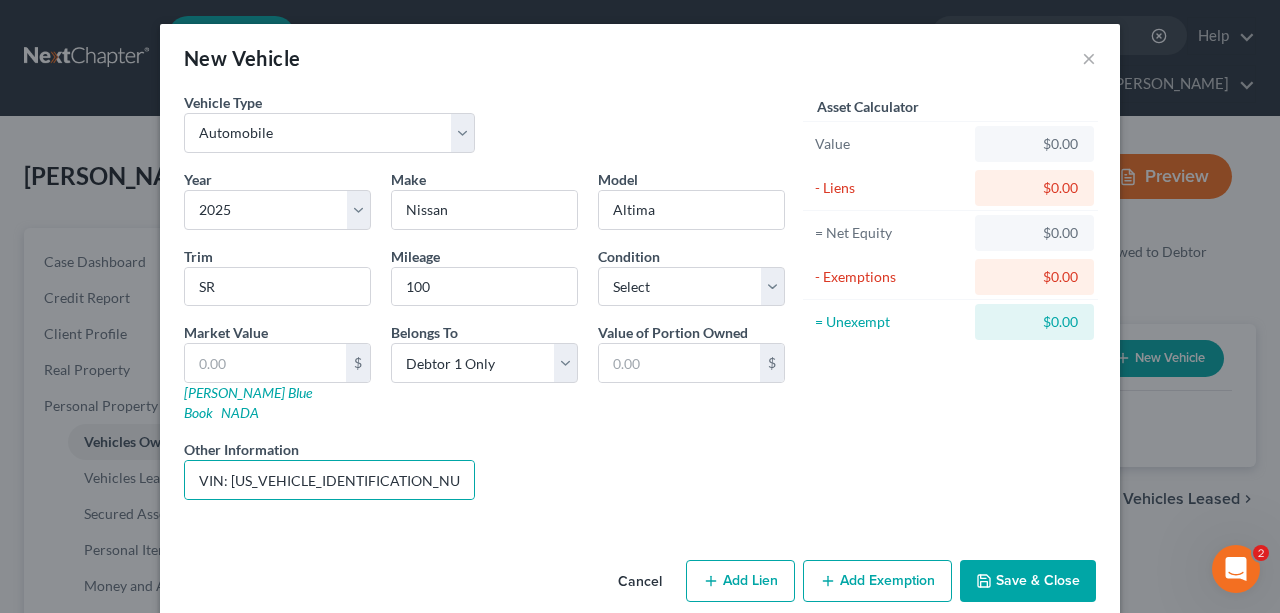 click on "Liens
Select" at bounding box center [640, 469] 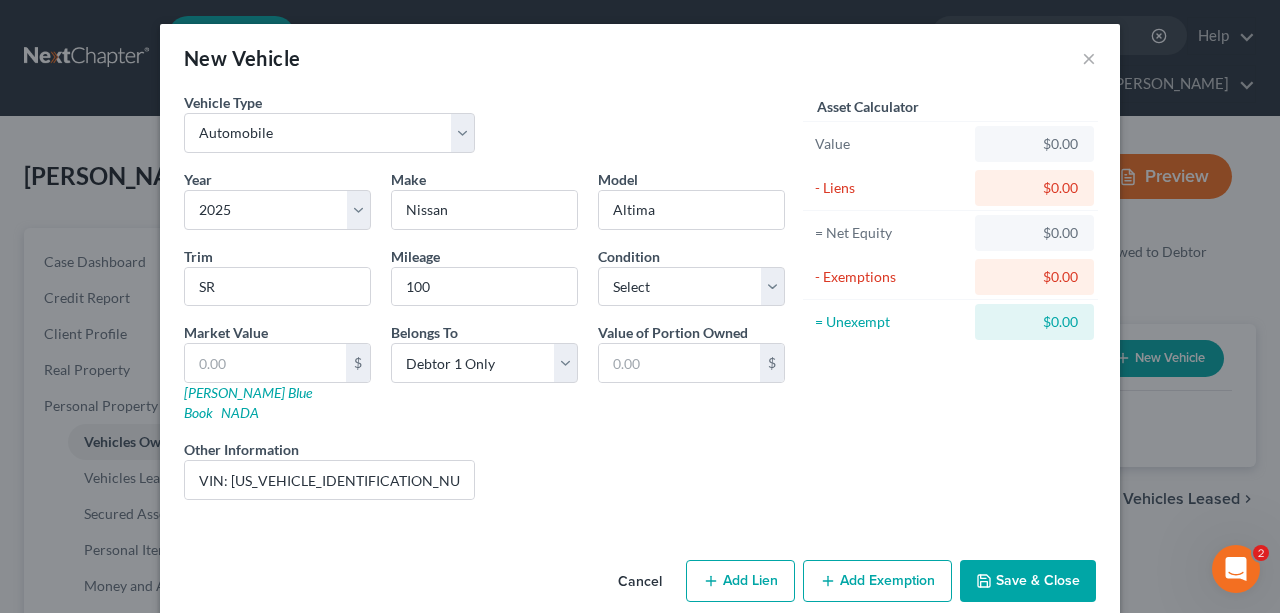 click on "Save & Close" at bounding box center (1028, 581) 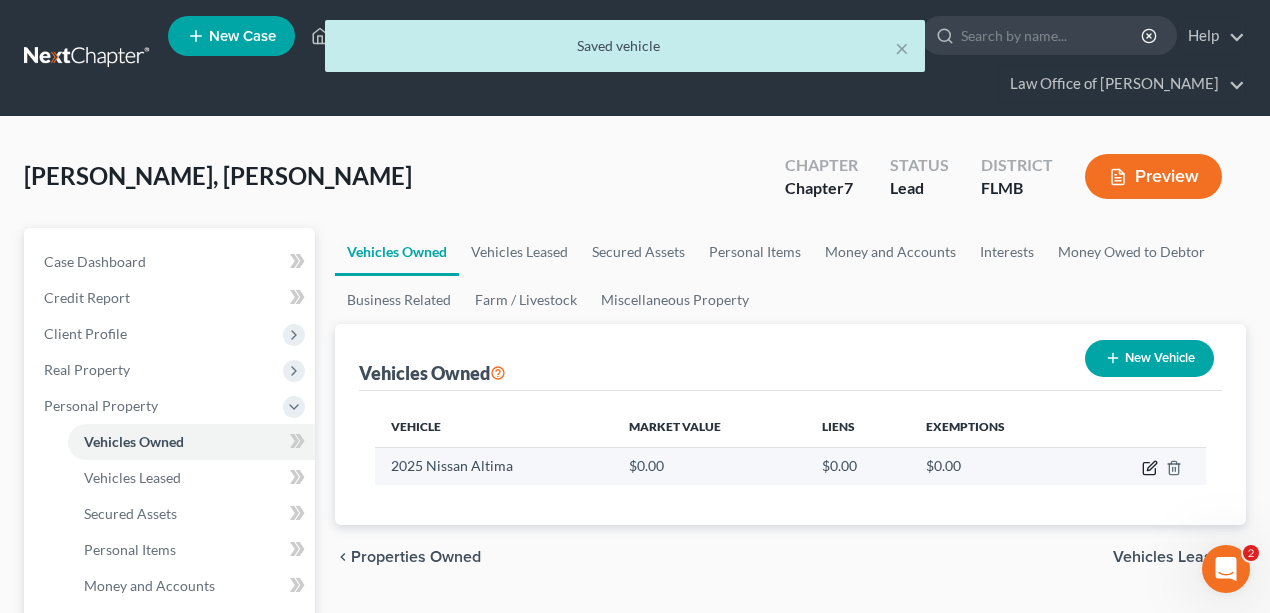 click 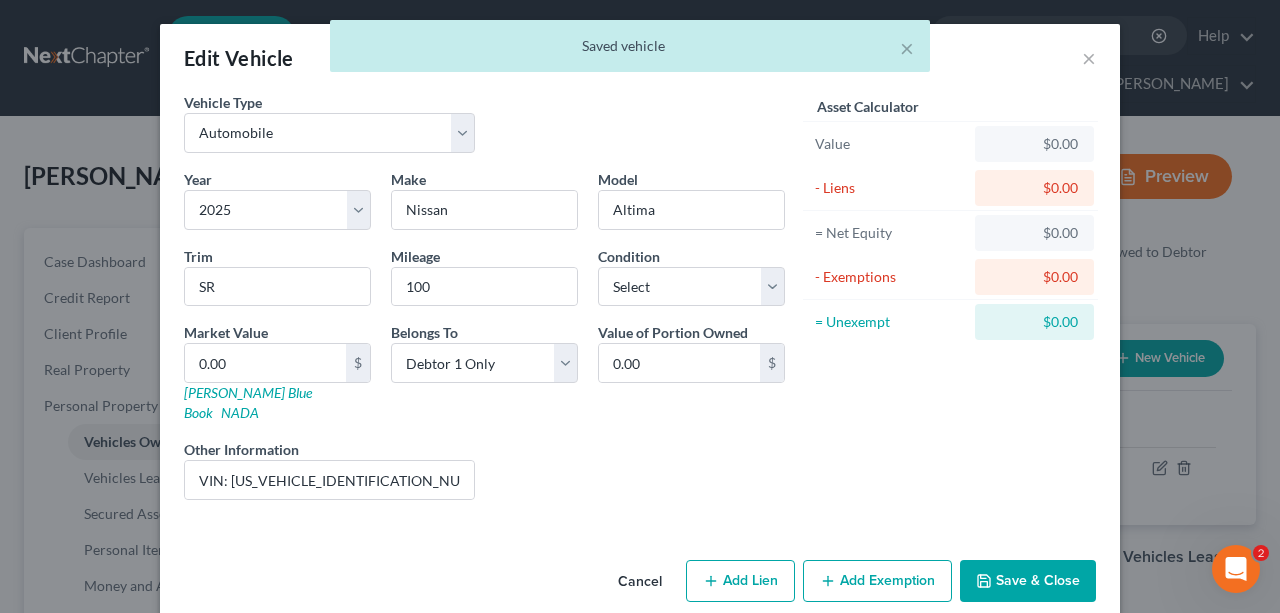 click on "Add Lien" at bounding box center [740, 581] 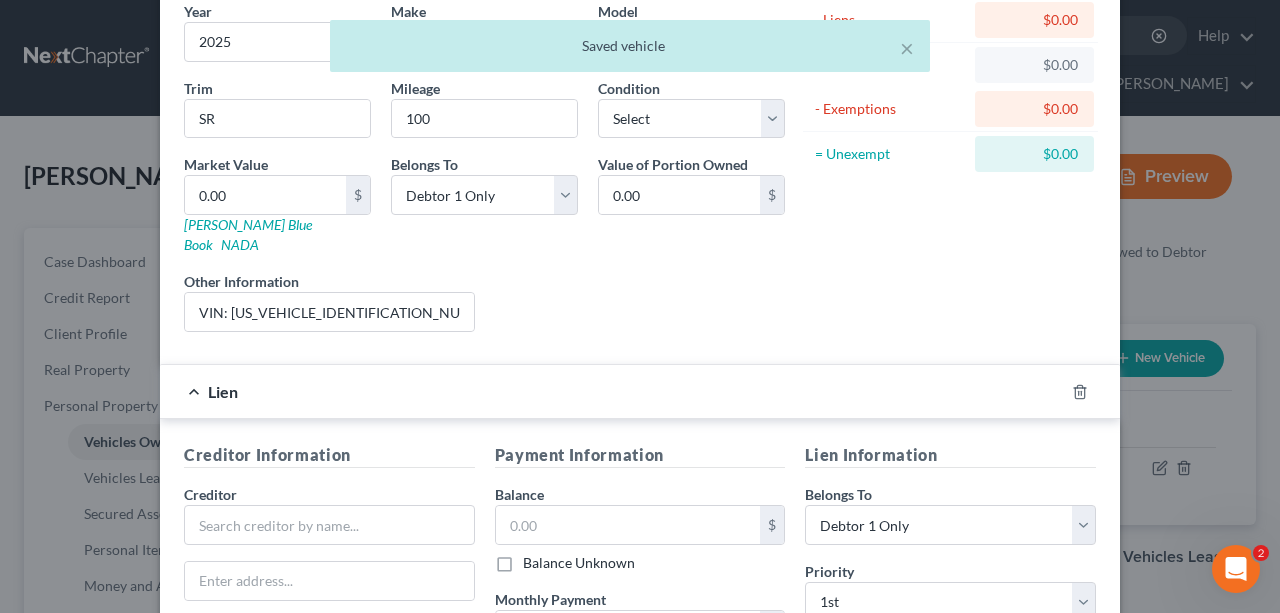 scroll, scrollTop: 400, scrollLeft: 0, axis: vertical 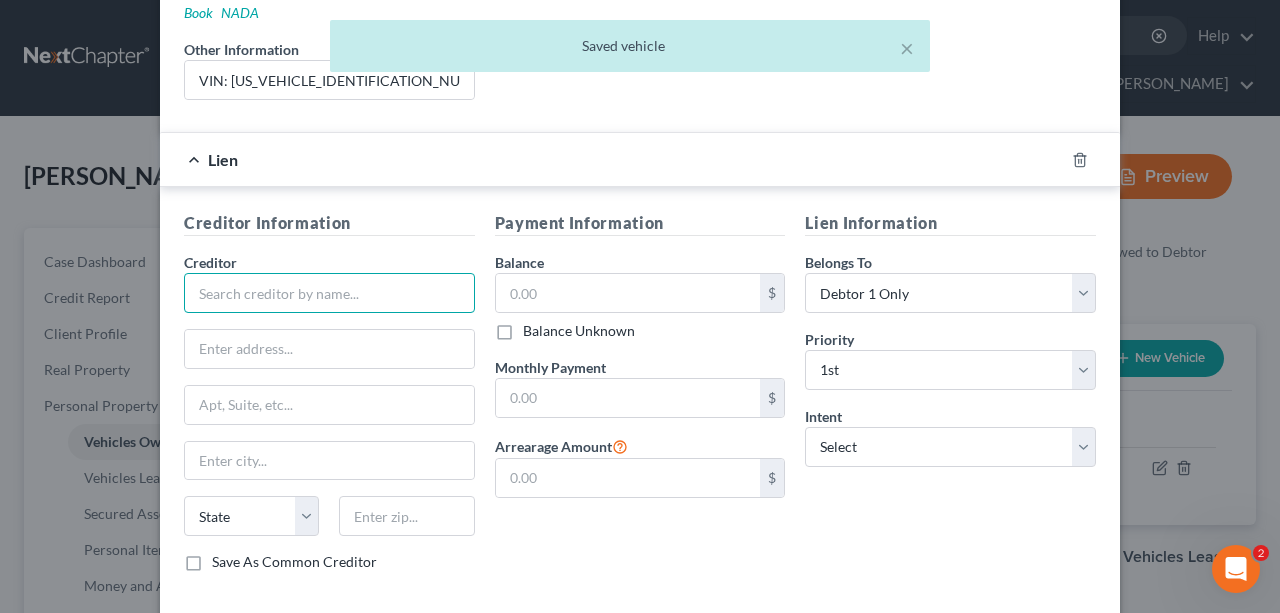 click at bounding box center [329, 293] 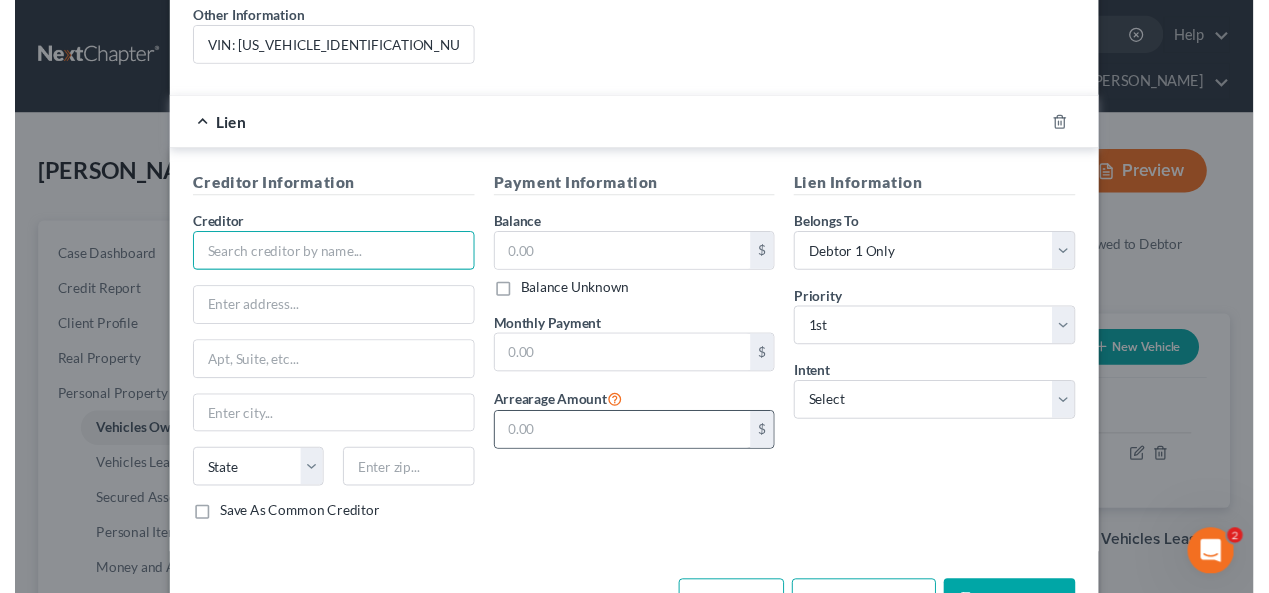 scroll, scrollTop: 466, scrollLeft: 0, axis: vertical 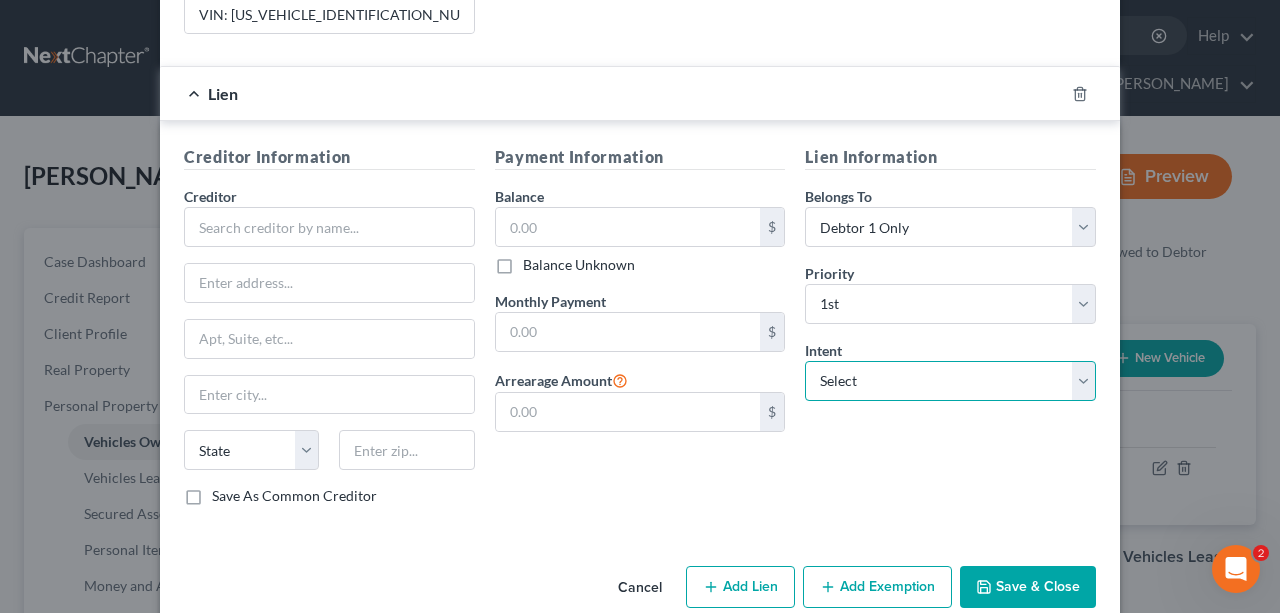 click on "Select Surrender Redeem Reaffirm Avoid Other" at bounding box center [950, 381] 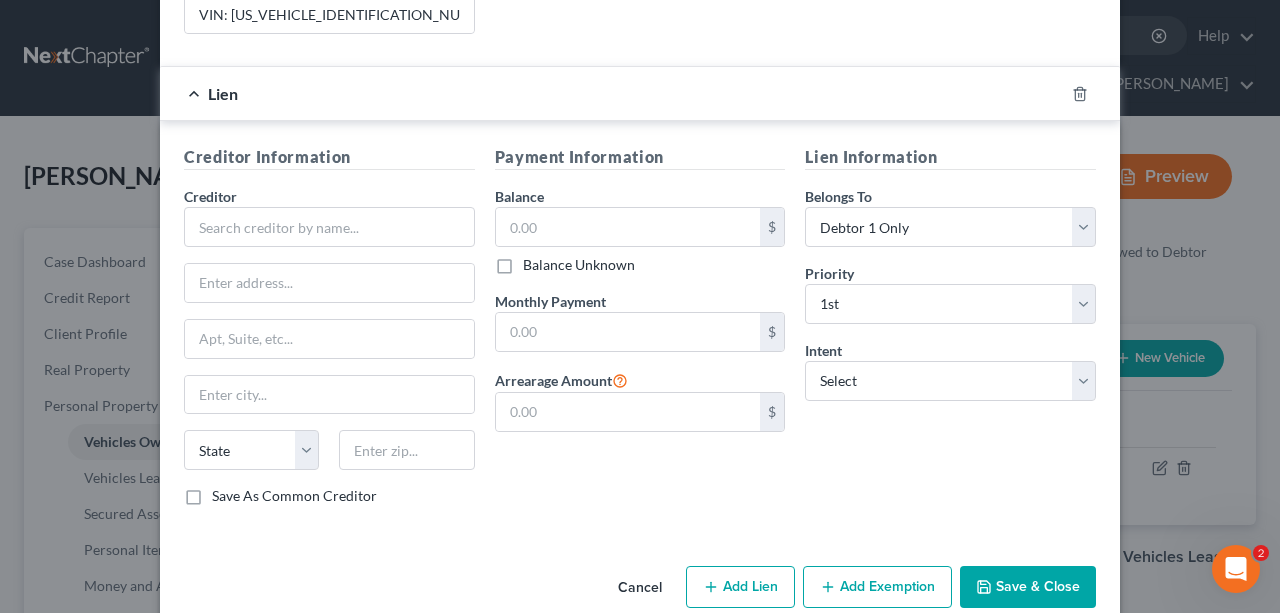 drag, startPoint x: 730, startPoint y: 468, endPoint x: 780, endPoint y: 418, distance: 70.71068 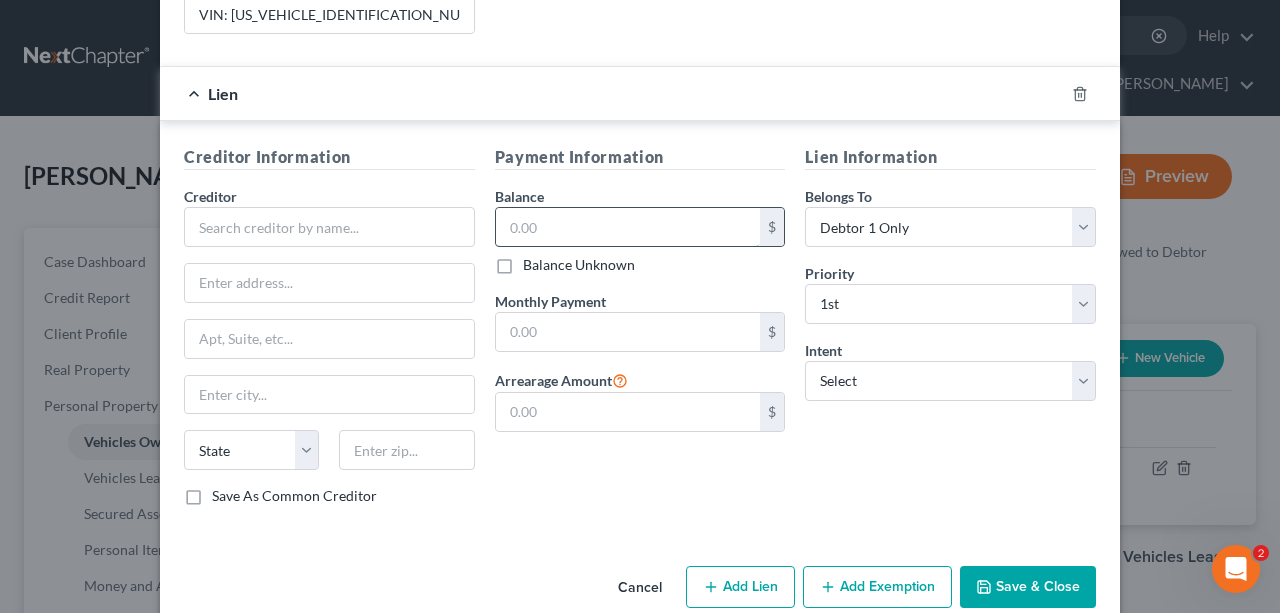 click at bounding box center (628, 227) 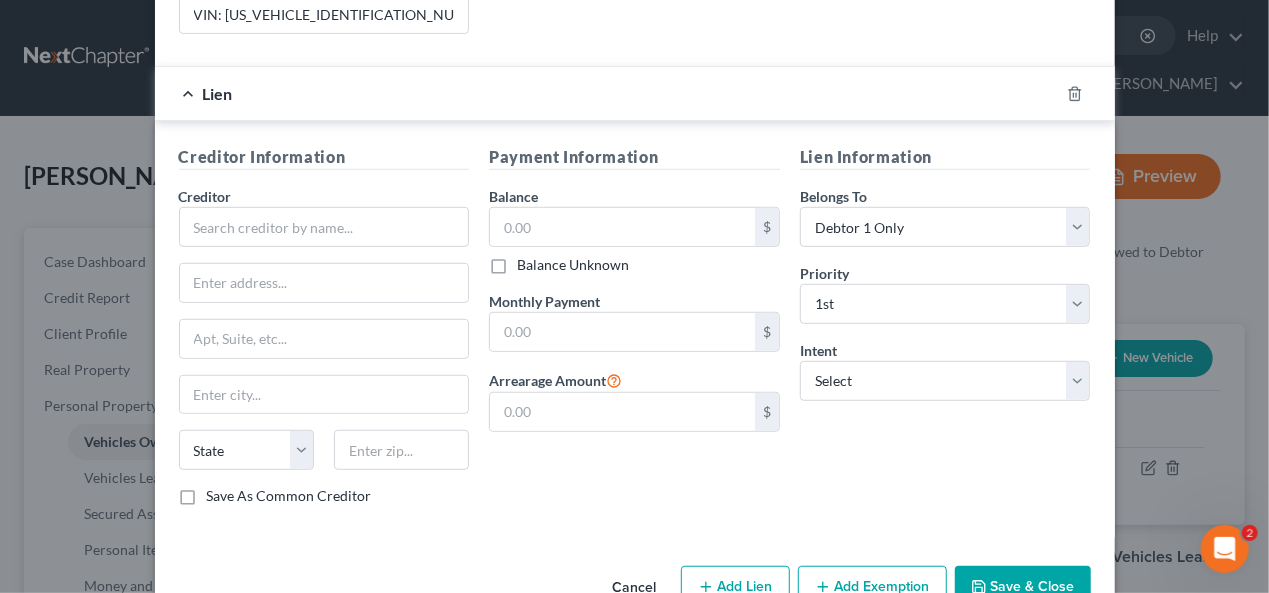 scroll, scrollTop: 66, scrollLeft: 0, axis: vertical 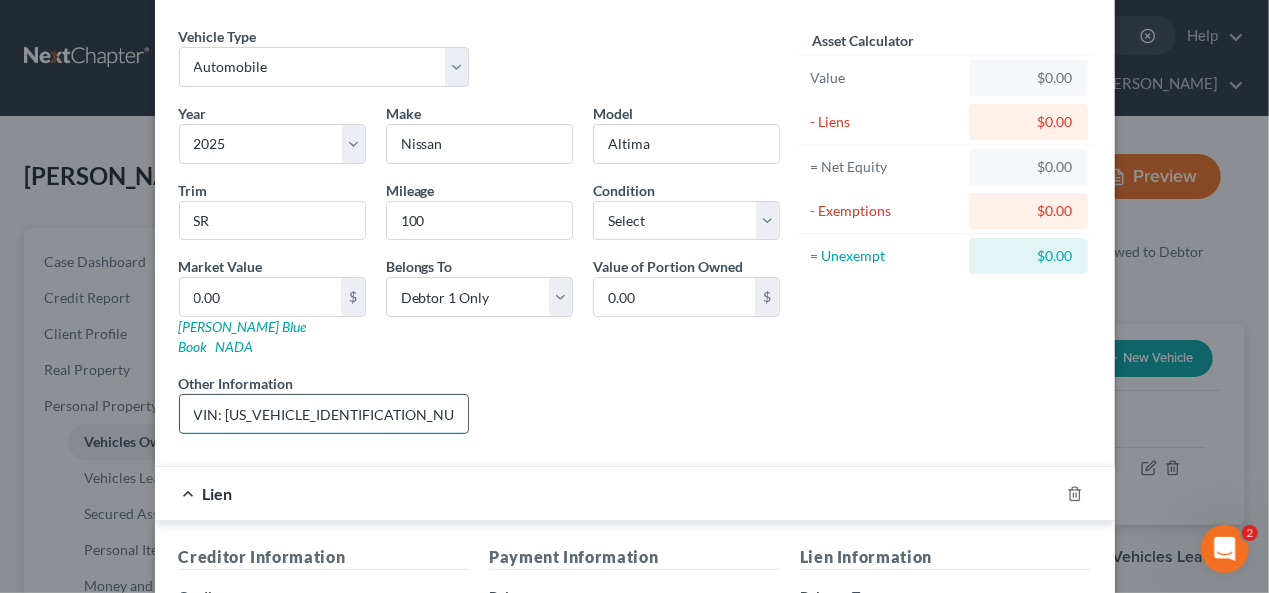 drag, startPoint x: 380, startPoint y: 393, endPoint x: 218, endPoint y: 385, distance: 162.19742 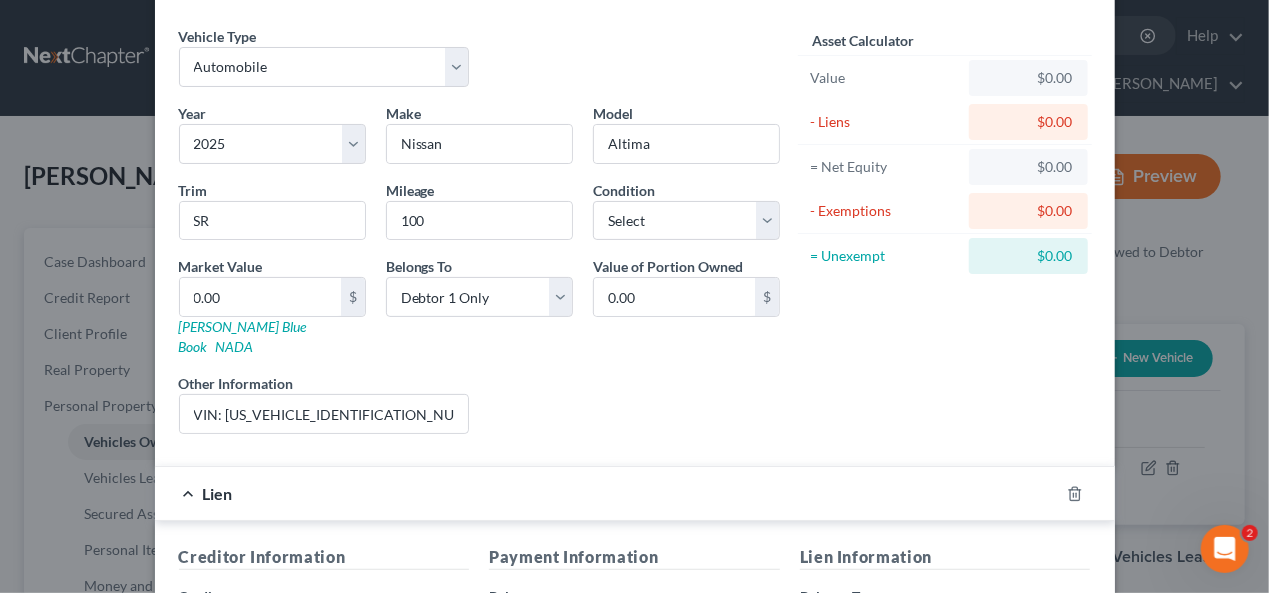 click on "Year Select 2026 2025 2024 2023 2022 2021 2020 2019 2018 2017 2016 2015 2014 2013 2012 2011 2010 2009 2008 2007 2006 2005 2004 2003 2002 2001 2000 1999 1998 1997 1996 1995 1994 1993 1992 1991 1990 1989 1988 1987 1986 1985 1984 1983 1982 1981 1980 1979 1978 1977 1976 1975 1974 1973 1972 1971 1970 1969 1968 1967 1966 1965 1964 1963 1962 1961 1960 1959 1958 1957 1956 1955 1954 1953 1952 1951 1950 1949 1948 1947 1946 1945 1944 1943 1942 1941 1940 1939 1938 1937 1936 1935 1934 1933 1932 1931 1930 1929 1928 1927 1926 1925 1924 1923 1922 1921 1920 1919 1918 1917 1916 1915 1914 1913 1912 1911 1910 1909 1908 1907 1906 1905 1904 1903 1902 1901
Make
*
Nissan Model Altima Trim SR Mileage 100 Condition Select Excellent Very Good Good Fair Poor Market Value 0.00 $ Kelly Blue Book NADA
Belongs To
*
Select Debtor 1 Only Debtor 2 Only Debtor 1 And Debtor 2 Only At Least One Of The Debtors And Another Community Property Value of Portion Owned 0.00 $ Other Information VIN: 1N4BL4CV5SN342134
Liens" at bounding box center (479, 276) 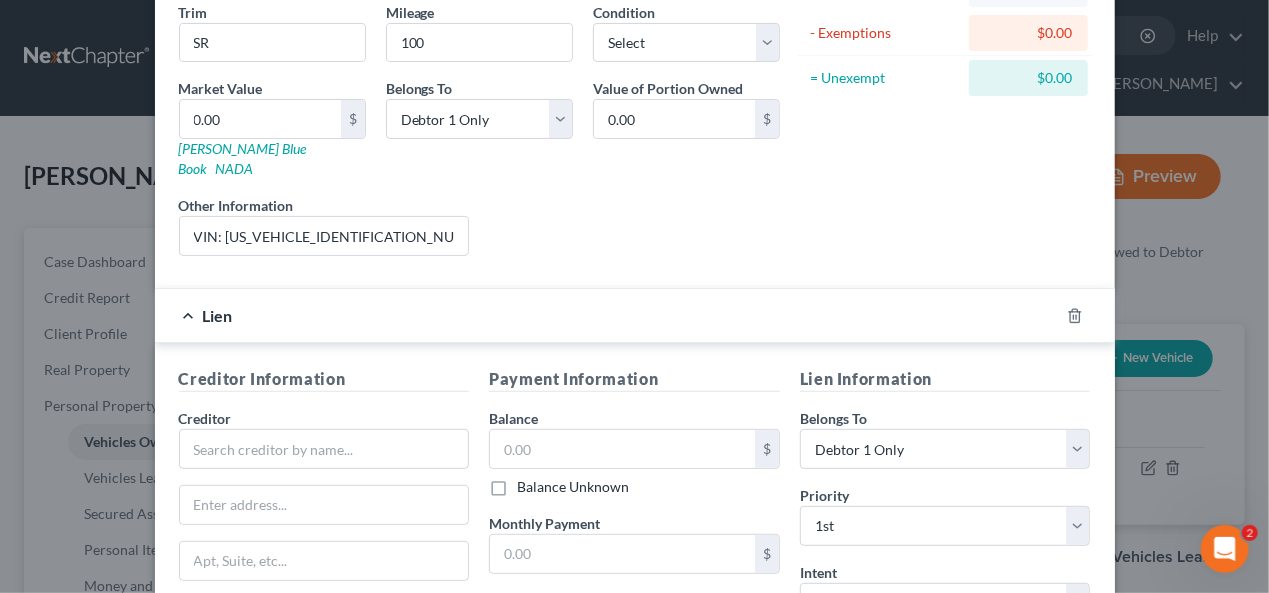 scroll, scrollTop: 400, scrollLeft: 0, axis: vertical 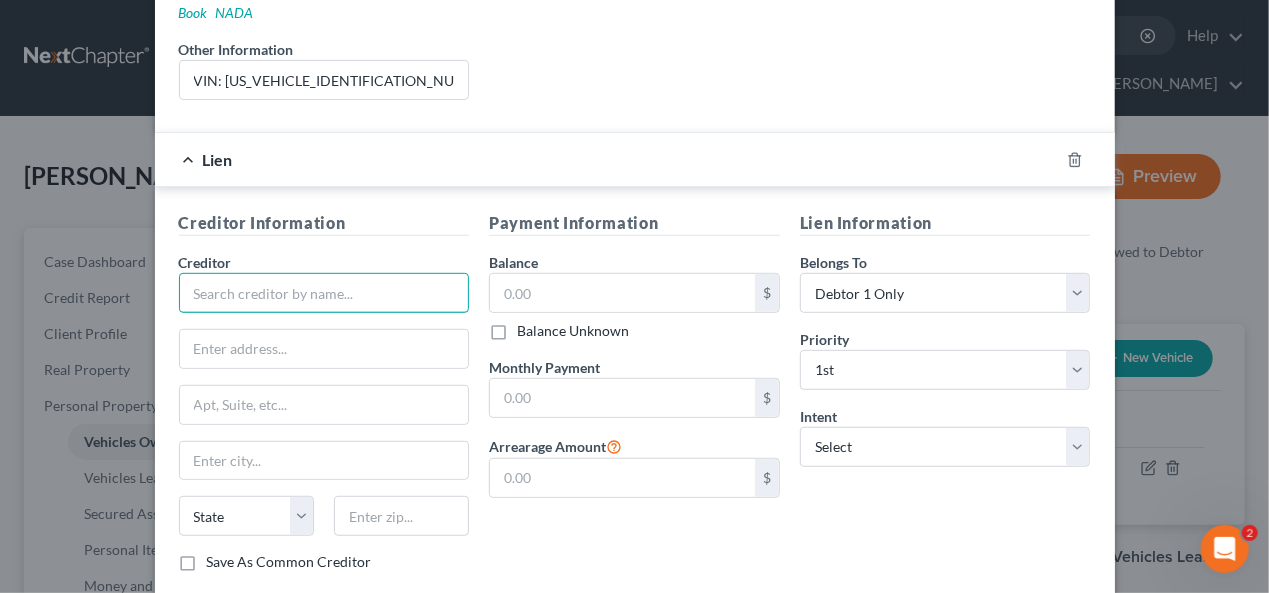 click at bounding box center (324, 293) 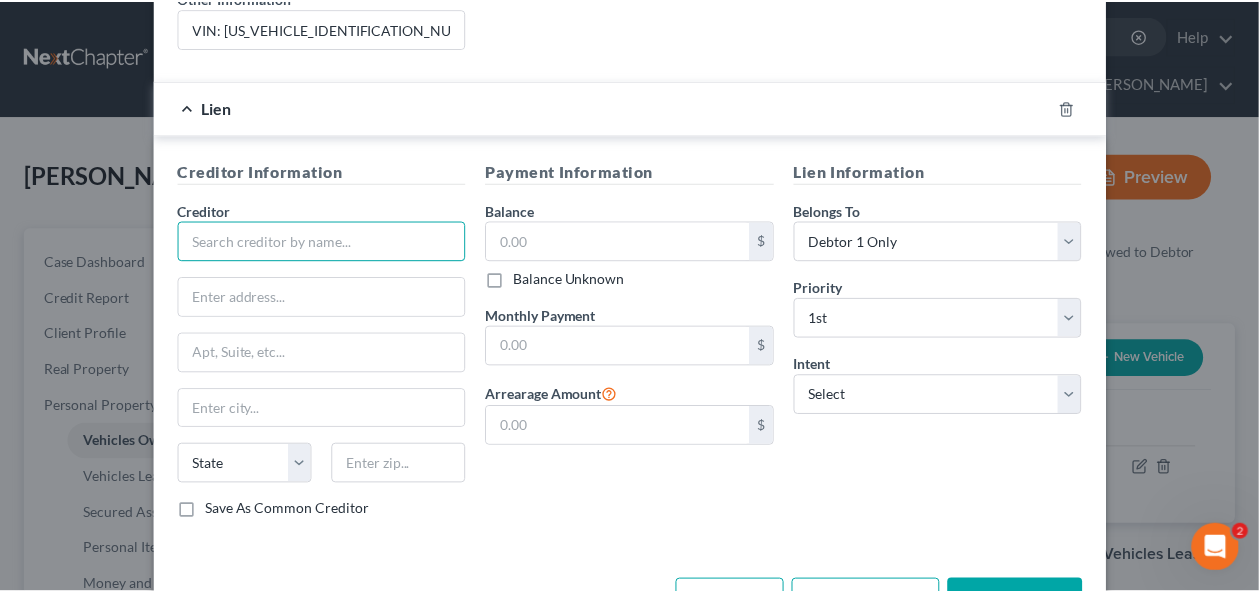 scroll, scrollTop: 492, scrollLeft: 0, axis: vertical 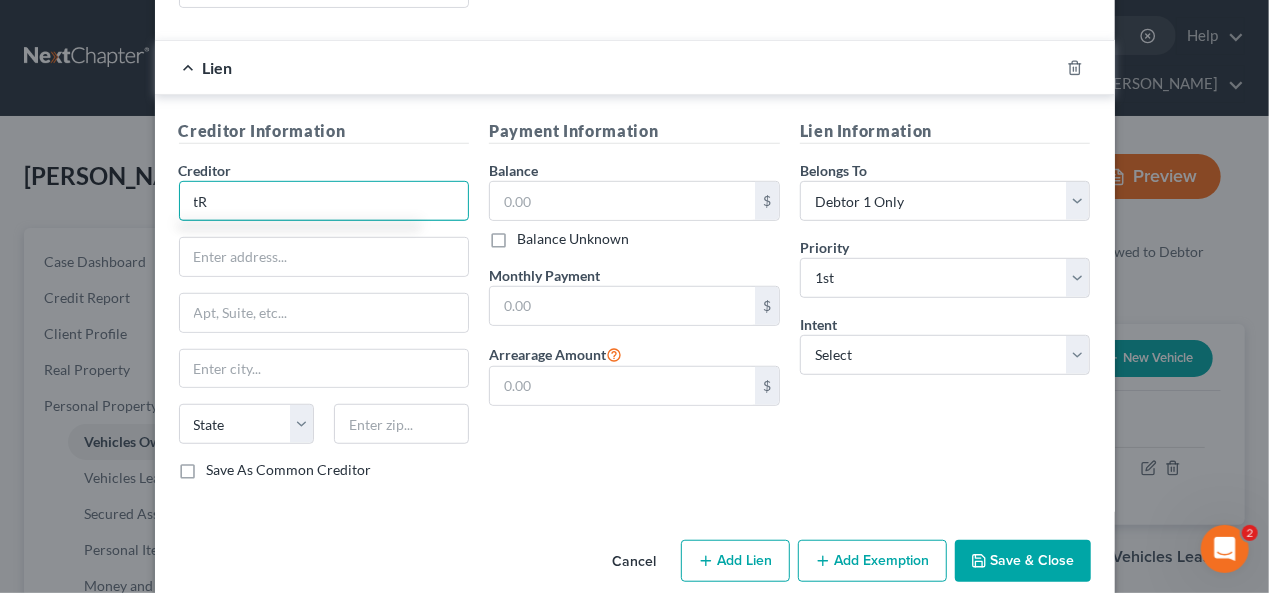 type on "t" 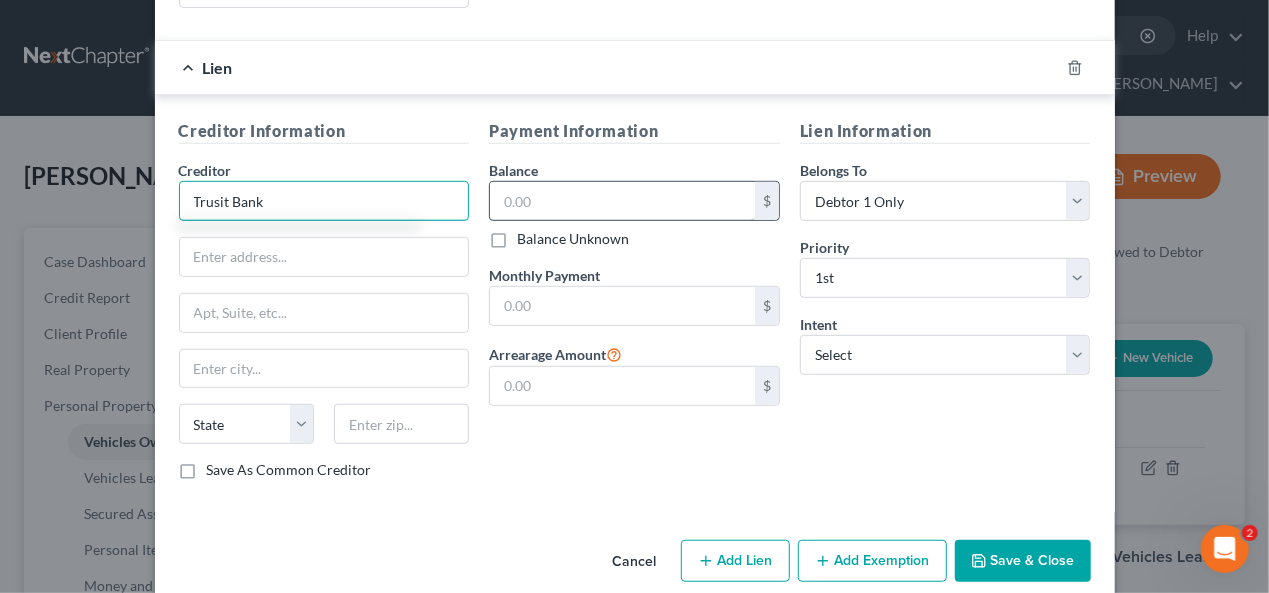 type on "Trusit Bank" 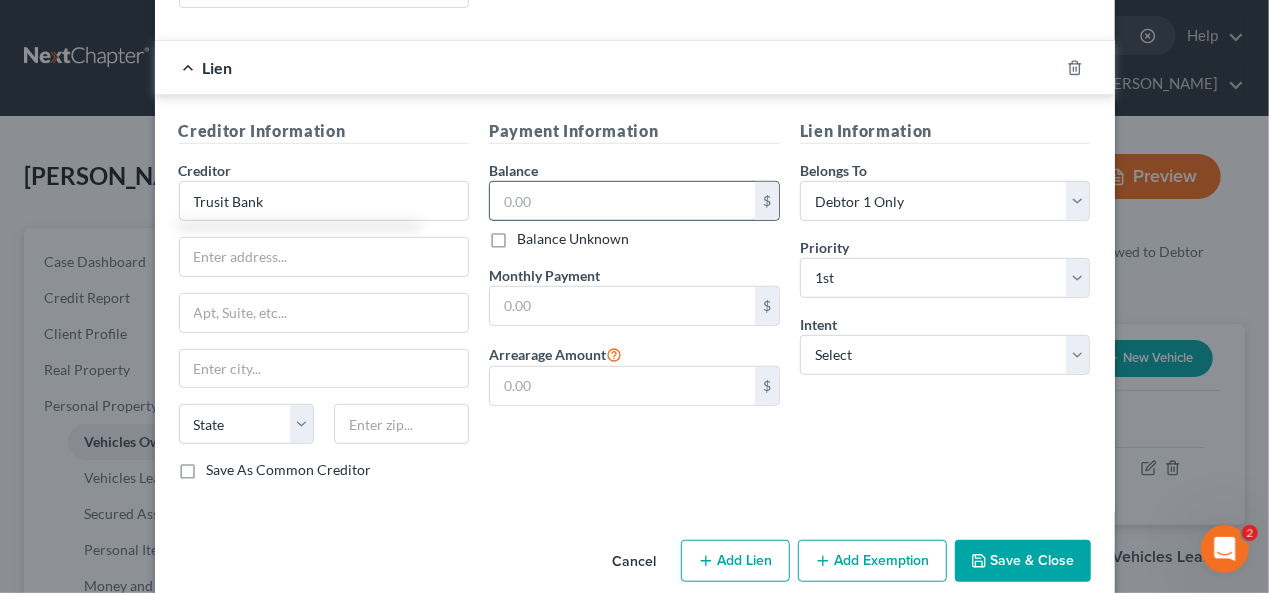 click at bounding box center (622, 201) 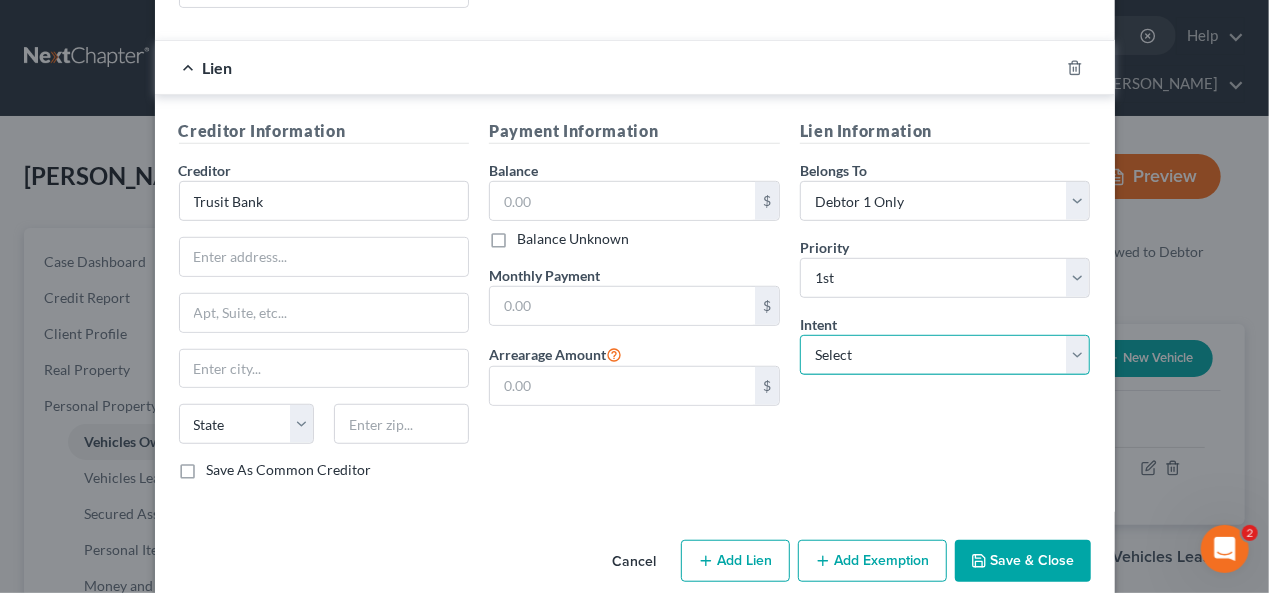 click on "Select Surrender Redeem Reaffirm Avoid Other" at bounding box center (945, 355) 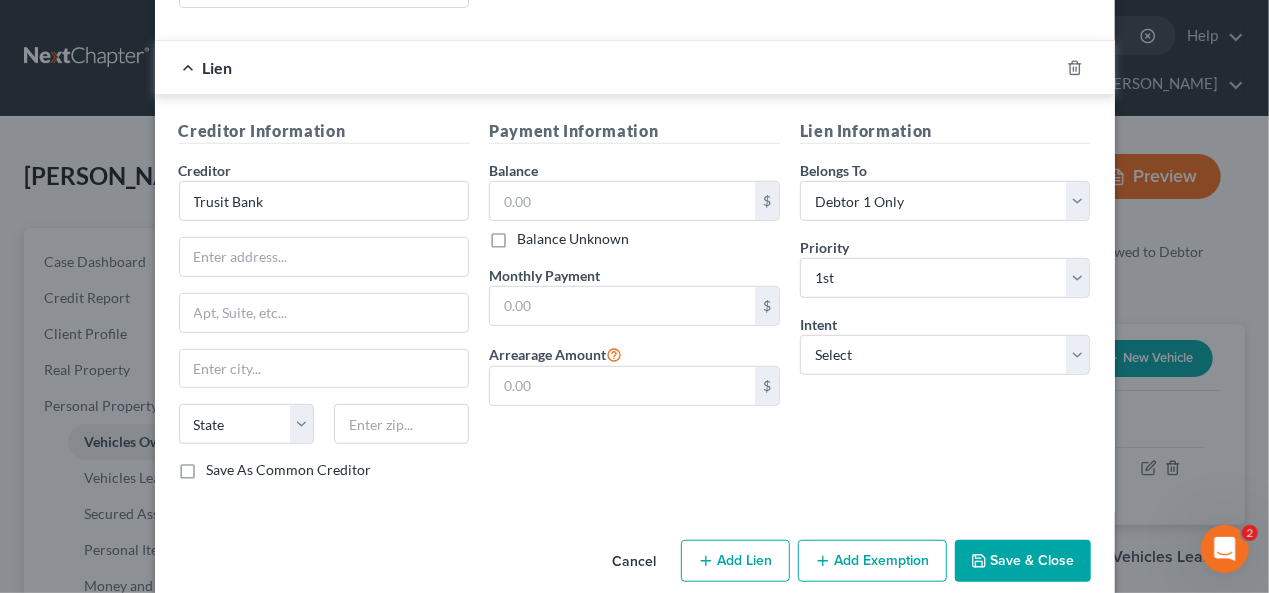 click on "Payment Information Balance
$
Balance Unknown
Balance Undetermined
$
Balance Unknown
Monthly Payment $ Arrearage Amount  $" at bounding box center (634, 307) 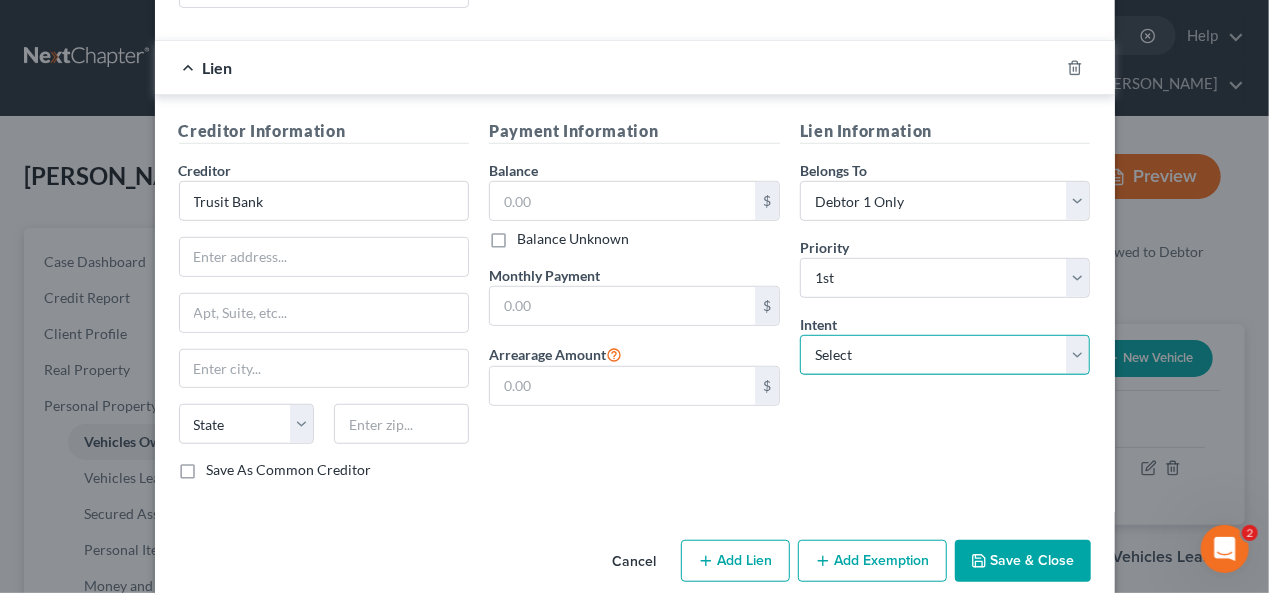 click on "Select Surrender Redeem Reaffirm Avoid Other" at bounding box center (945, 355) 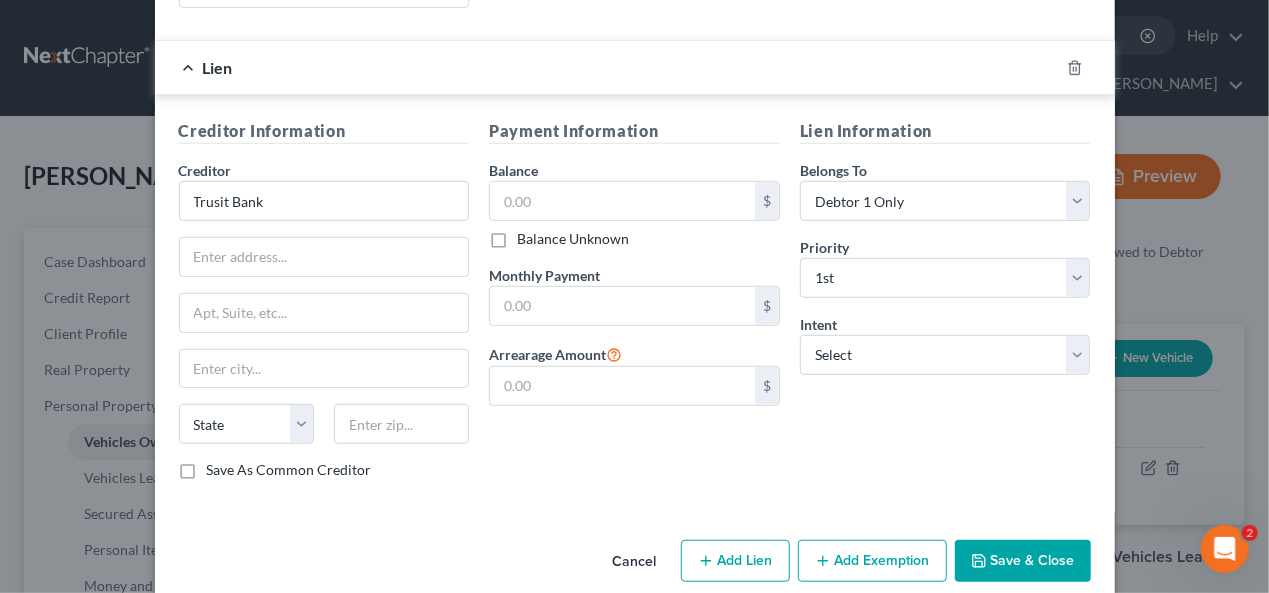 click on "Payment Information Balance
$
Balance Unknown
Balance Undetermined
$
Balance Unknown
Monthly Payment $ Arrearage Amount  $" at bounding box center [634, 307] 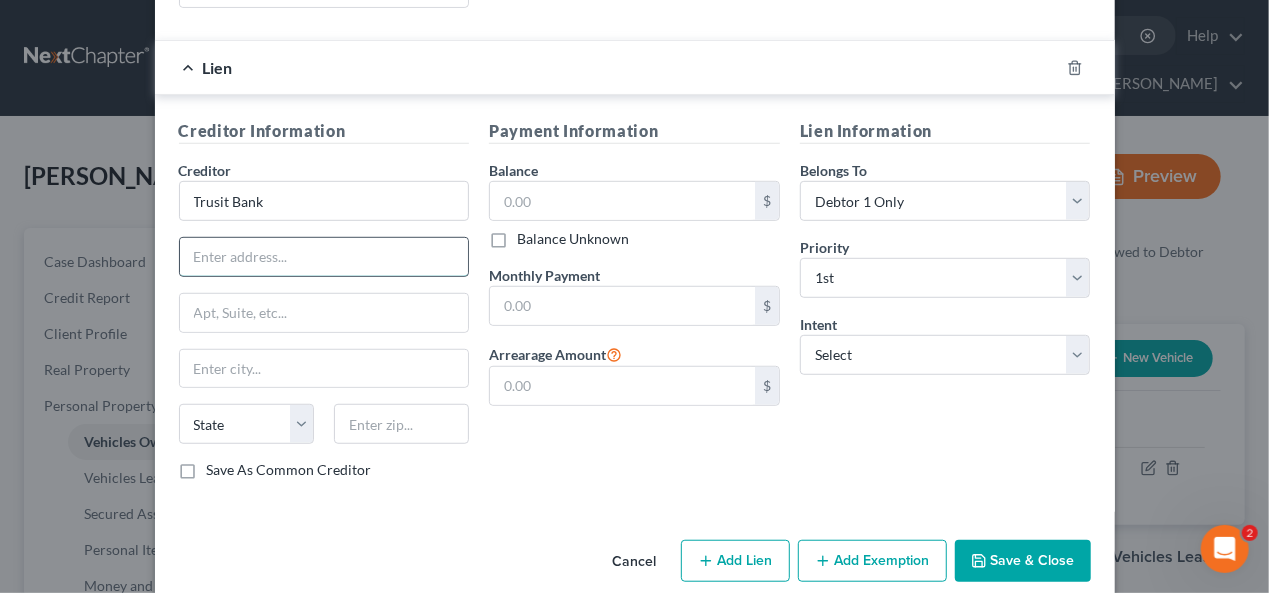 click at bounding box center (324, 257) 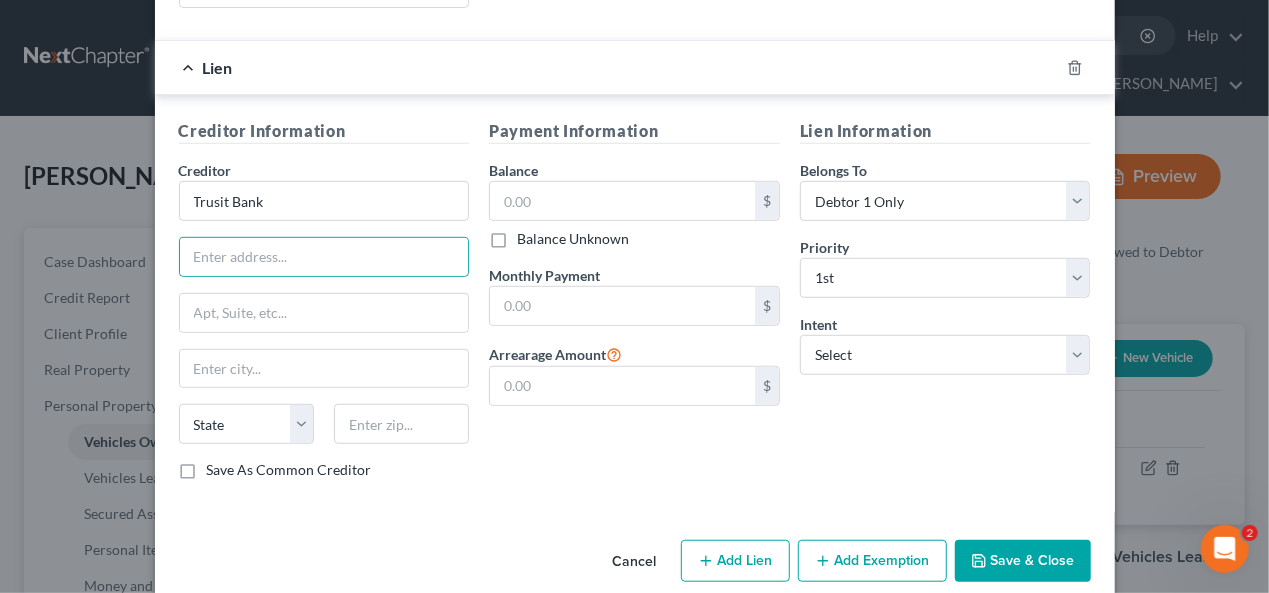 click on "Payment Information Balance
$
Balance Unknown
Balance Undetermined
$
Balance Unknown
Monthly Payment $ Arrearage Amount  $" at bounding box center (634, 307) 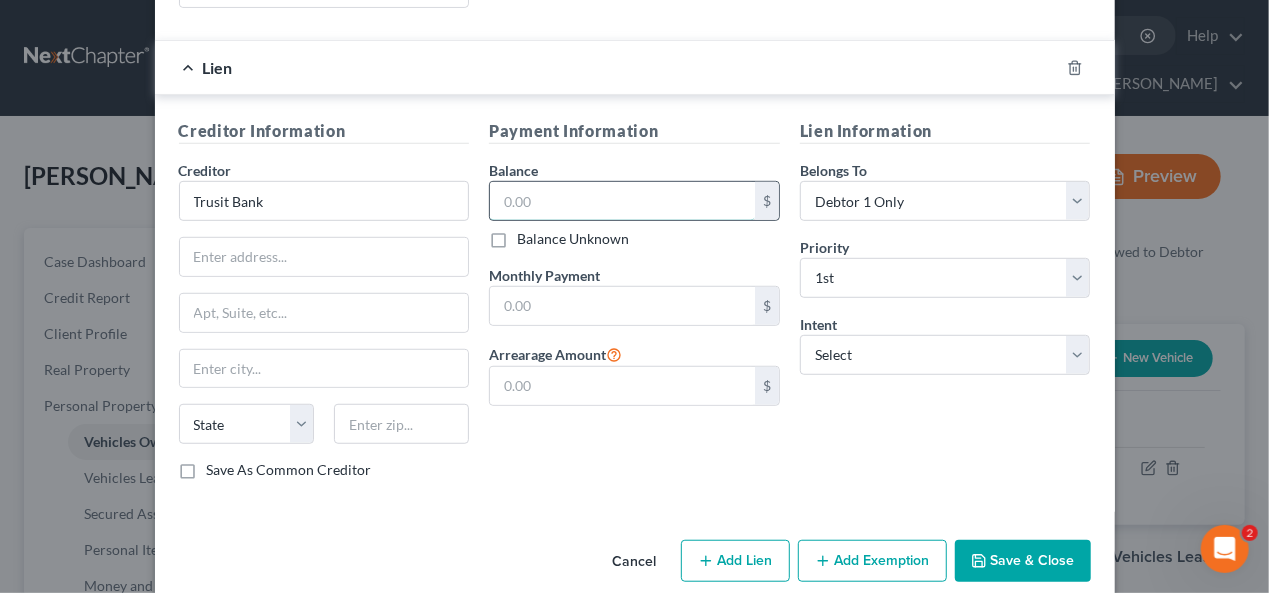 click at bounding box center [622, 201] 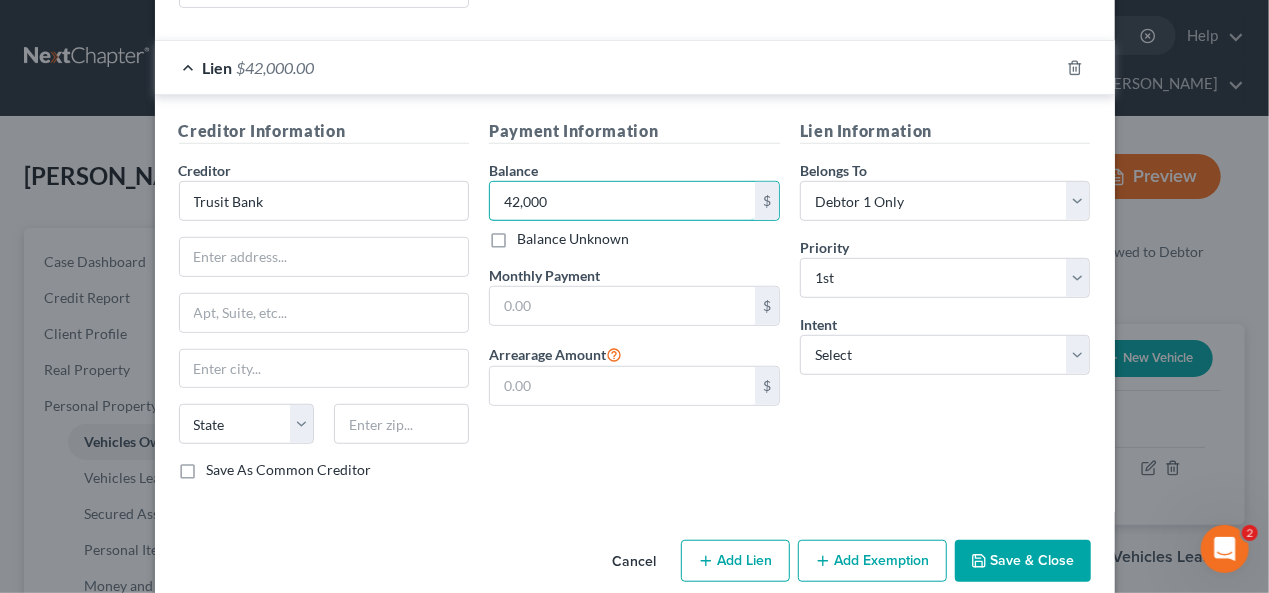 type on "42,000" 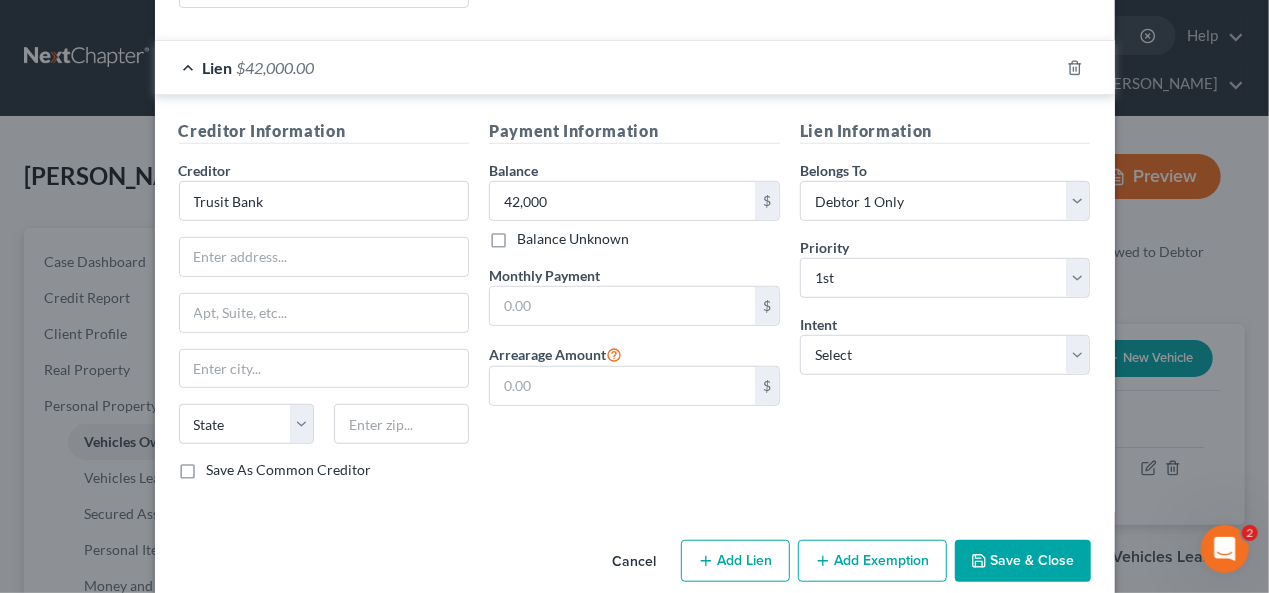click on "Payment Information Balance
42,000.00 $
Balance Unknown
Balance Undetermined
42,000 $
Balance Unknown
Monthly Payment $ Arrearage Amount  $" at bounding box center [634, 307] 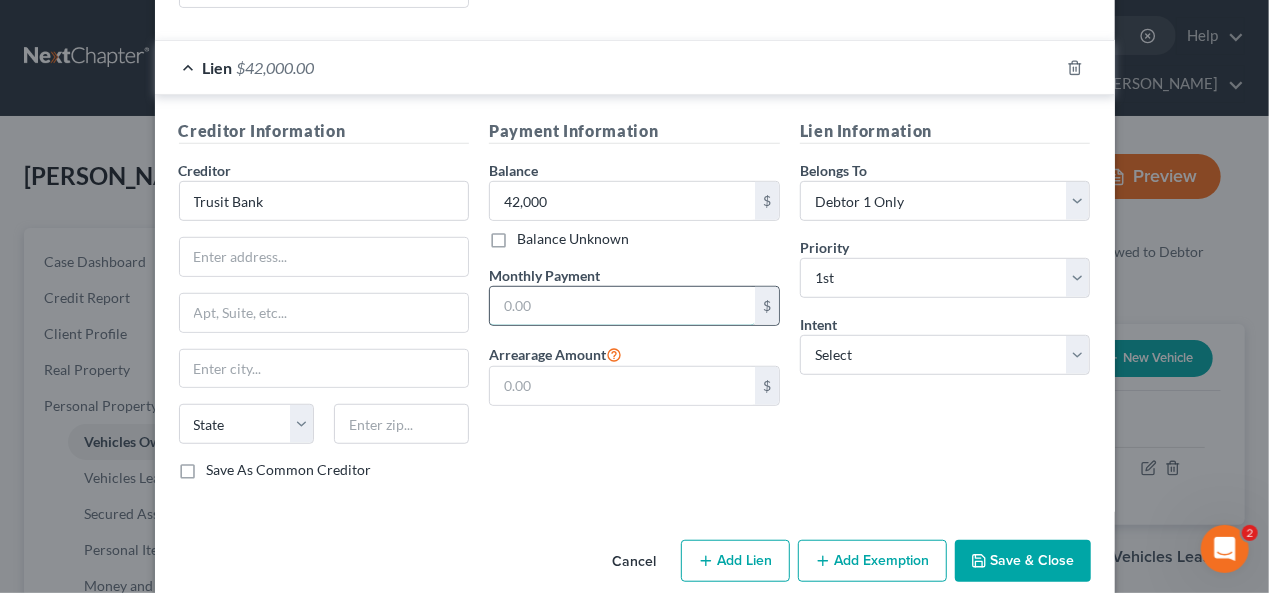 click at bounding box center (622, 306) 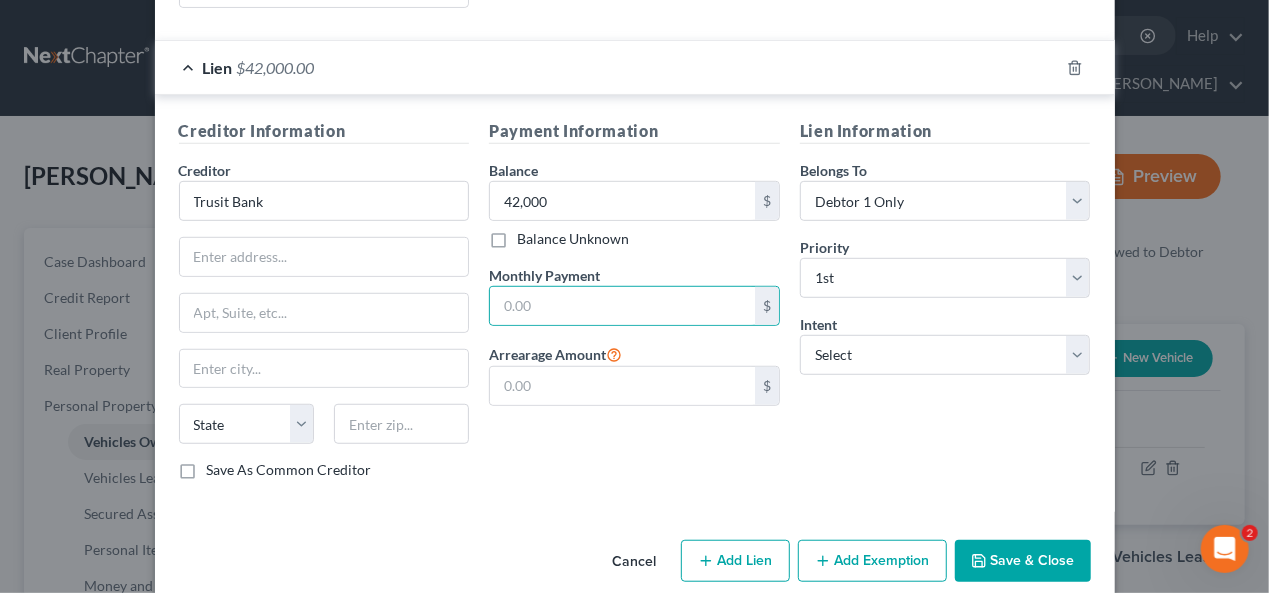 click on "Creditor Information Creditor *    Trusit Bank                      State AL AK AR AZ CA CO CT DE DC FL GA GU HI ID IL IN IA KS KY LA ME MD MA MI MN MS MO MT NC ND NE NV NH NJ NM NY OH OK OR PA PR RI SC SD TN TX UT VI VA VT WA WV WI WY Save As Common Creditor Payment Information Balance
42,000.00 $
Balance Unknown
Balance Undetermined
42,000 $
Balance Unknown
Monthly Payment $ Arrearage Amount  $ Lien Information
Belongs To
*
Select Debtor 1 Only Debtor 2 Only Debtor 1 And Debtor 2 Only At Least One Of The Debtors And Another Community Property
Priority
*
Select 1st 2nd 3rd 4th 5th 6th 7th 8th 9th 10th 11th 12th 13th 14th 15th 16th 17th 18th 19th 20th 21th 22th 23th 24th 25th 26th 27th 28th 29th 30th
Intent
Select Surrender Redeem Reaffirm Avoid Other" at bounding box center (635, 303) 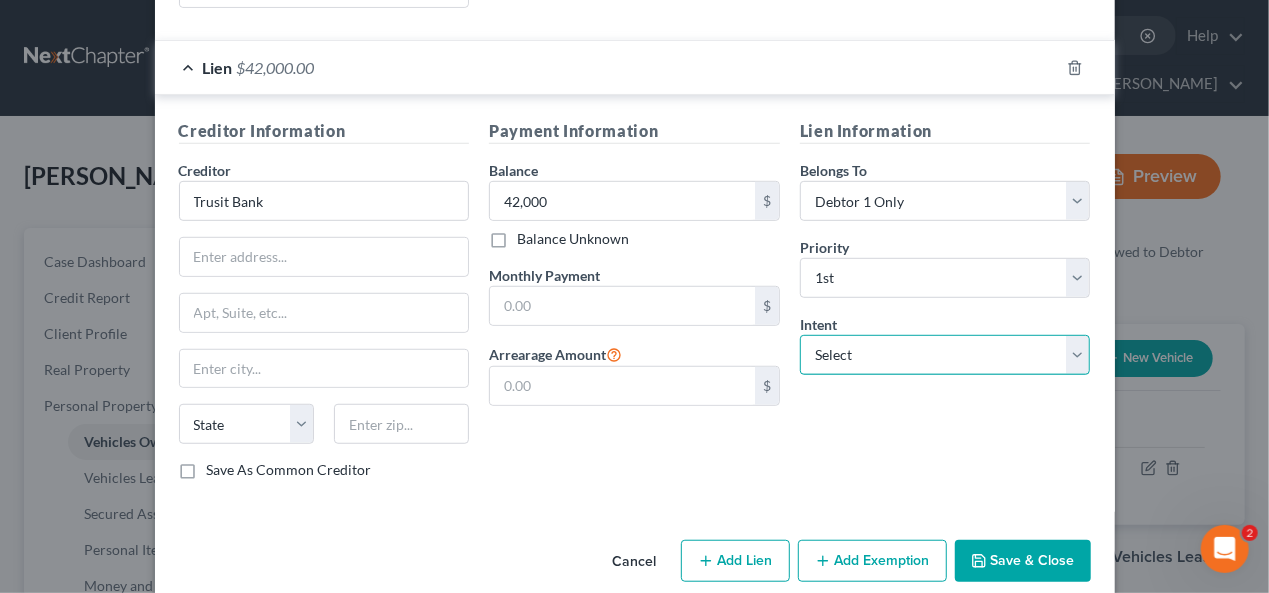 click on "Select Surrender Redeem Reaffirm Avoid Other" at bounding box center [945, 355] 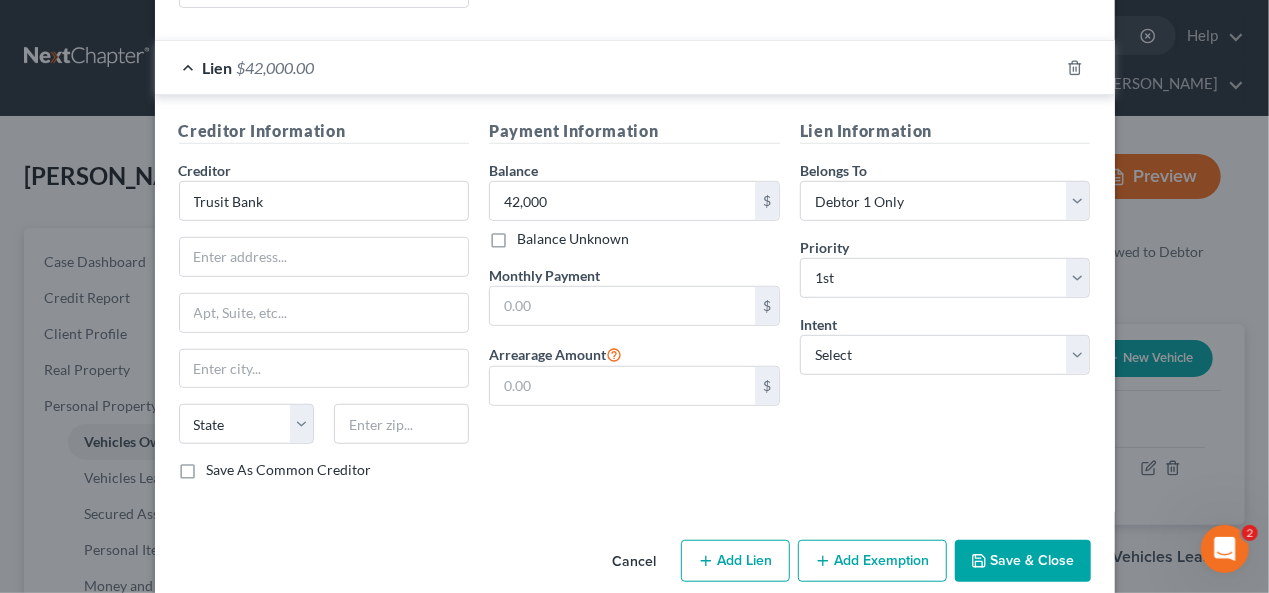 click on "Payment Information Balance
42,000.00 $
Balance Unknown
Balance Undetermined
42,000 $
Balance Unknown
Monthly Payment $ Arrearage Amount  $" at bounding box center (634, 307) 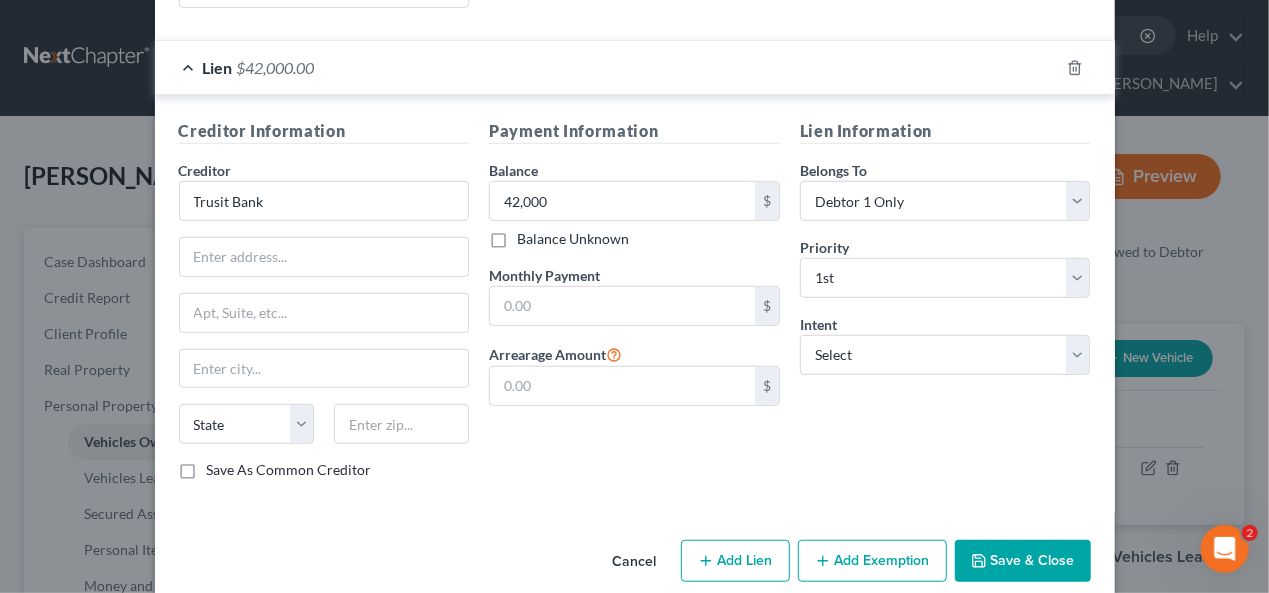 click on "Save & Close" at bounding box center (1023, 561) 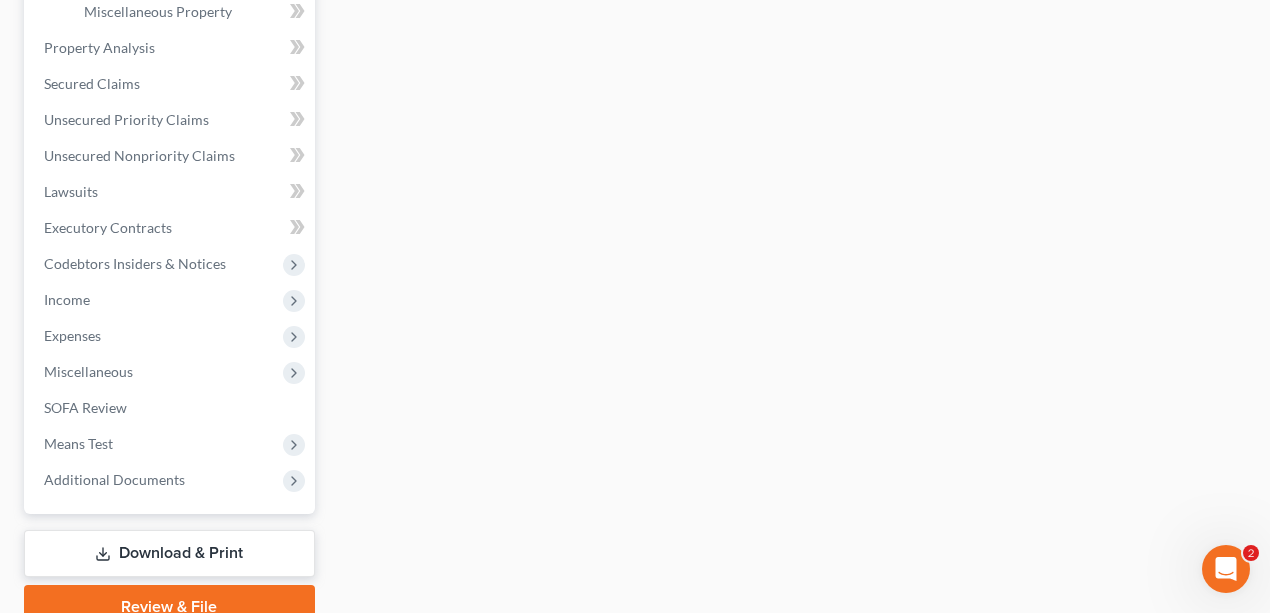 scroll, scrollTop: 843, scrollLeft: 0, axis: vertical 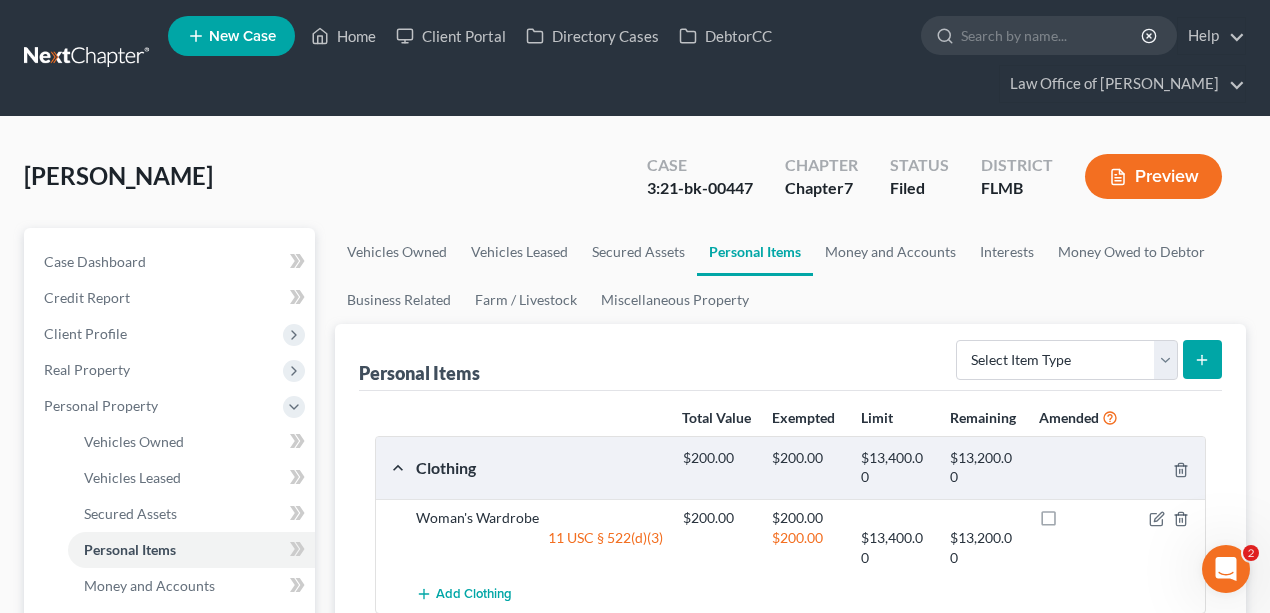 click at bounding box center (88, 58) 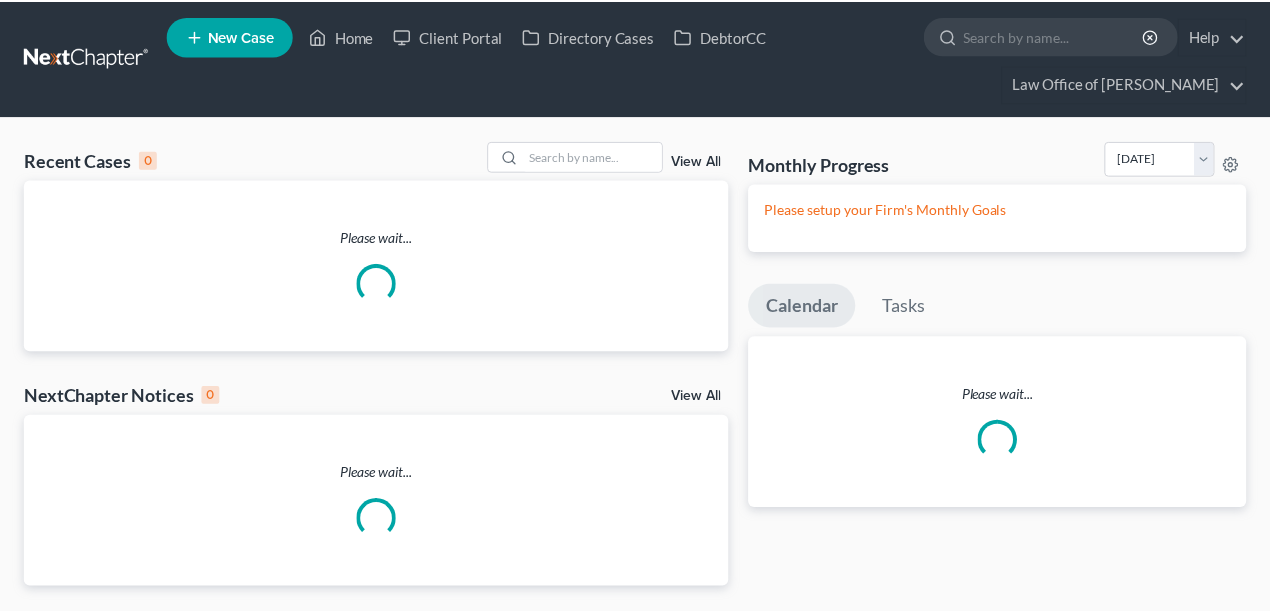scroll, scrollTop: 0, scrollLeft: 0, axis: both 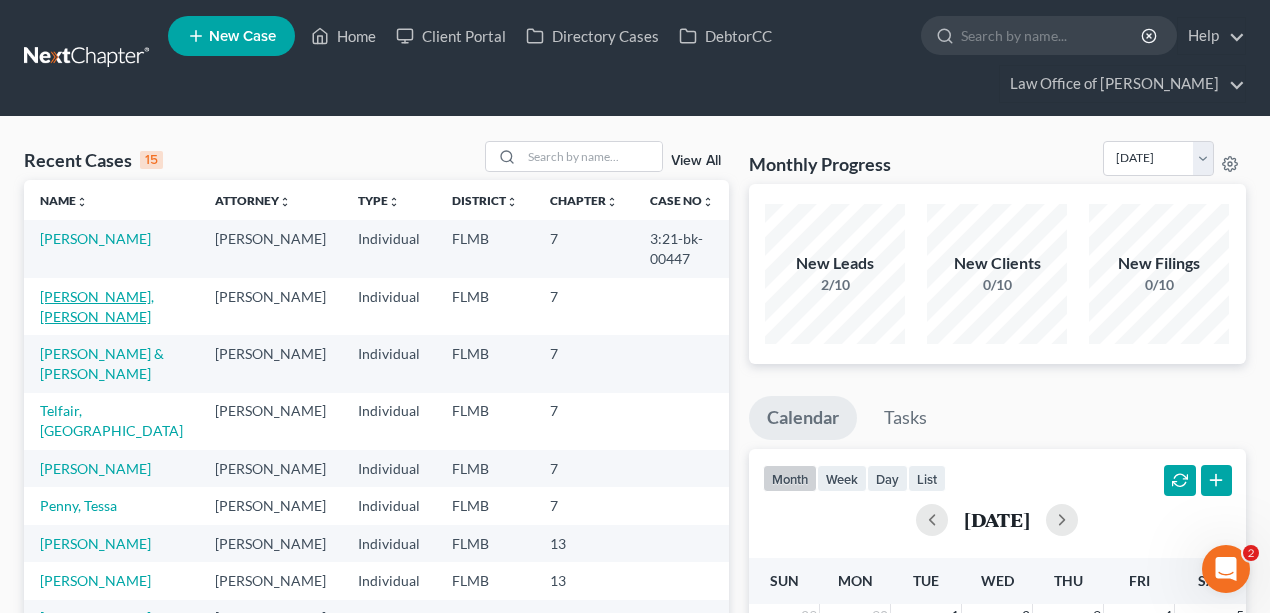 click on "Otano Gonzalez, Yhonathan" at bounding box center (97, 306) 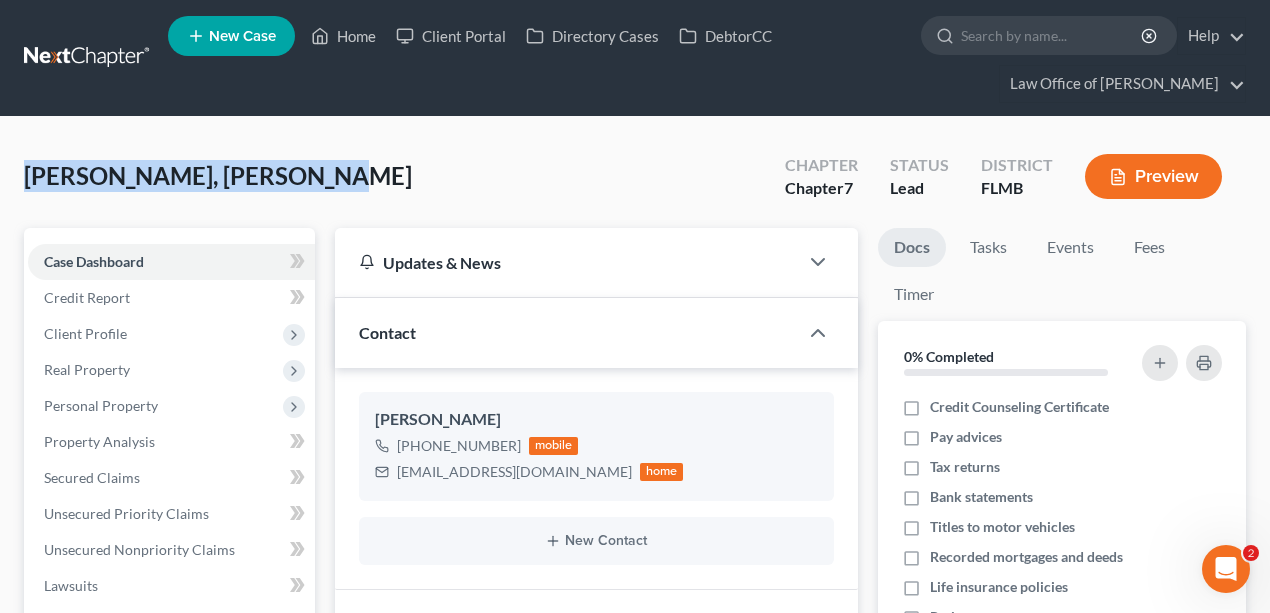 drag, startPoint x: 331, startPoint y: 173, endPoint x: 12, endPoint y: 180, distance: 319.07678 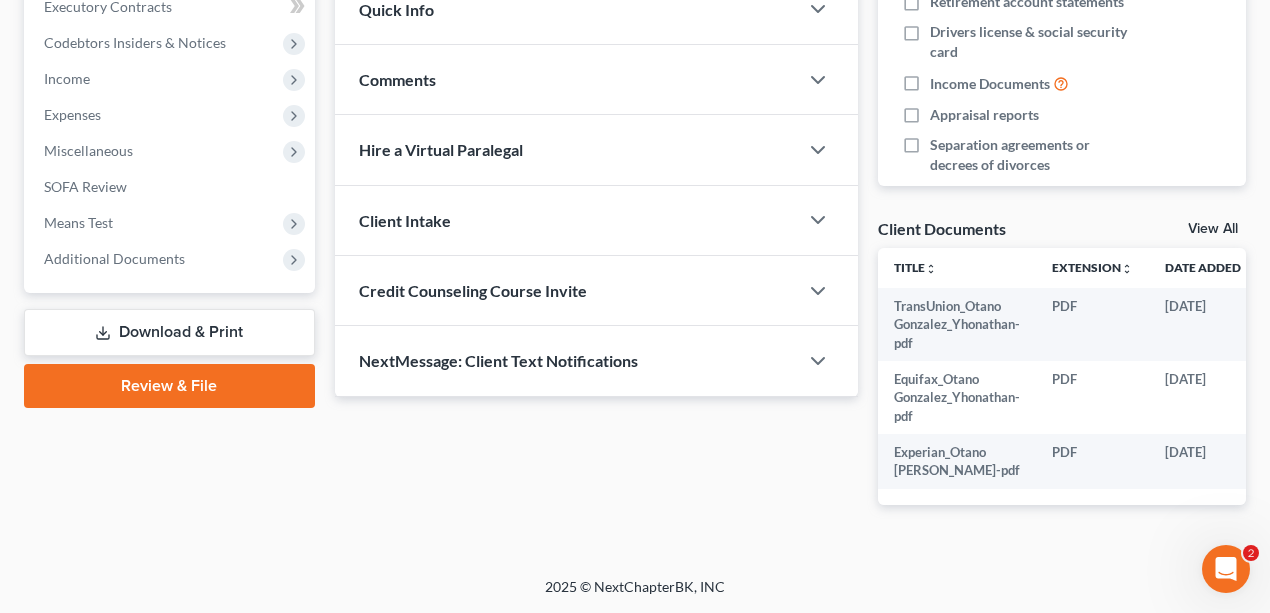scroll, scrollTop: 642, scrollLeft: 0, axis: vertical 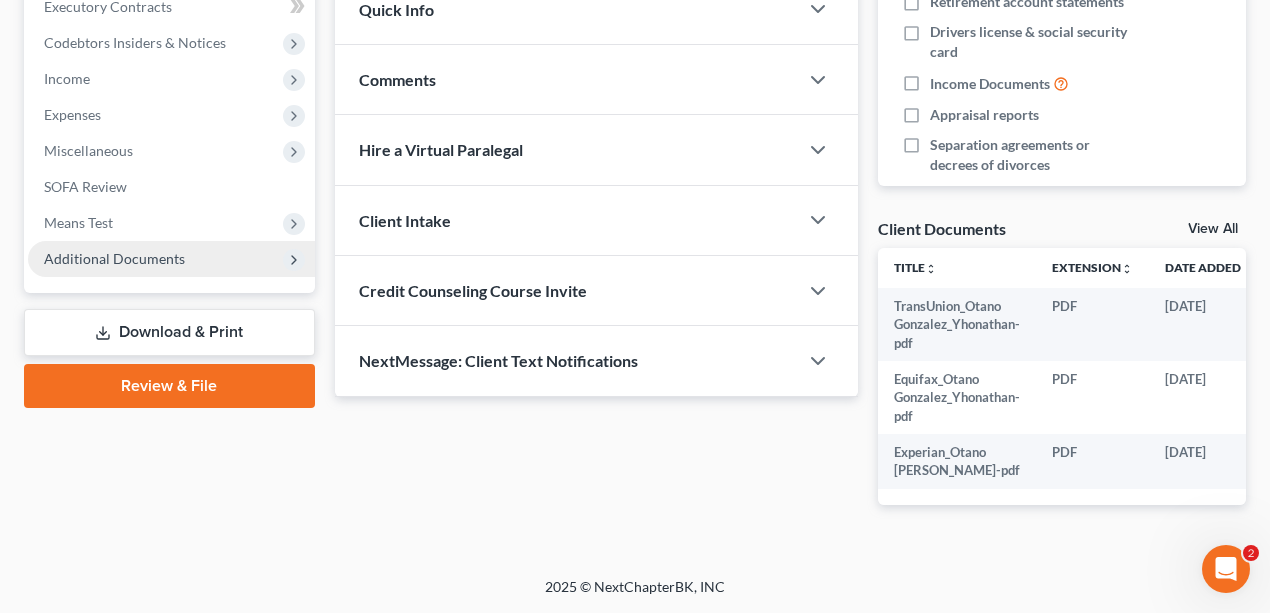 click on "Additional Documents" at bounding box center (114, 258) 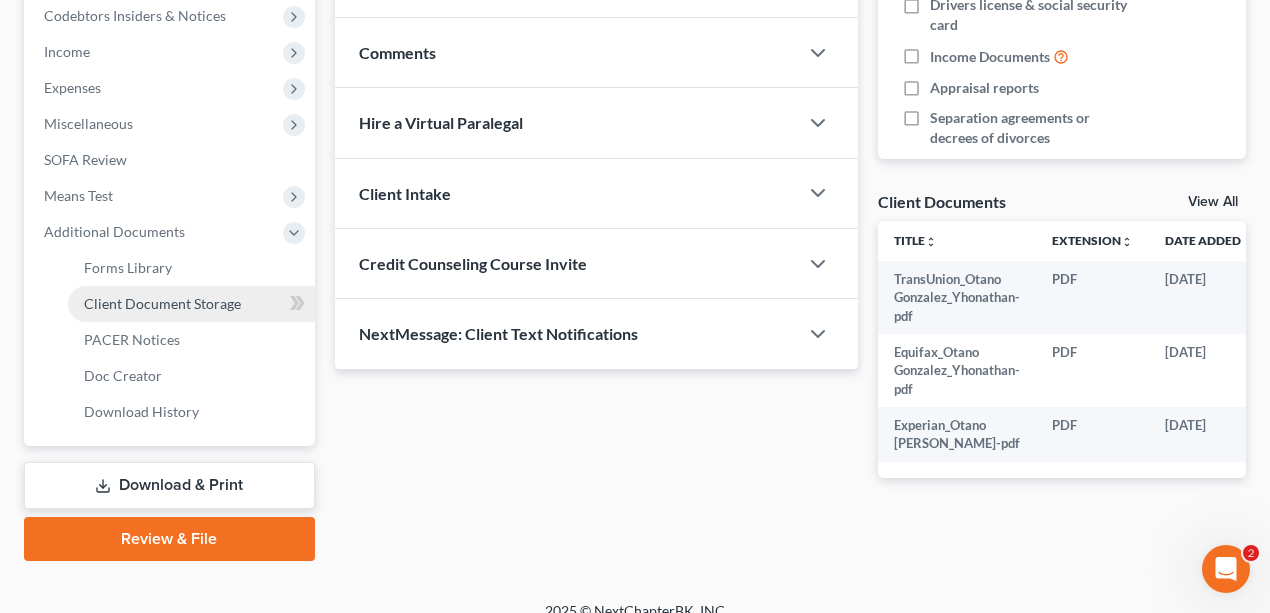 click on "Client Document Storage" at bounding box center [191, 304] 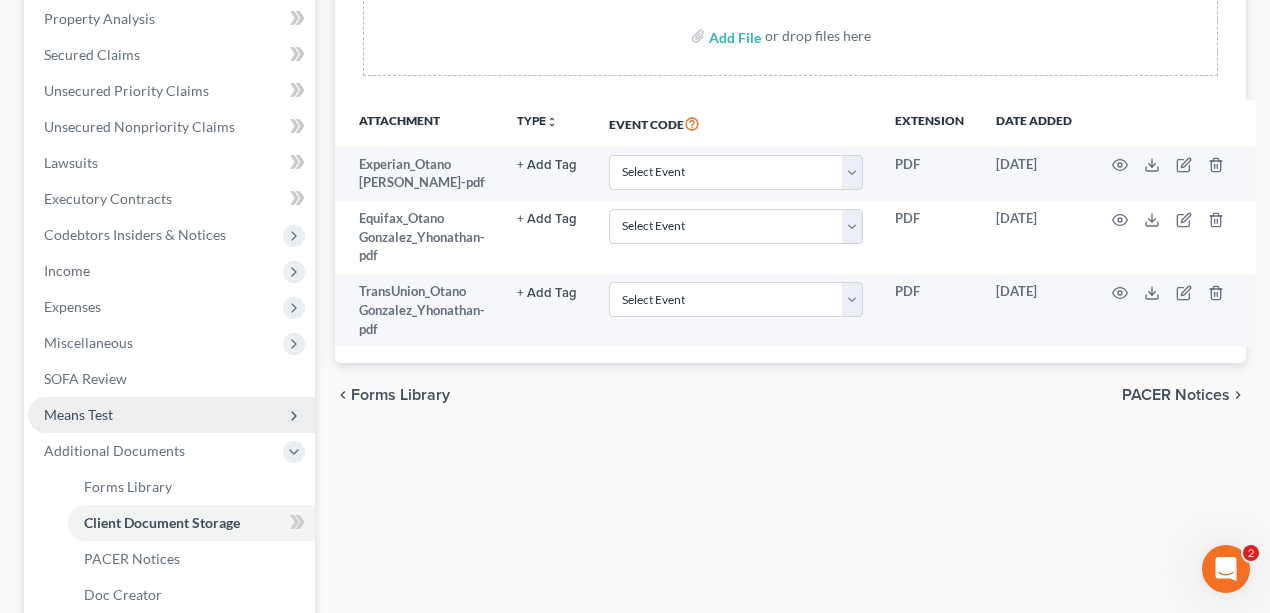 scroll, scrollTop: 400, scrollLeft: 0, axis: vertical 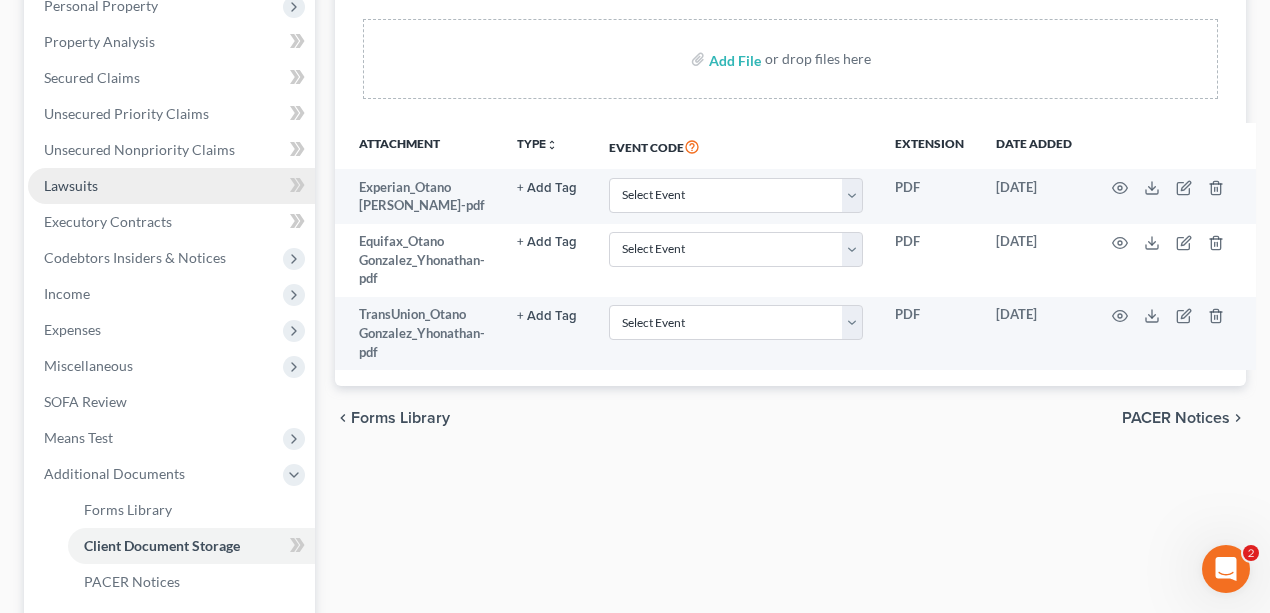 click on "Lawsuits" at bounding box center (171, 186) 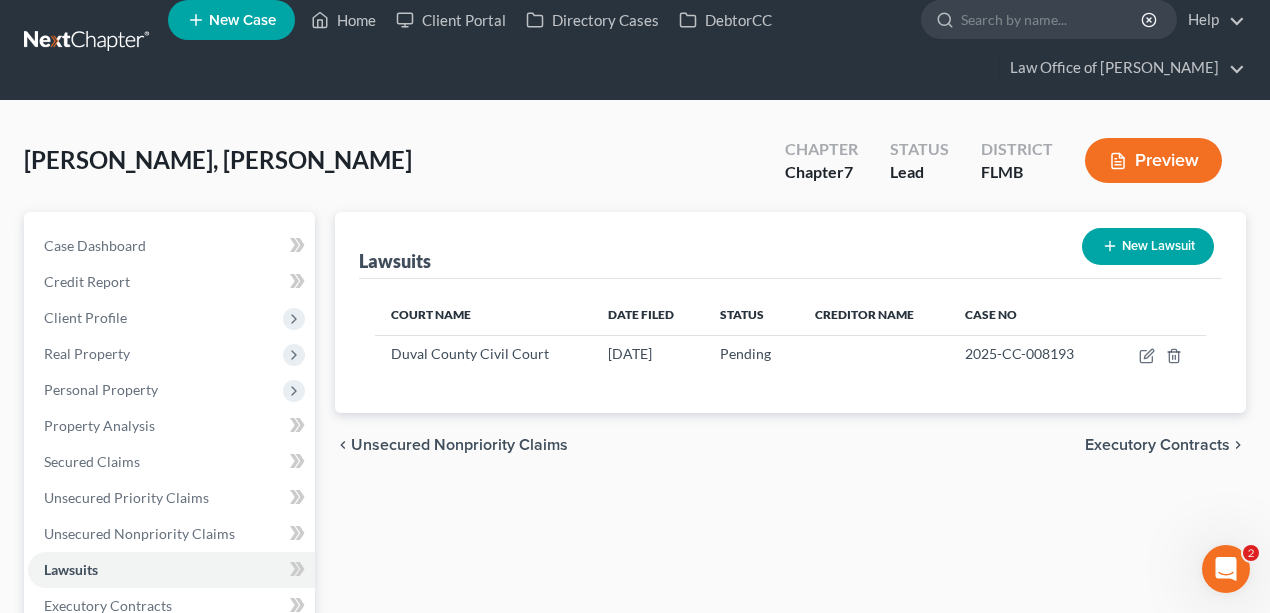 scroll, scrollTop: 0, scrollLeft: 0, axis: both 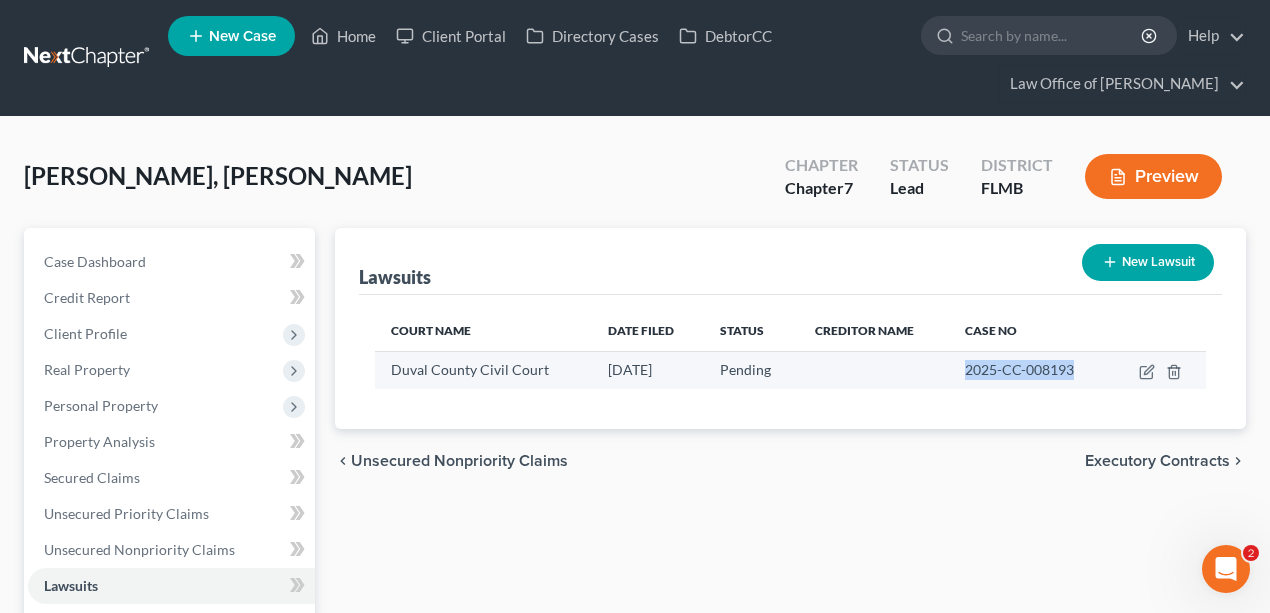 drag, startPoint x: 1090, startPoint y: 373, endPoint x: 969, endPoint y: 365, distance: 121.264175 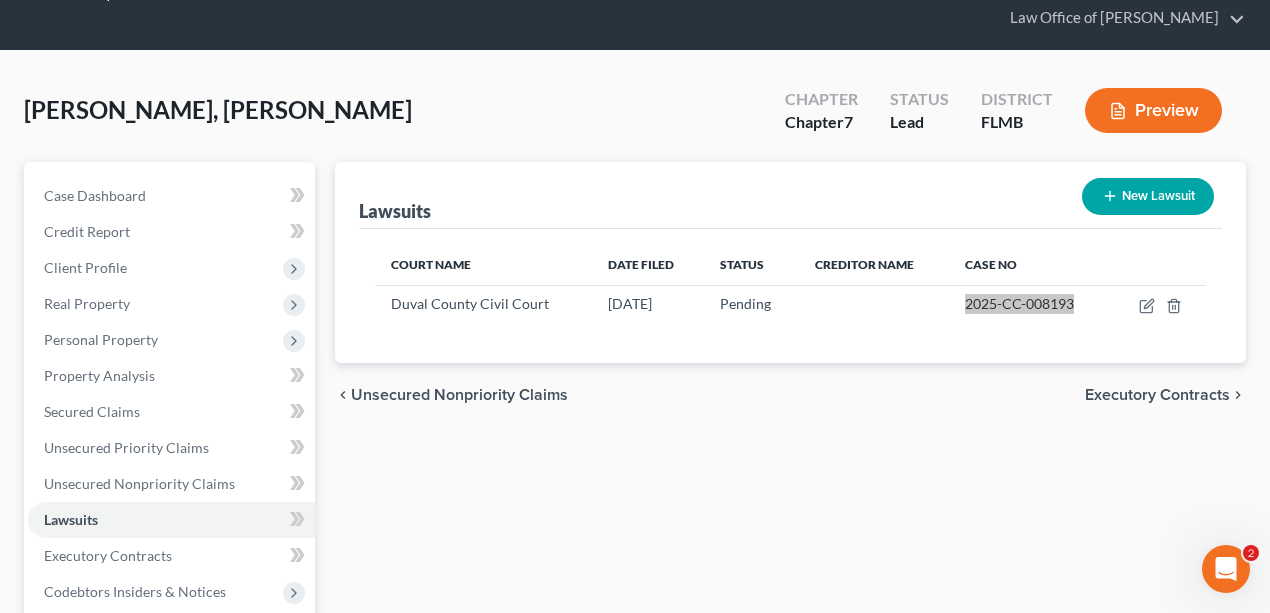 scroll, scrollTop: 0, scrollLeft: 0, axis: both 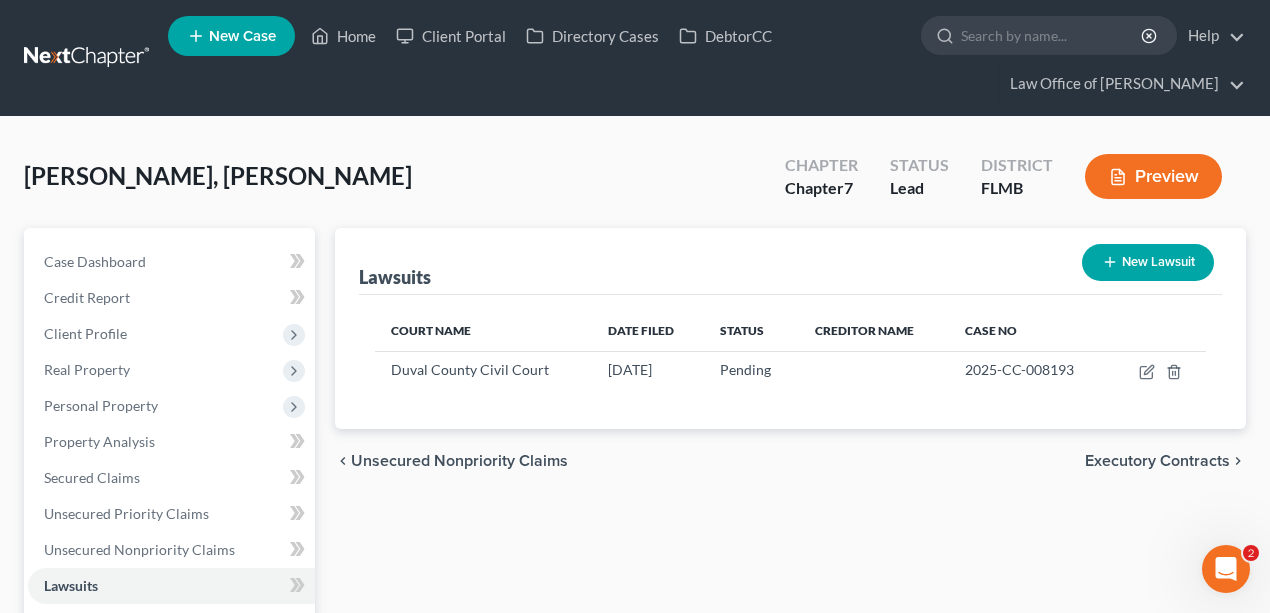 click on "Otano Gonzalez, Yhonathan Upgraded Chapter Chapter  7 Status Lead District FLMB Preview" at bounding box center [635, 184] 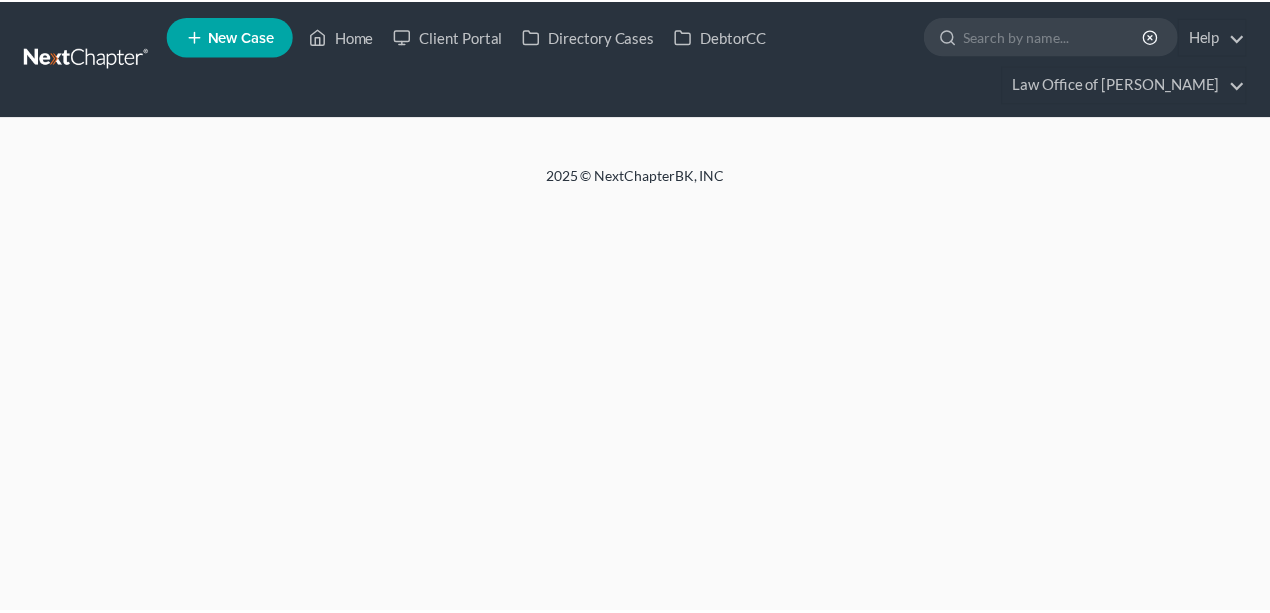 scroll, scrollTop: 0, scrollLeft: 0, axis: both 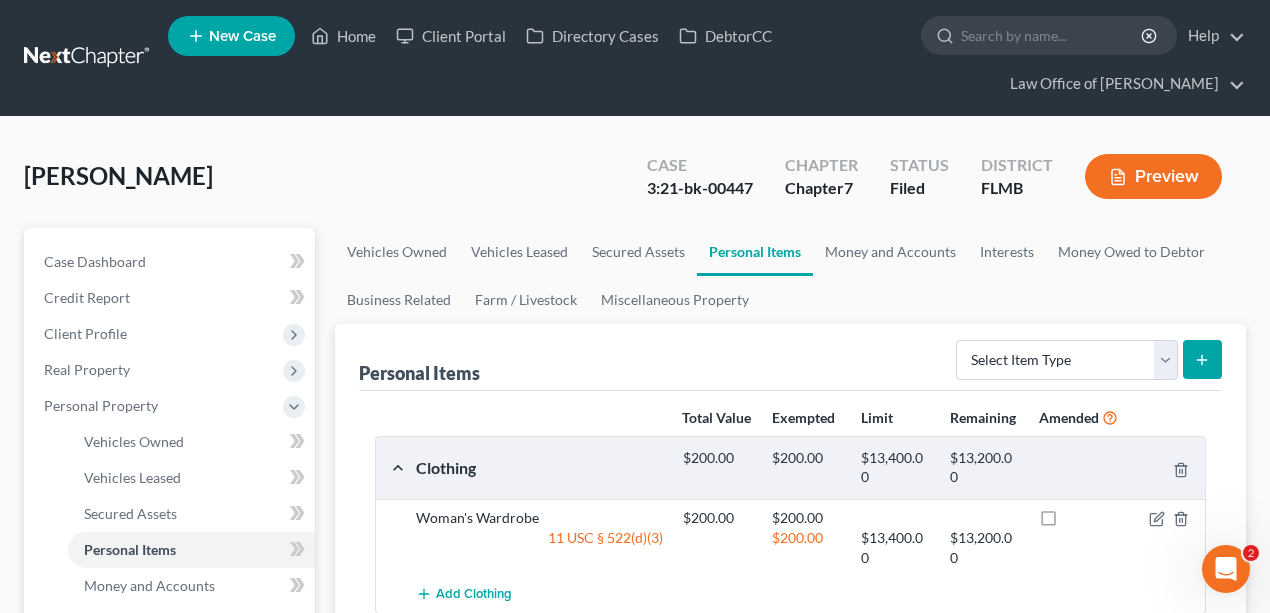 click on "Home New Case Client Portal Directory Cases DebtorCC Law Office of David Meltzer david@jacksonvillebankruptcyattorney.com My Account Settings Plan + Billing Account Add-Ons Upgrade to Whoa Help Center Webinars Training Videos What's new Log out New Case Home Client Portal Directory Cases DebtorCC         - No Result - See all results Or Press Enter... Help Help Center Webinars Training Videos What's new Law Office of David Meltzer Law Office of David Meltzer david@jacksonvillebankruptcyattorney.com My Account Settings Plan + Billing Account Add-Ons Upgrade to Whoa Log out" at bounding box center (635, 58) 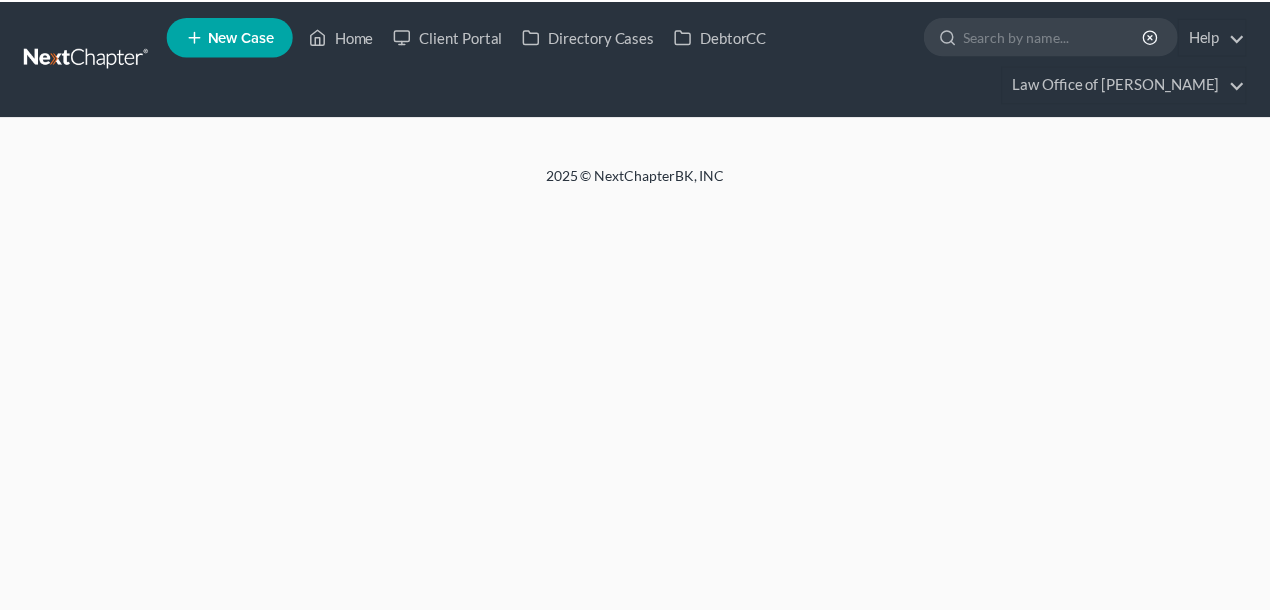 scroll, scrollTop: 0, scrollLeft: 0, axis: both 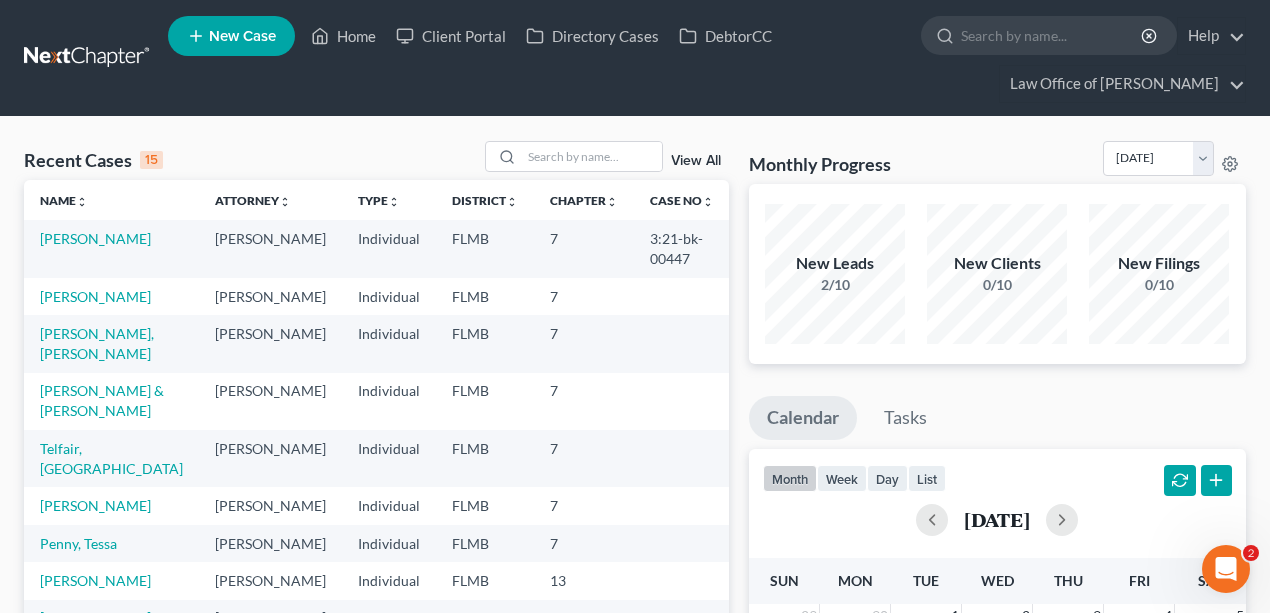 click on "Monthly Progress
Bankruptcy
Bankruptcy
[DATE] [DATE] [DATE] [DATE] [DATE] [DATE] [DATE] [DATE] [DATE] [DATE] [DATE] [DATE]" at bounding box center (998, 162) 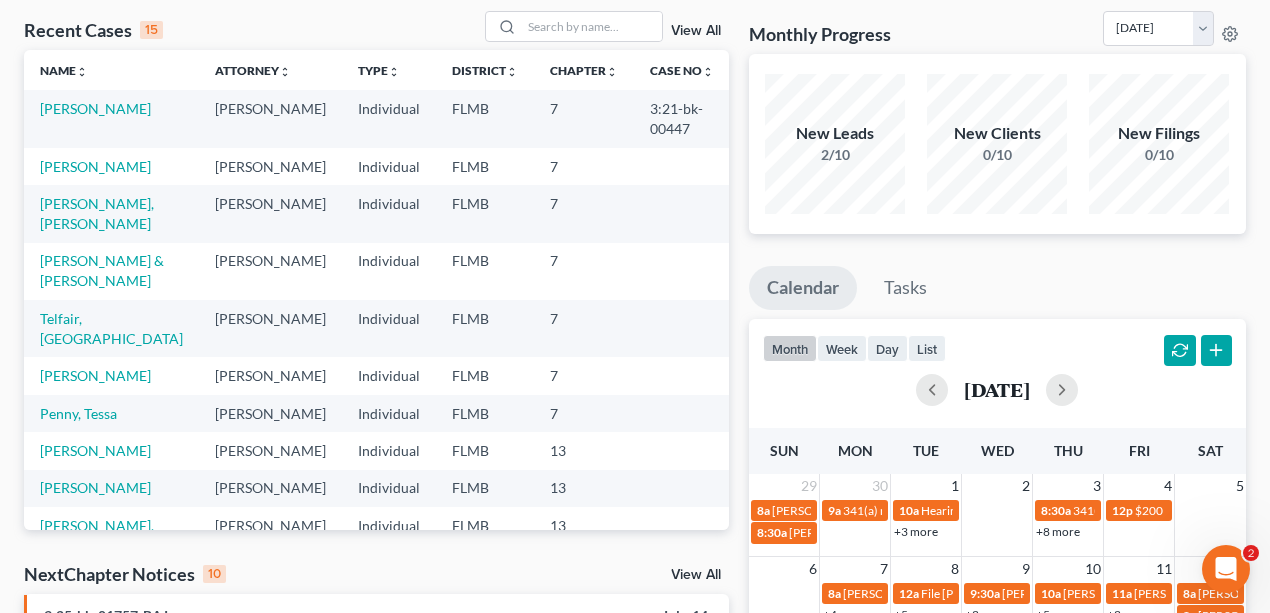scroll, scrollTop: 0, scrollLeft: 0, axis: both 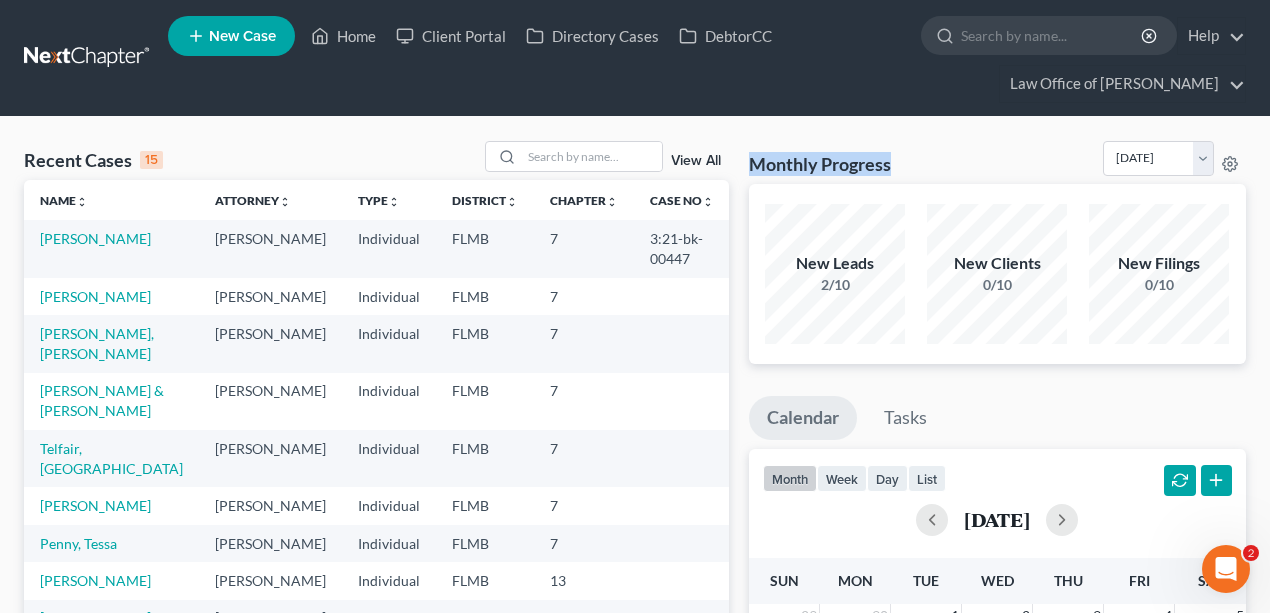 drag, startPoint x: 912, startPoint y: 171, endPoint x: 745, endPoint y: 166, distance: 167.07483 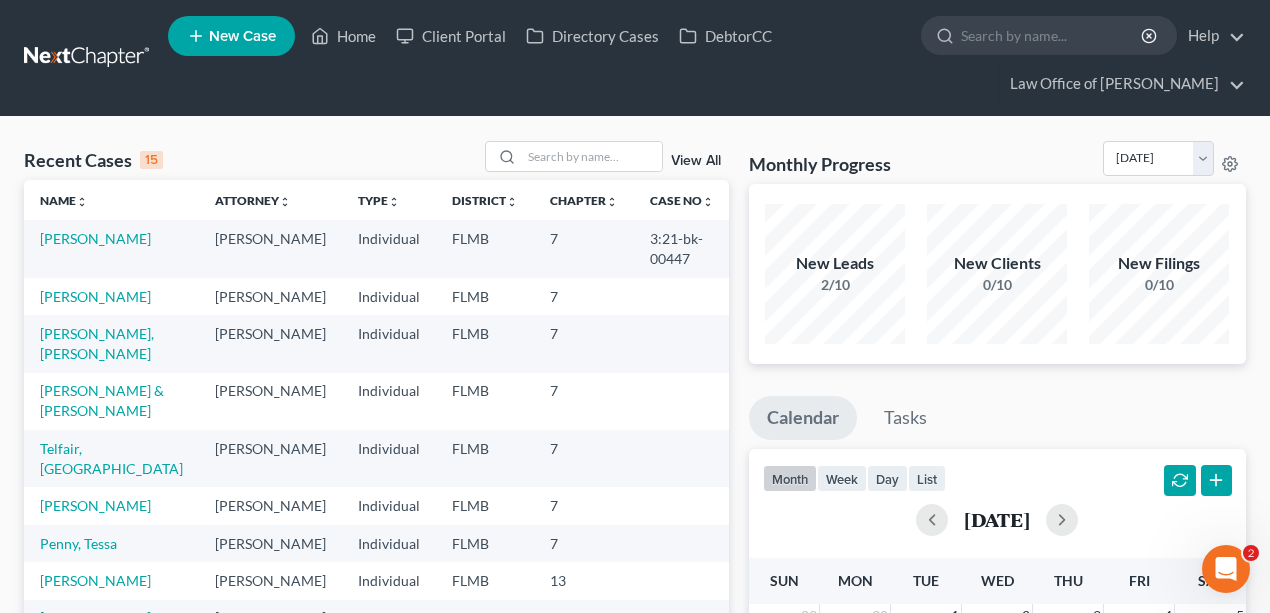 click on "Monthly Progress
Bankruptcy
Bankruptcy
[DATE] [DATE] [DATE] [DATE] [DATE] [DATE] [DATE] [DATE] [DATE] [DATE] [DATE] [DATE]" at bounding box center (998, 162) 